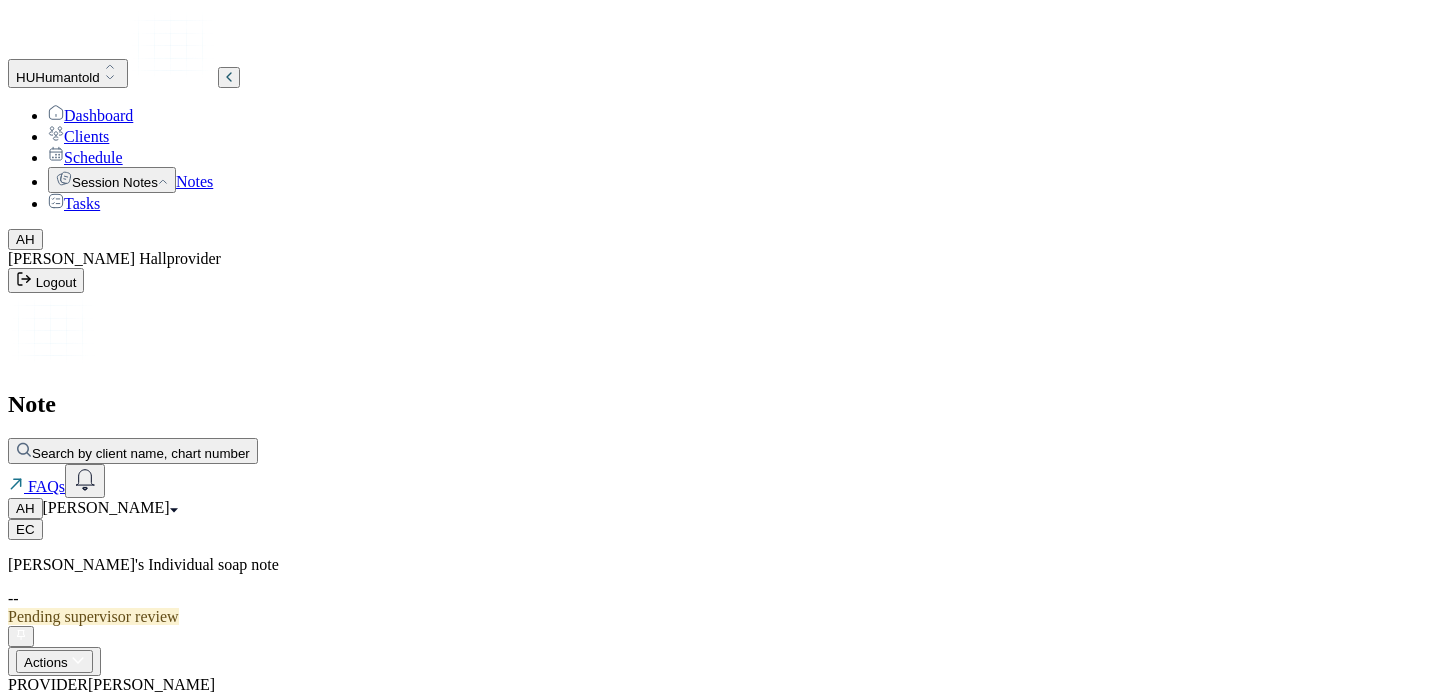 scroll, scrollTop: 185, scrollLeft: 0, axis: vertical 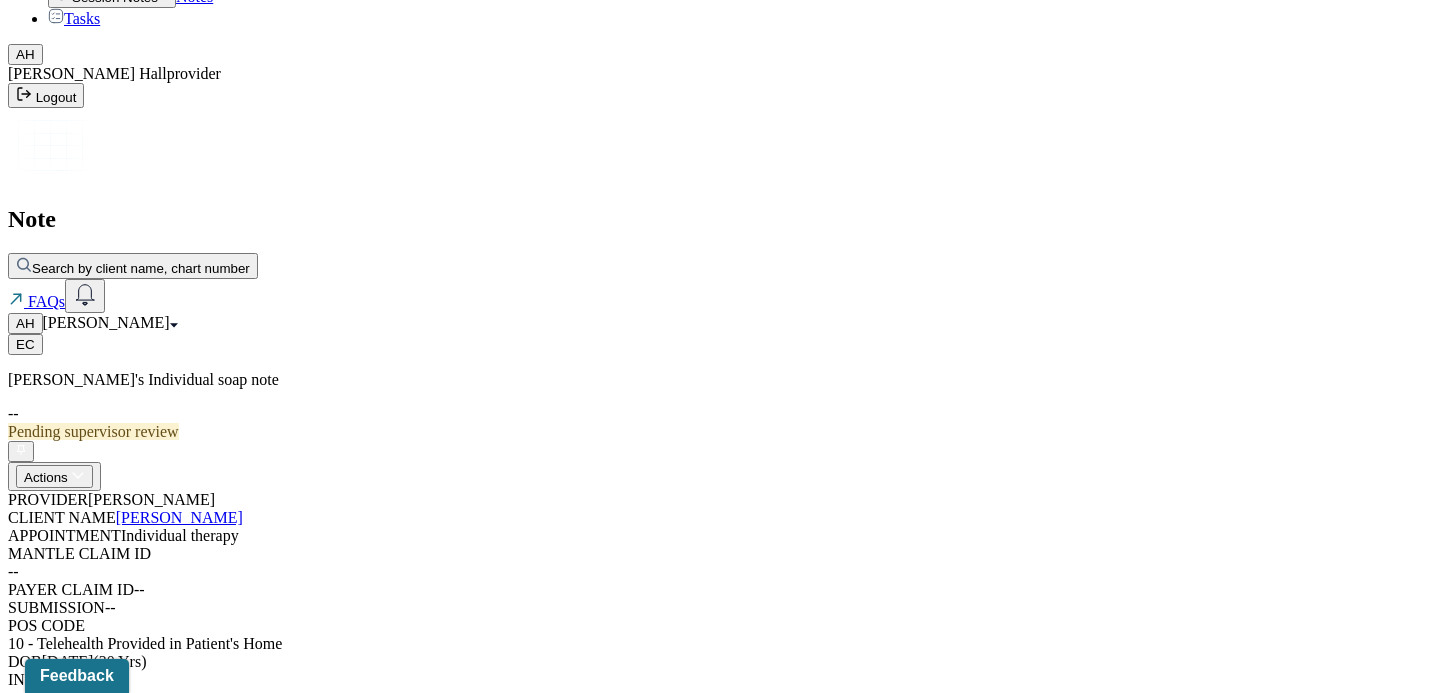 click on "Notes" at bounding box center (194, -4) 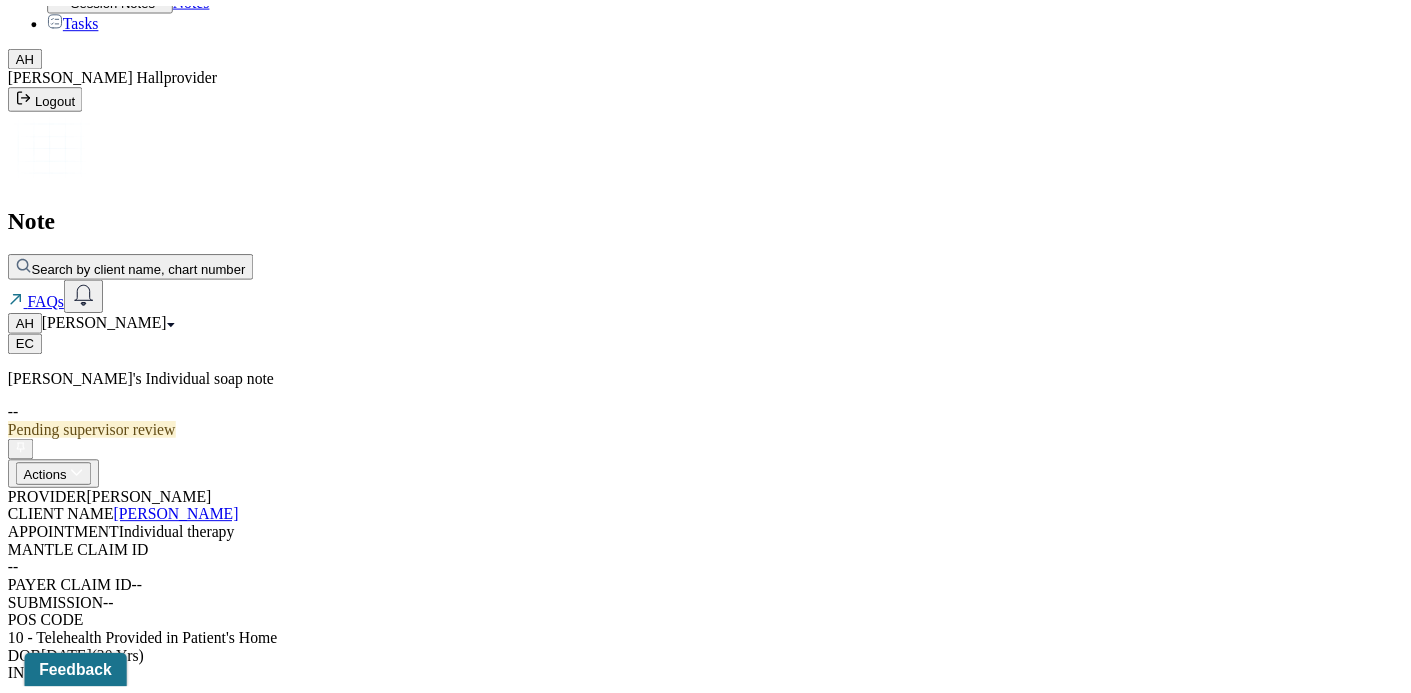 scroll, scrollTop: 0, scrollLeft: 0, axis: both 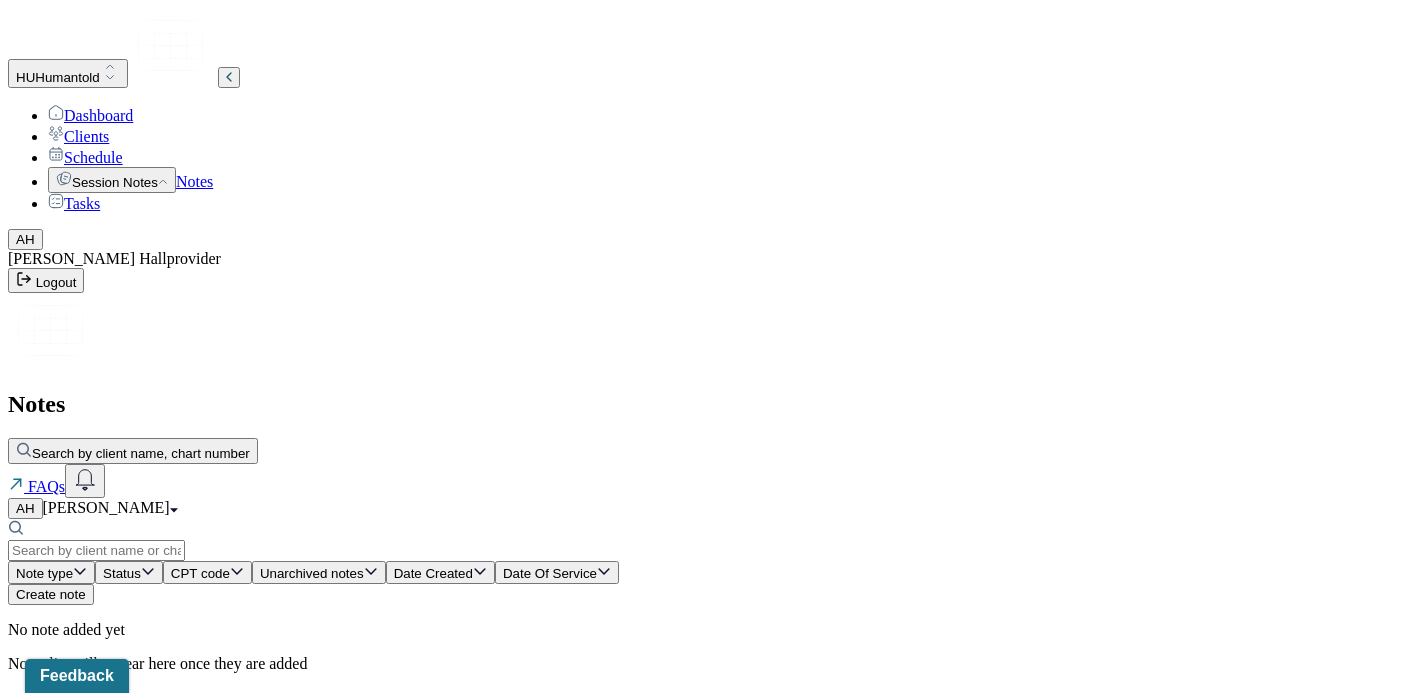 click on "Create note" at bounding box center (51, 594) 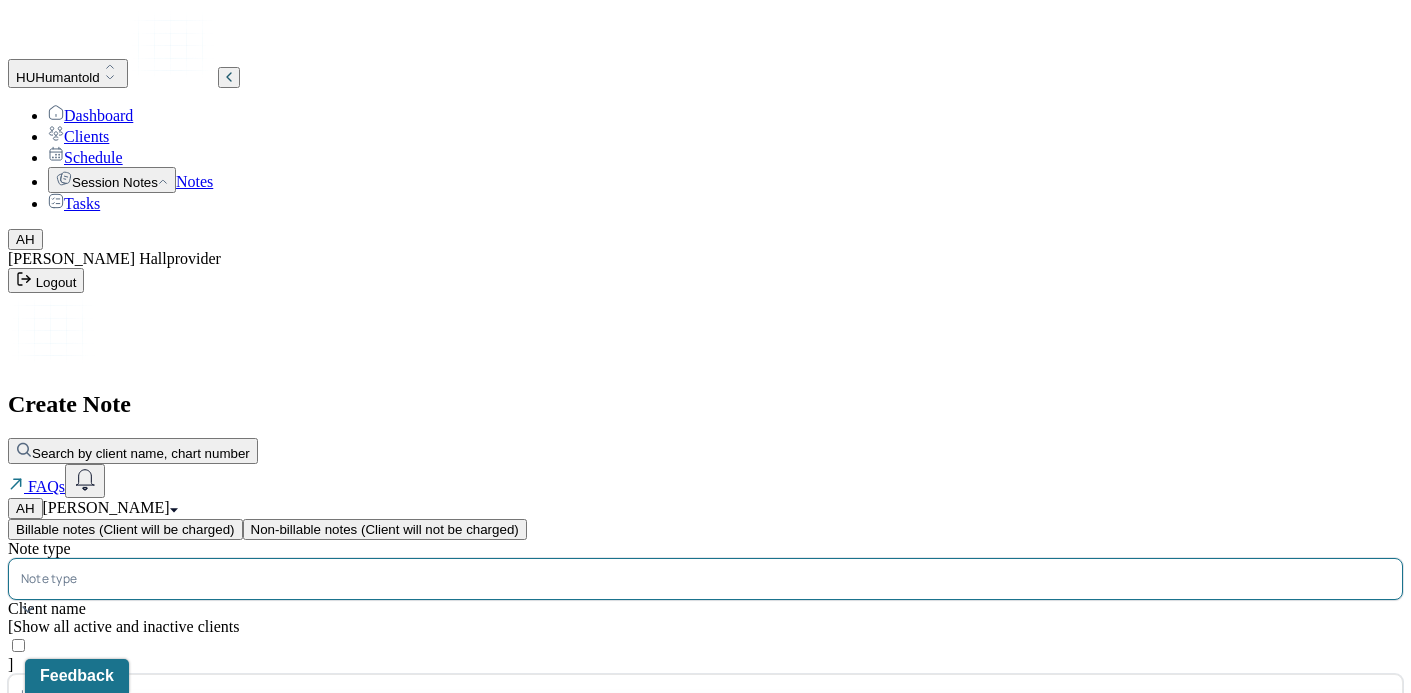 click at bounding box center [735, 579] 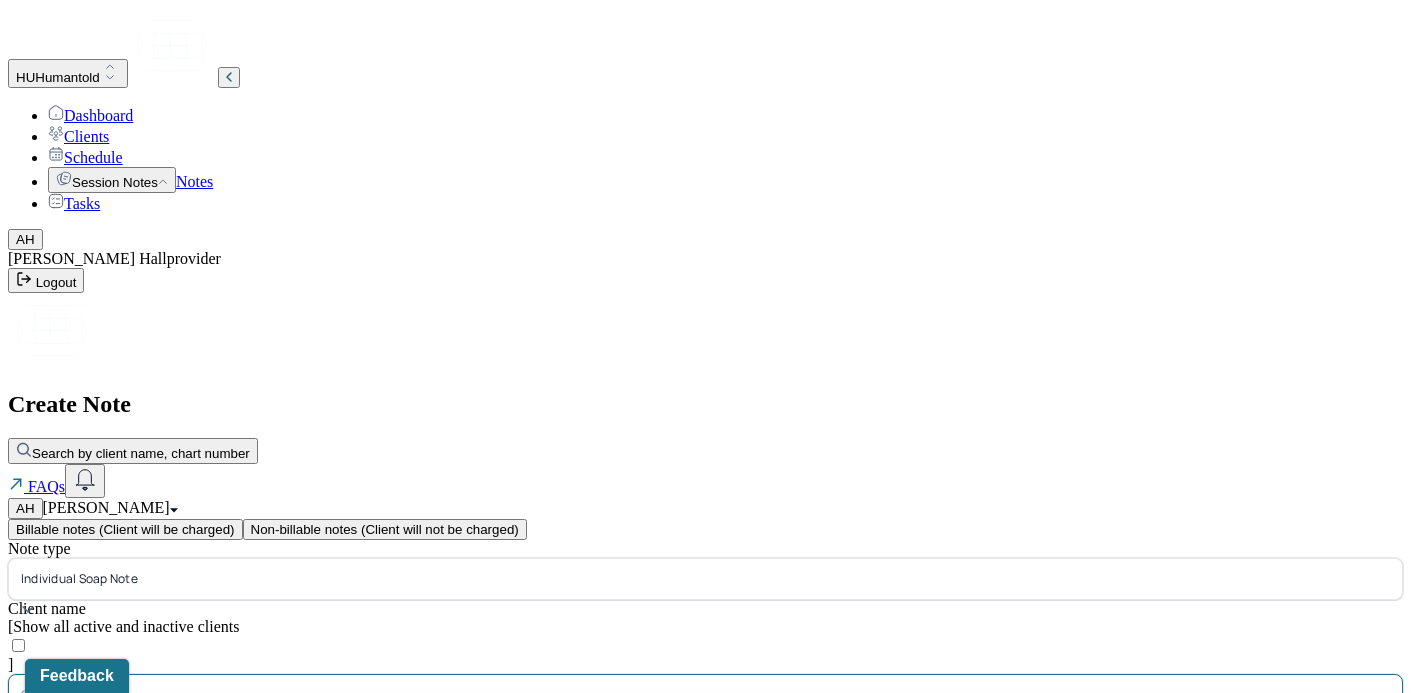 click at bounding box center [740, 695] 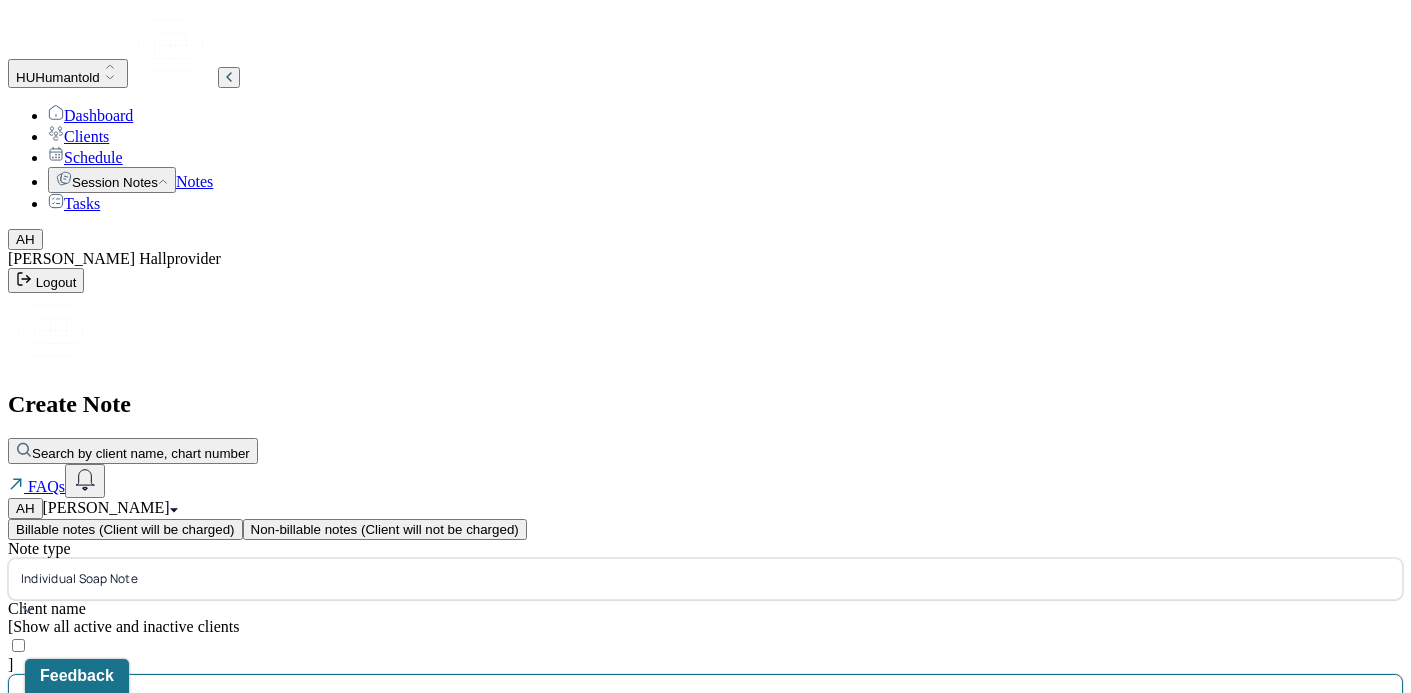 type on "cl" 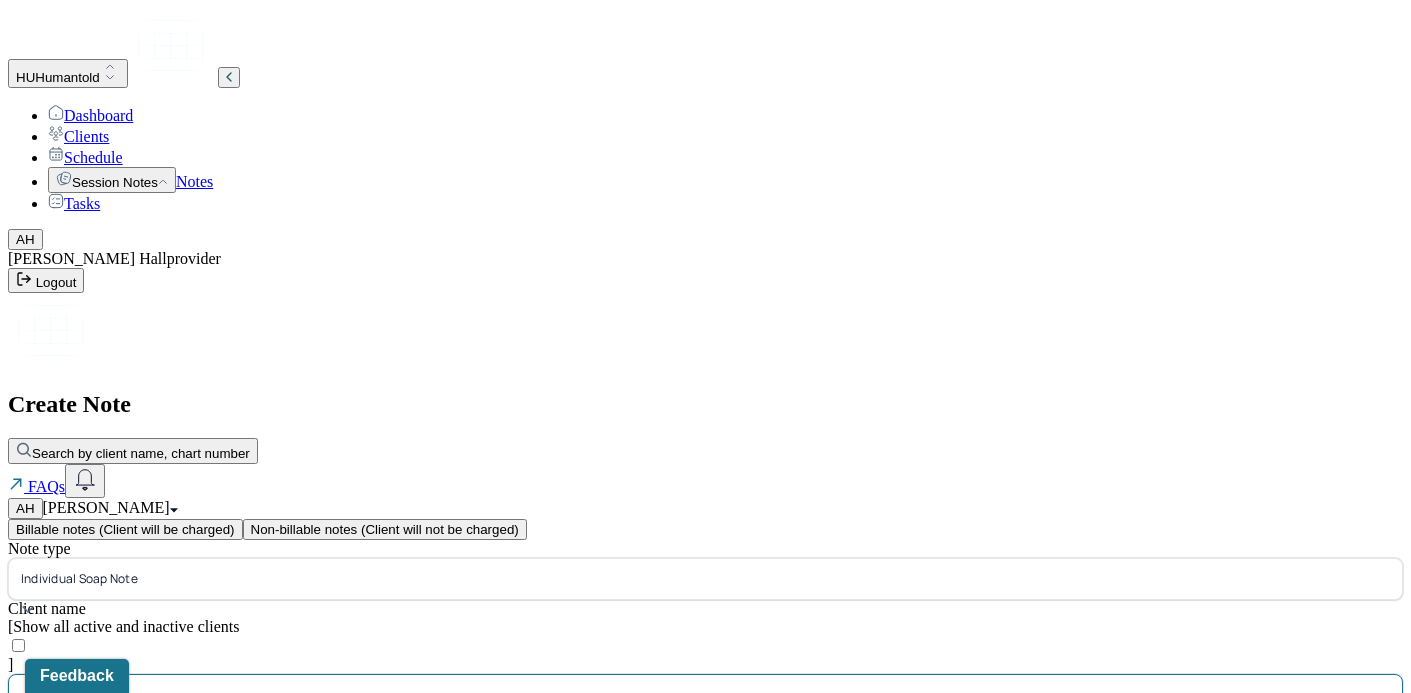 click on "[PERSON_NAME] - Individual therapy" at bounding box center [713, 720] 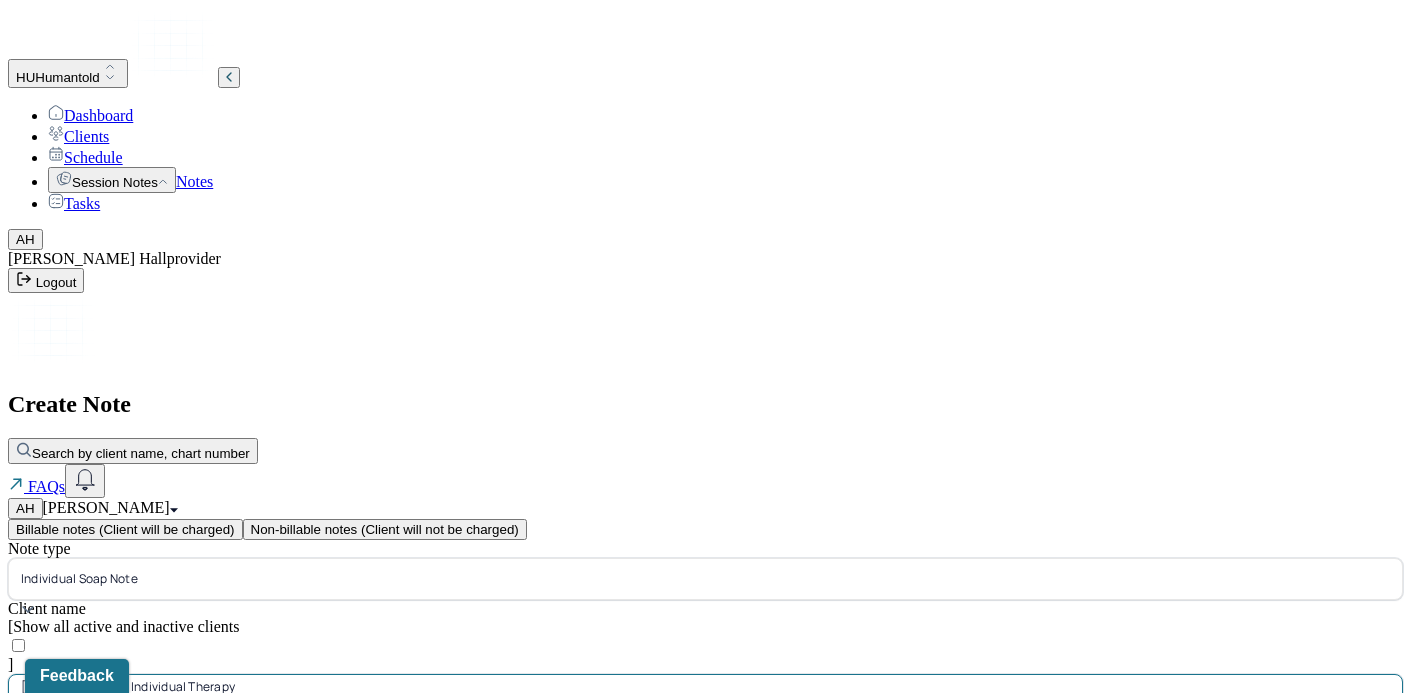 scroll, scrollTop: 34, scrollLeft: 0, axis: vertical 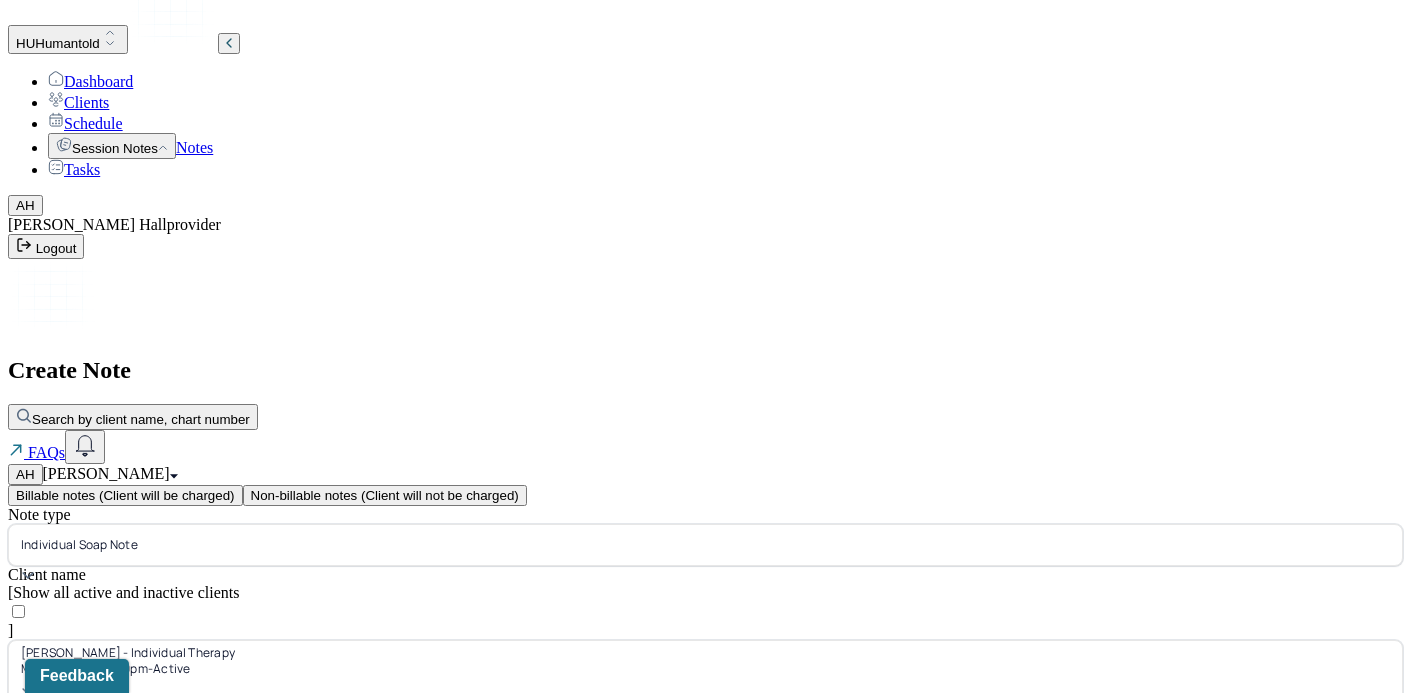 click on "Continue" at bounding box center [42, 917] 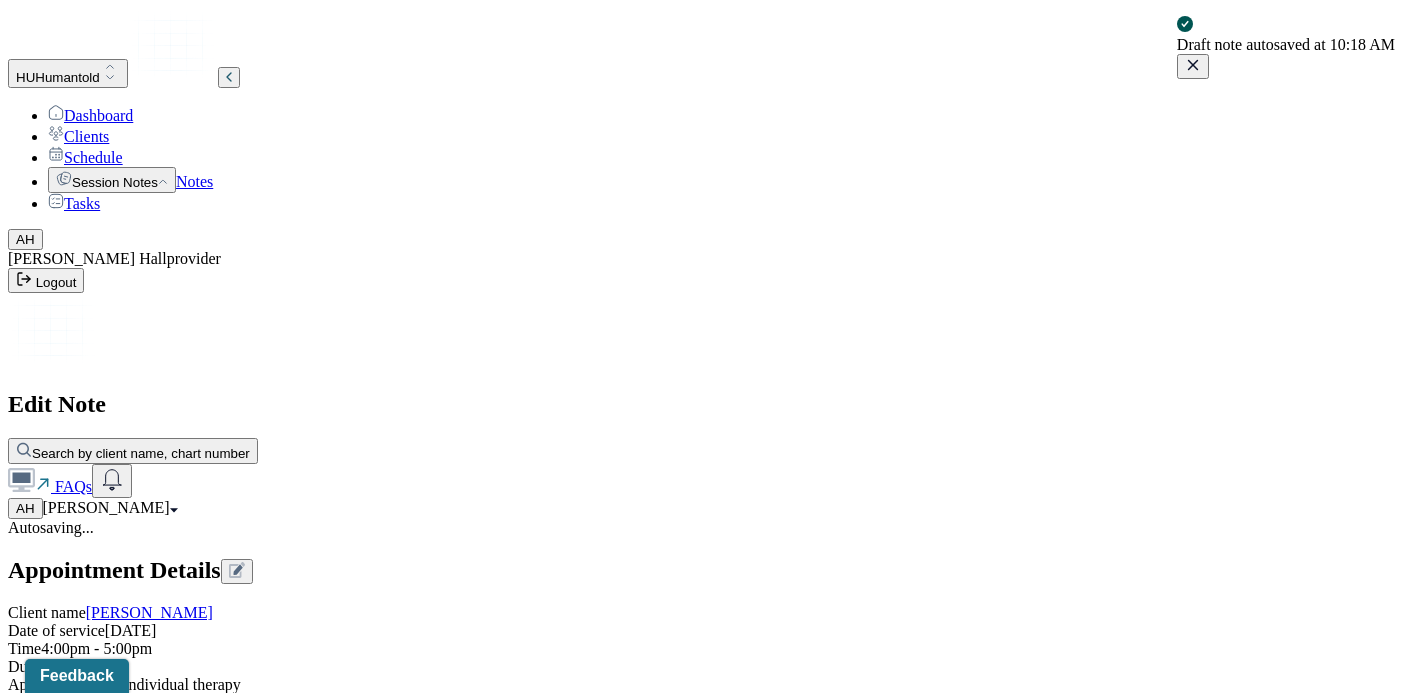 click on "Load previous session note" at bounding box center (104, 891) 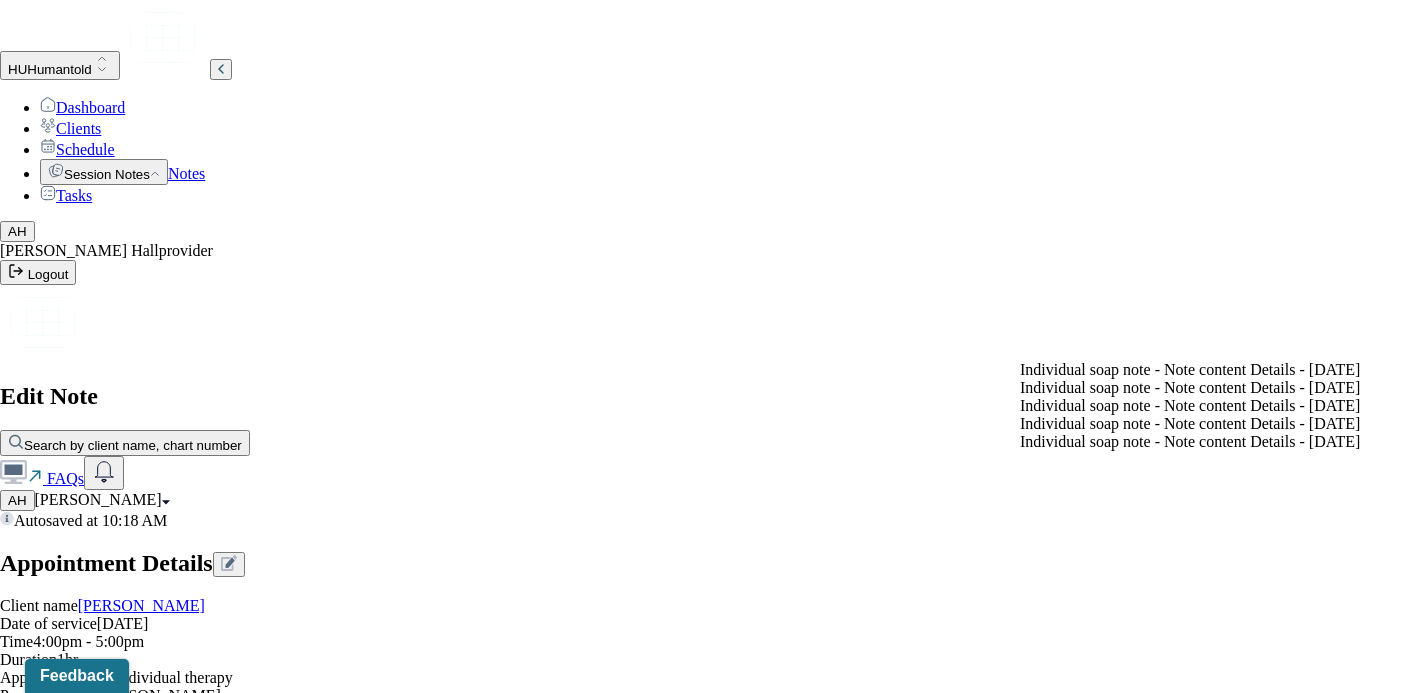 click on "Individual soap note   - Note content Details -   [DATE]" at bounding box center [1190, 388] 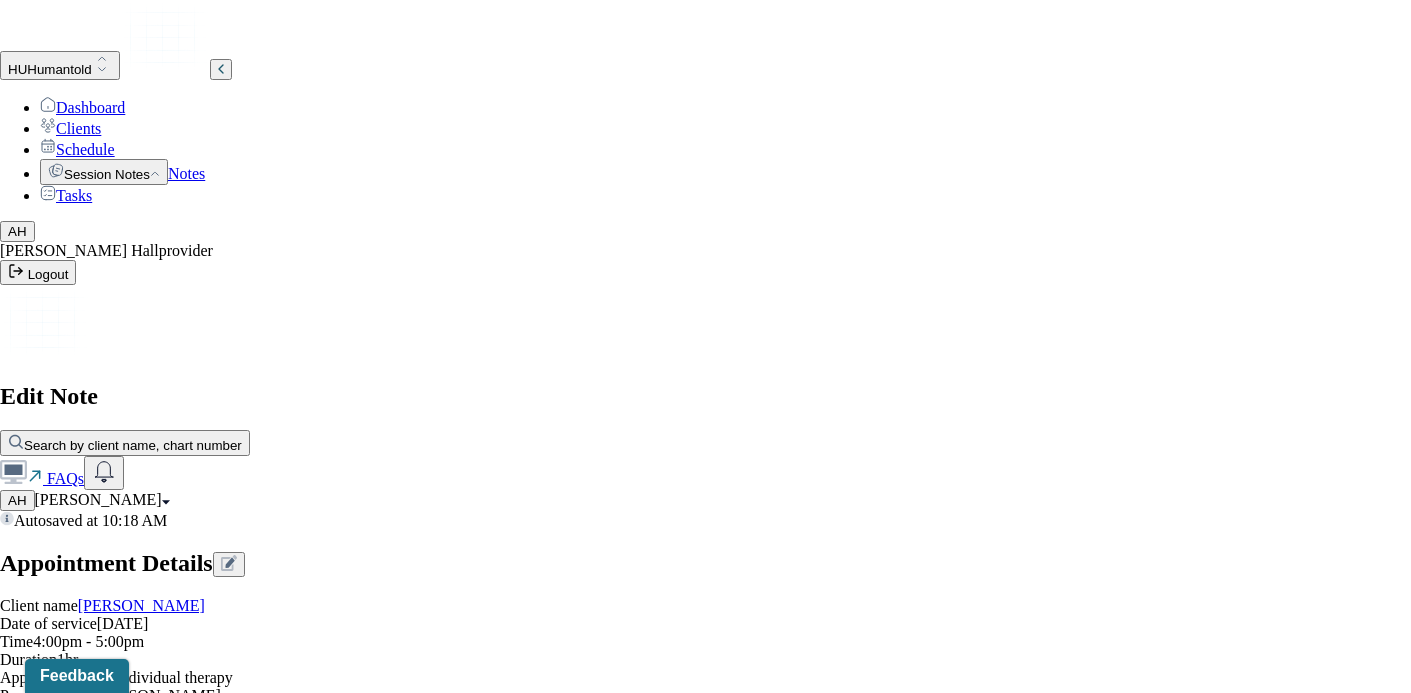 click on "Yes, Load Previous Note" at bounding box center [139, 4231] 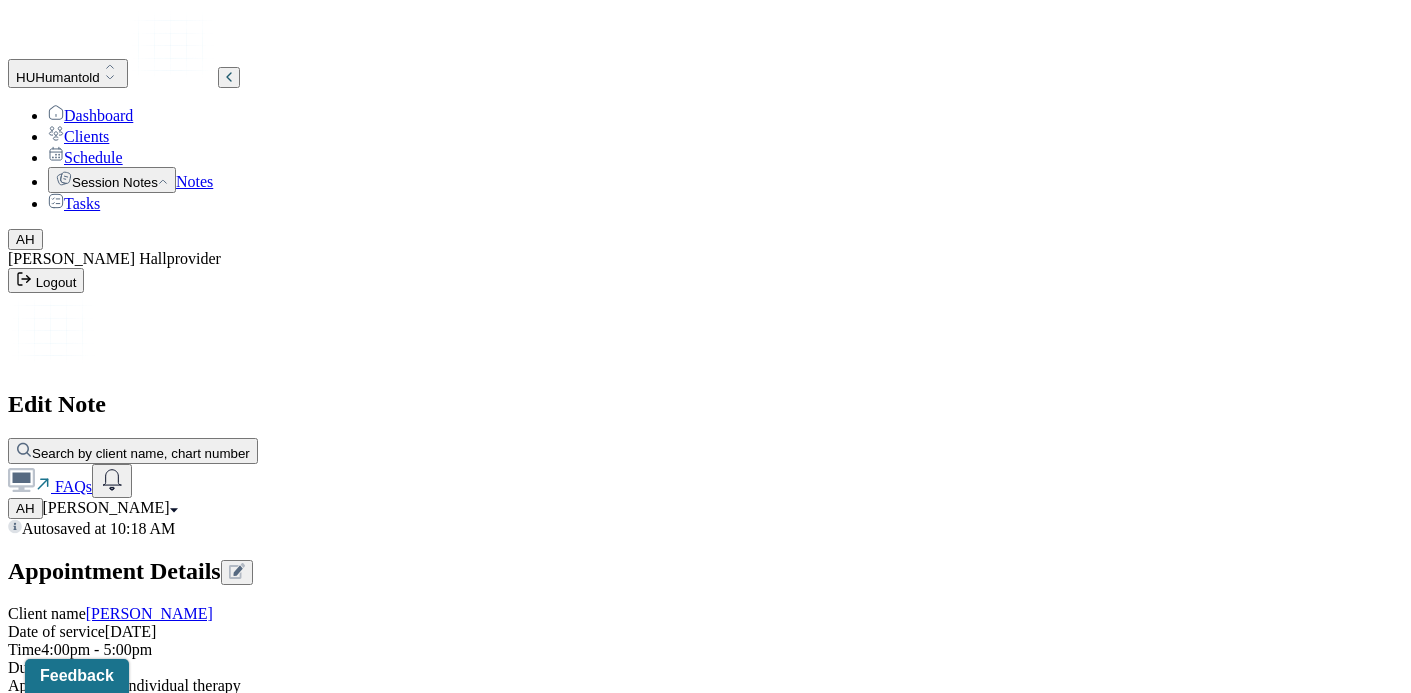 scroll, scrollTop: 478, scrollLeft: 0, axis: vertical 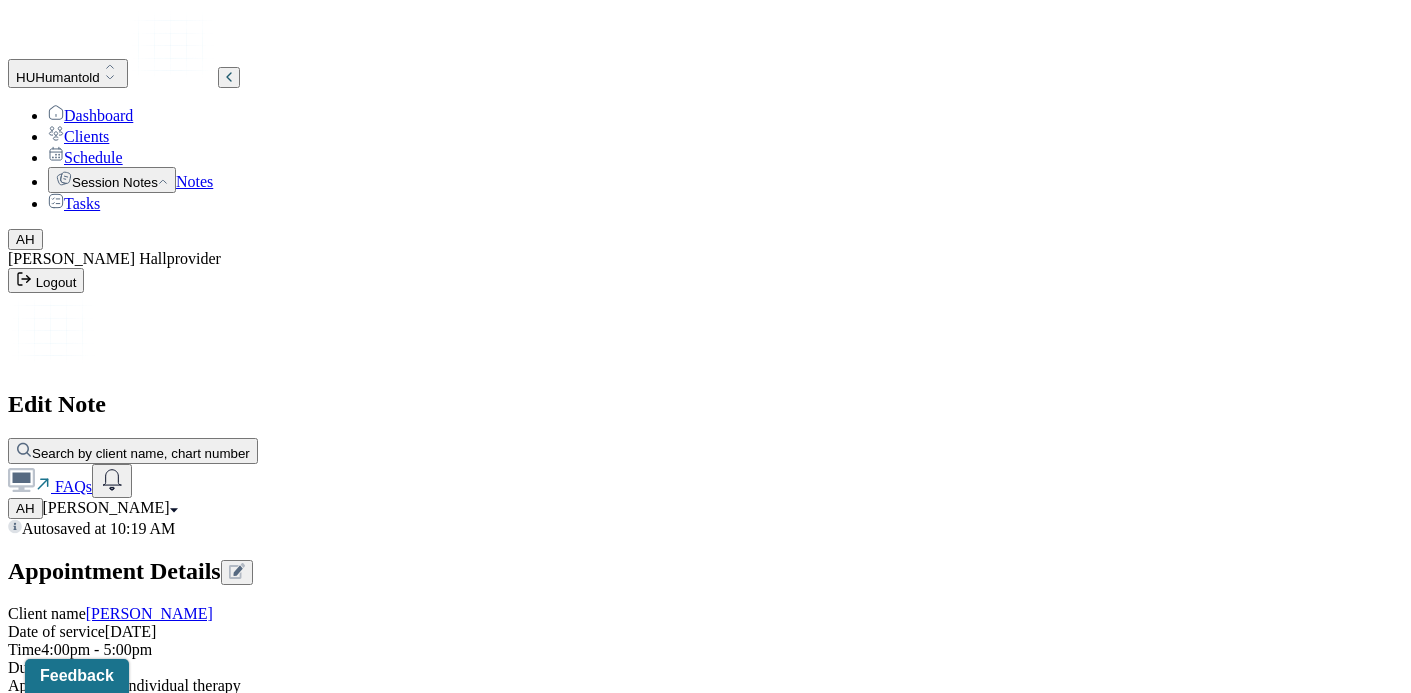 type 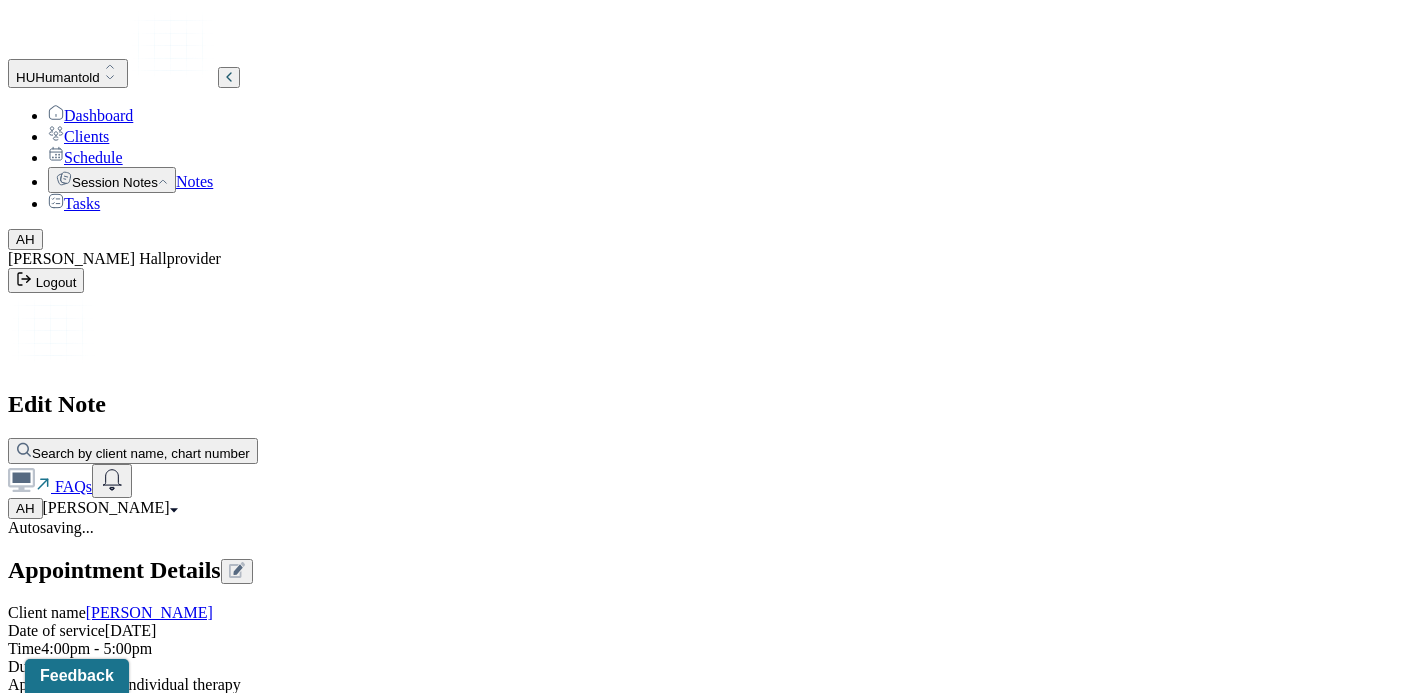 scroll, scrollTop: 1399, scrollLeft: 0, axis: vertical 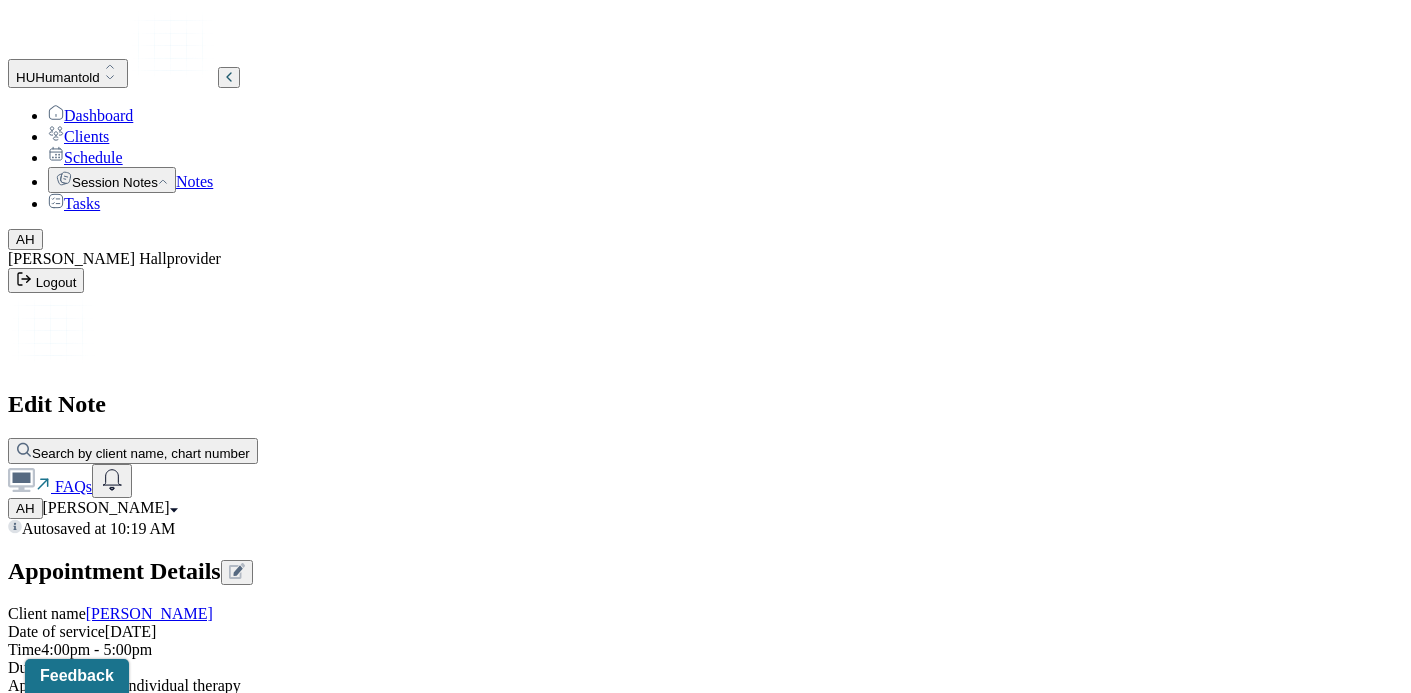type 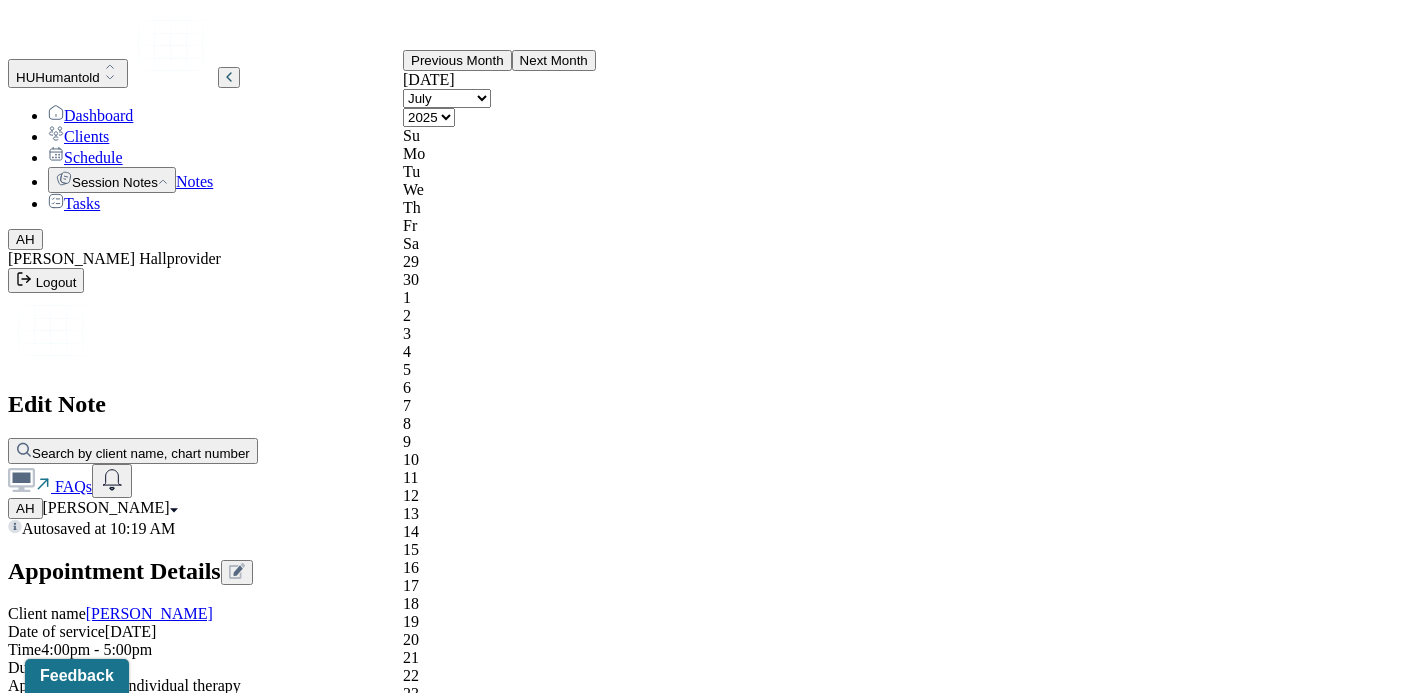 scroll, scrollTop: 2561, scrollLeft: 0, axis: vertical 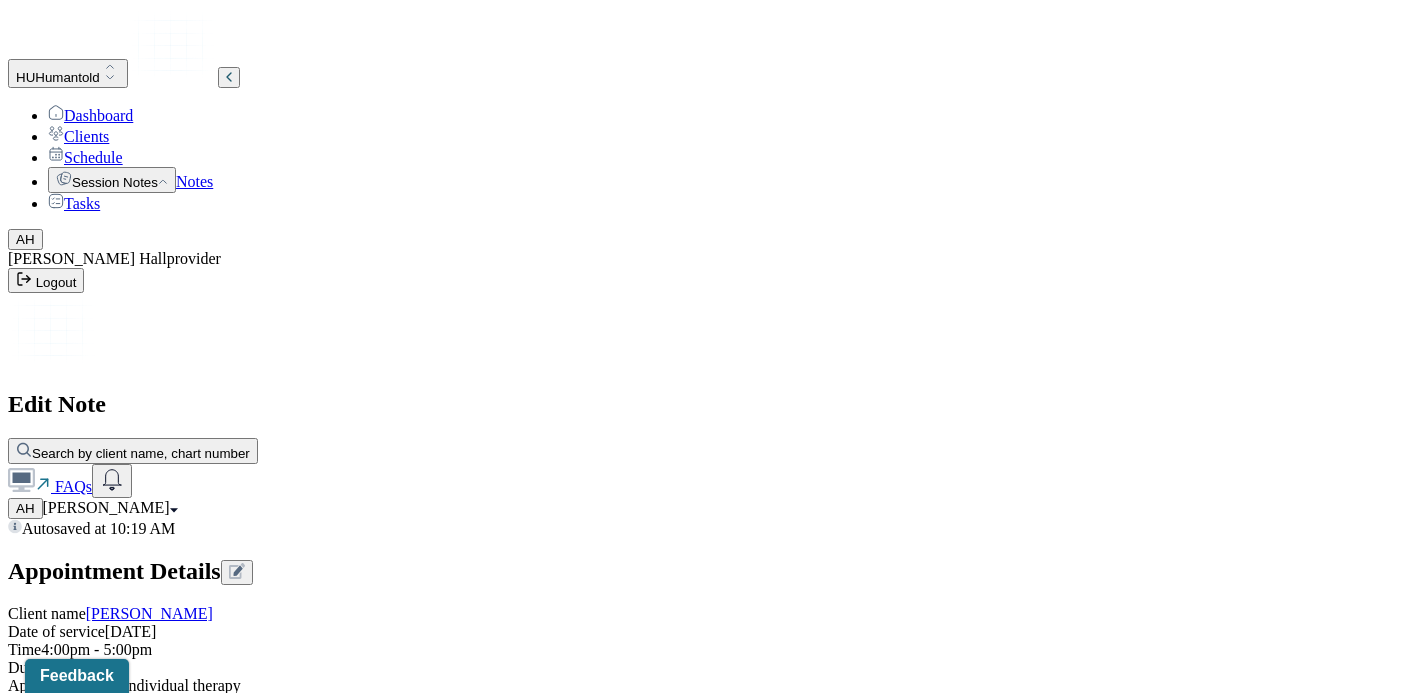 click on "[DATE]" at bounding box center [96, 3044] 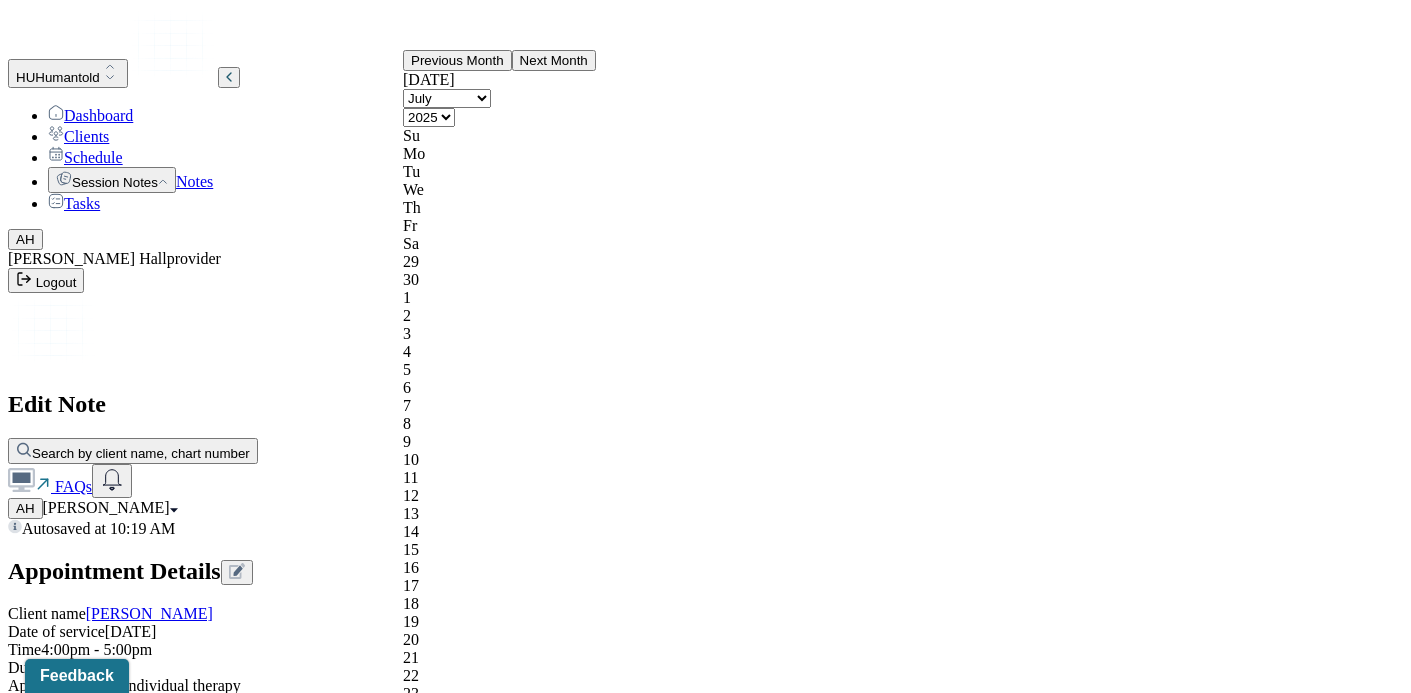 click on "Previous Month" at bounding box center (457, 60) 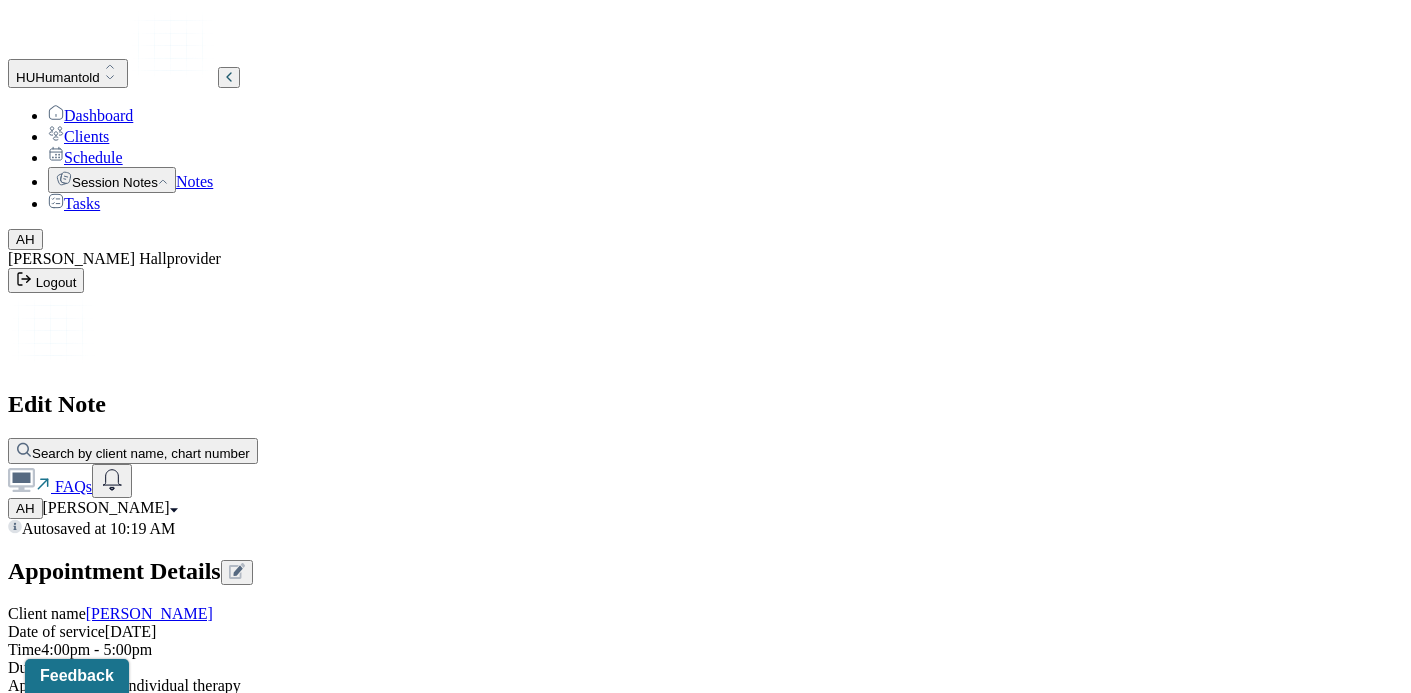 click on "Prognosis remains the same since [DATE]. Prognosis is good. Client is motivated, enthusiastic, and committed to therapeutic process." at bounding box center [88, 3190] 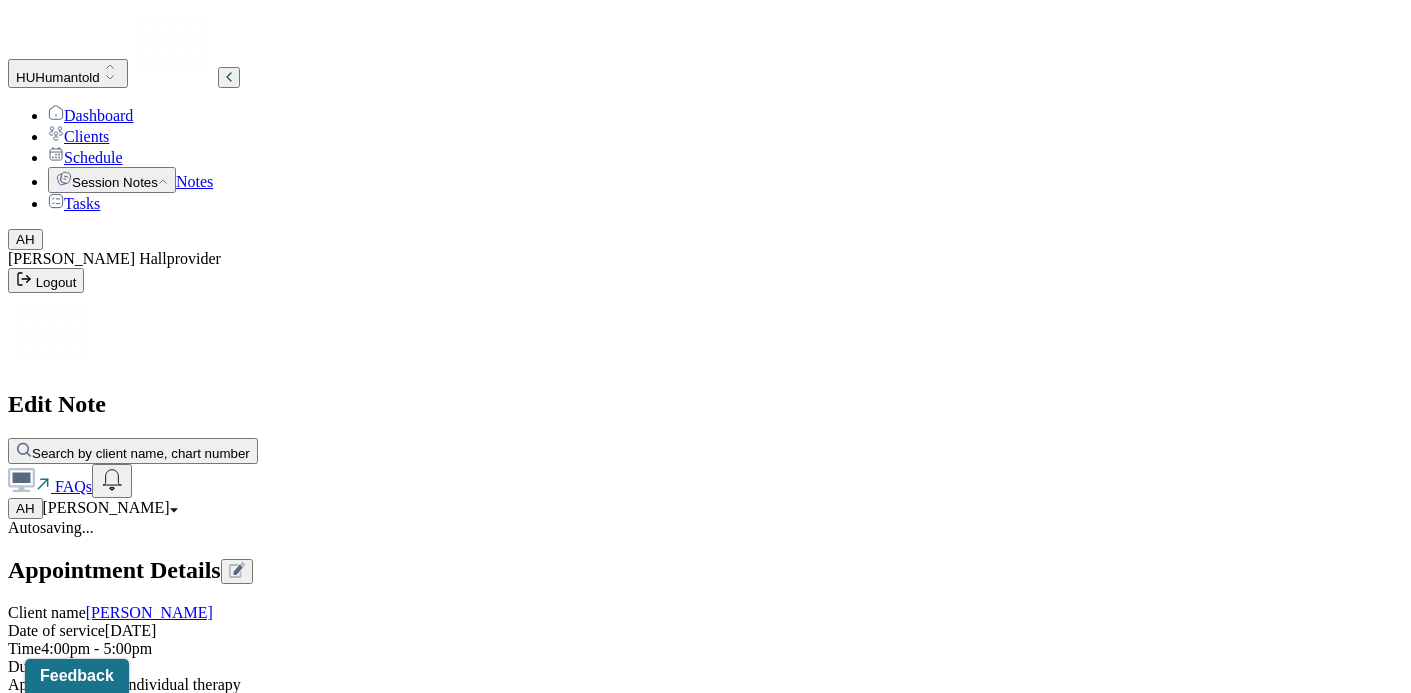 type on "Prognosis remains the same since [DATE]. Prognosis is good. Client is motivated, enthusiastic, and committed to therapeutic process." 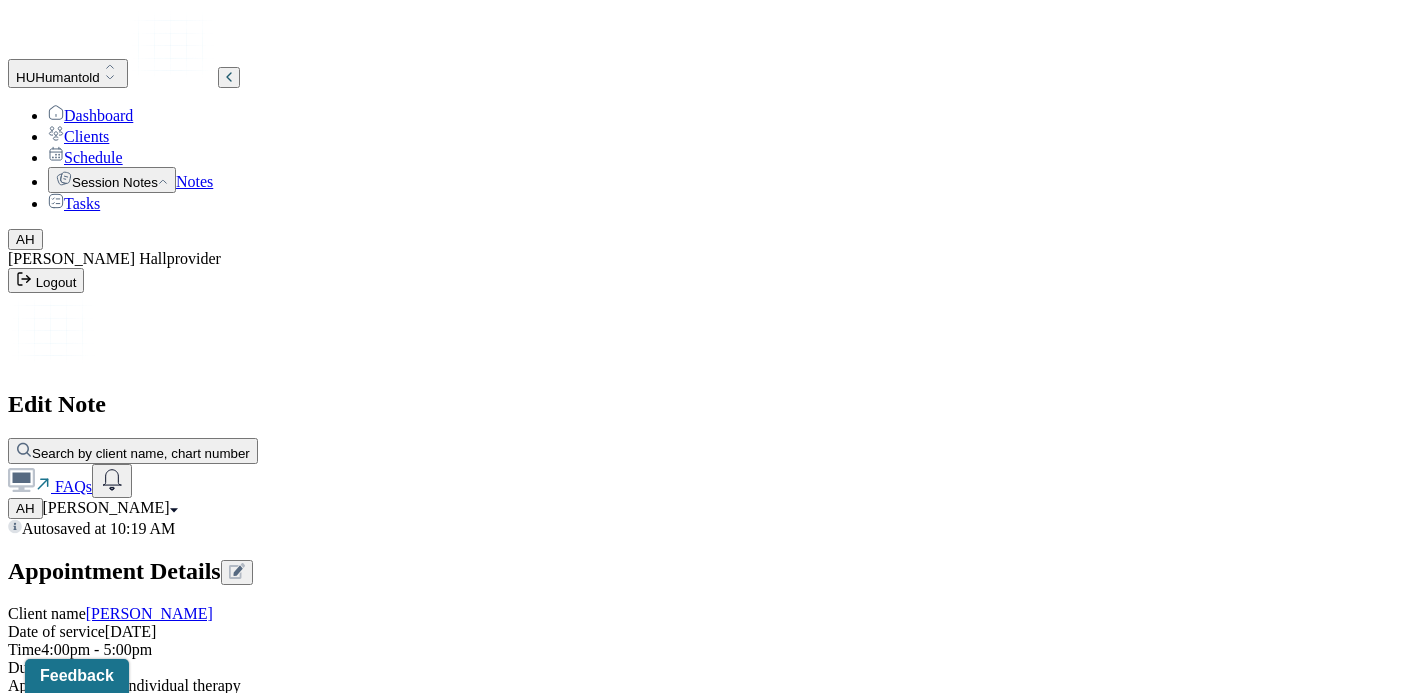 drag, startPoint x: 341, startPoint y: 415, endPoint x: 408, endPoint y: 499, distance: 107.44766 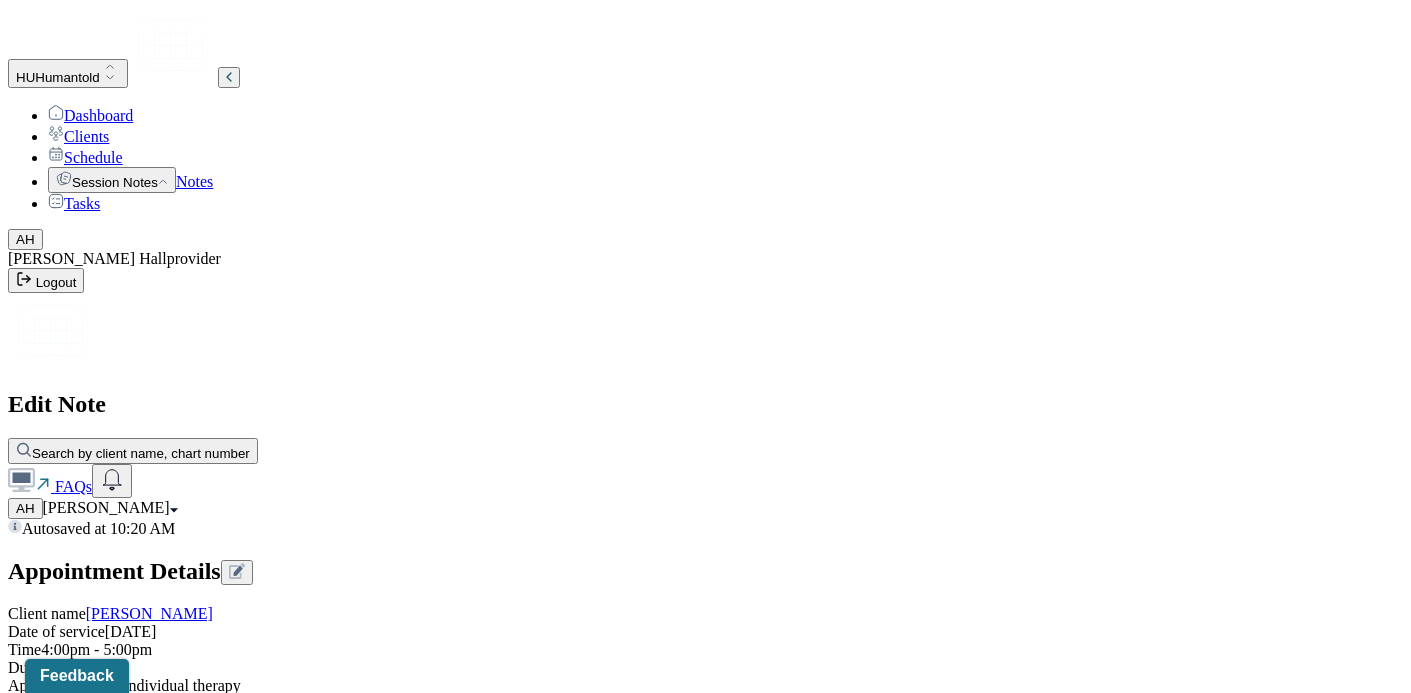 type 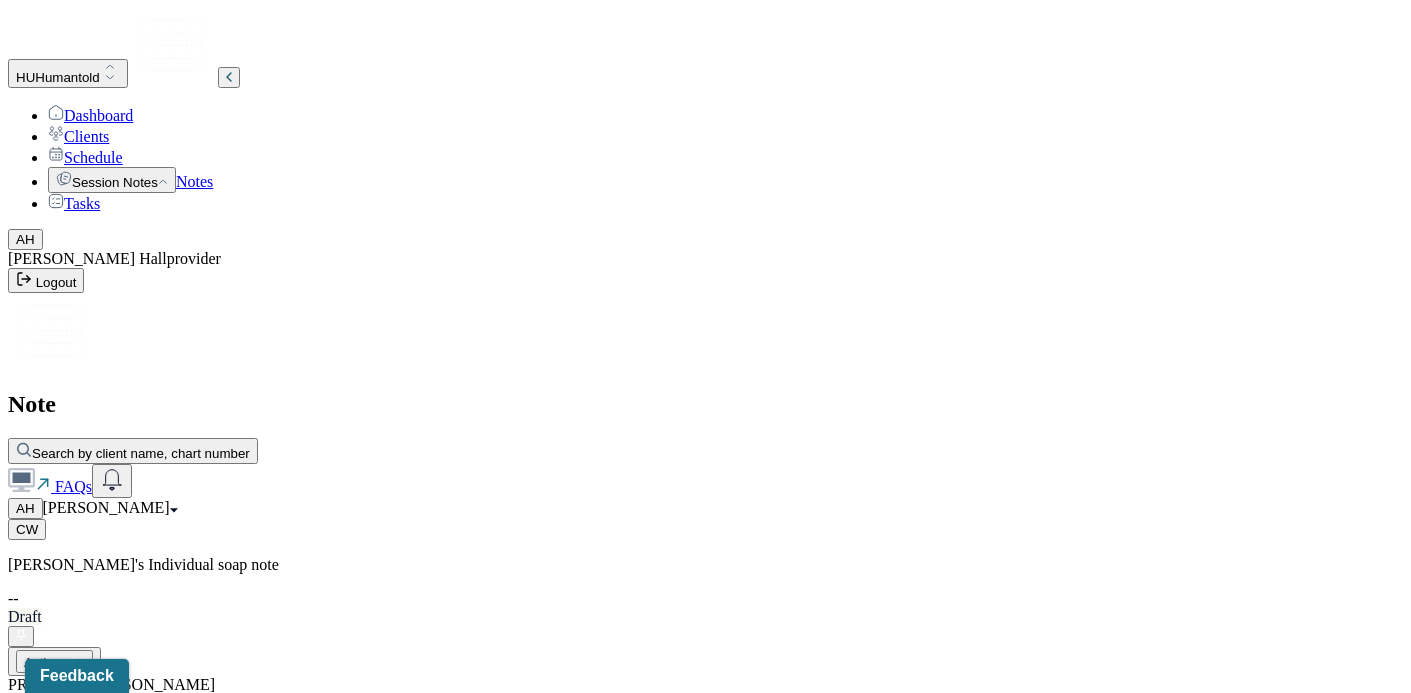 click on "Notes" at bounding box center (194, 181) 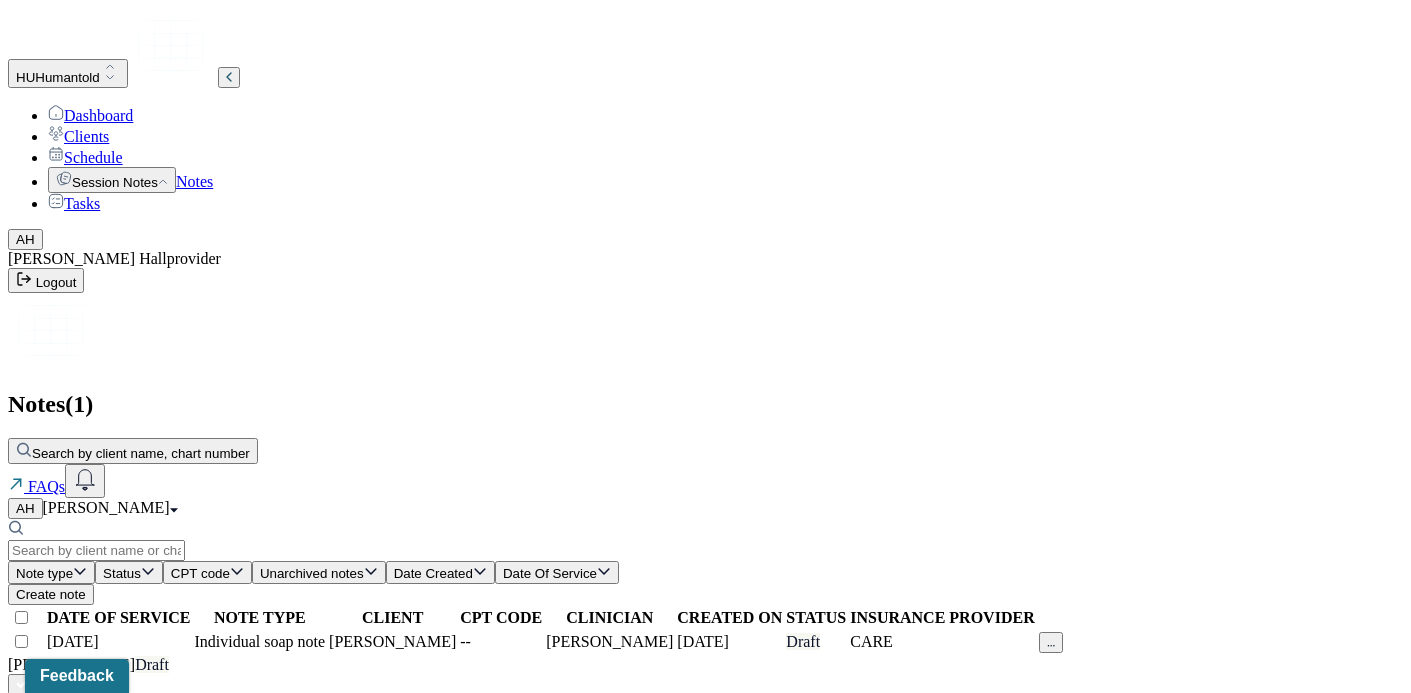 click on "Create note" at bounding box center [51, 594] 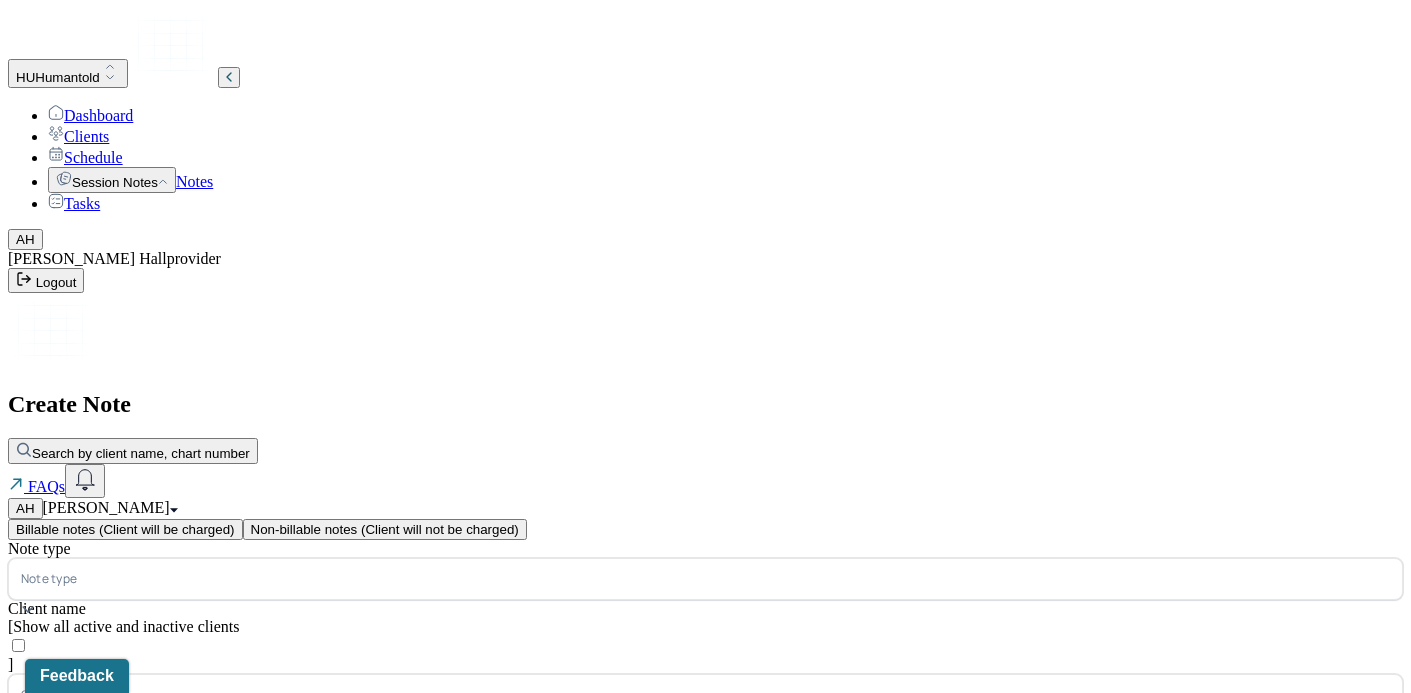 click on "Note type" at bounding box center [705, 579] 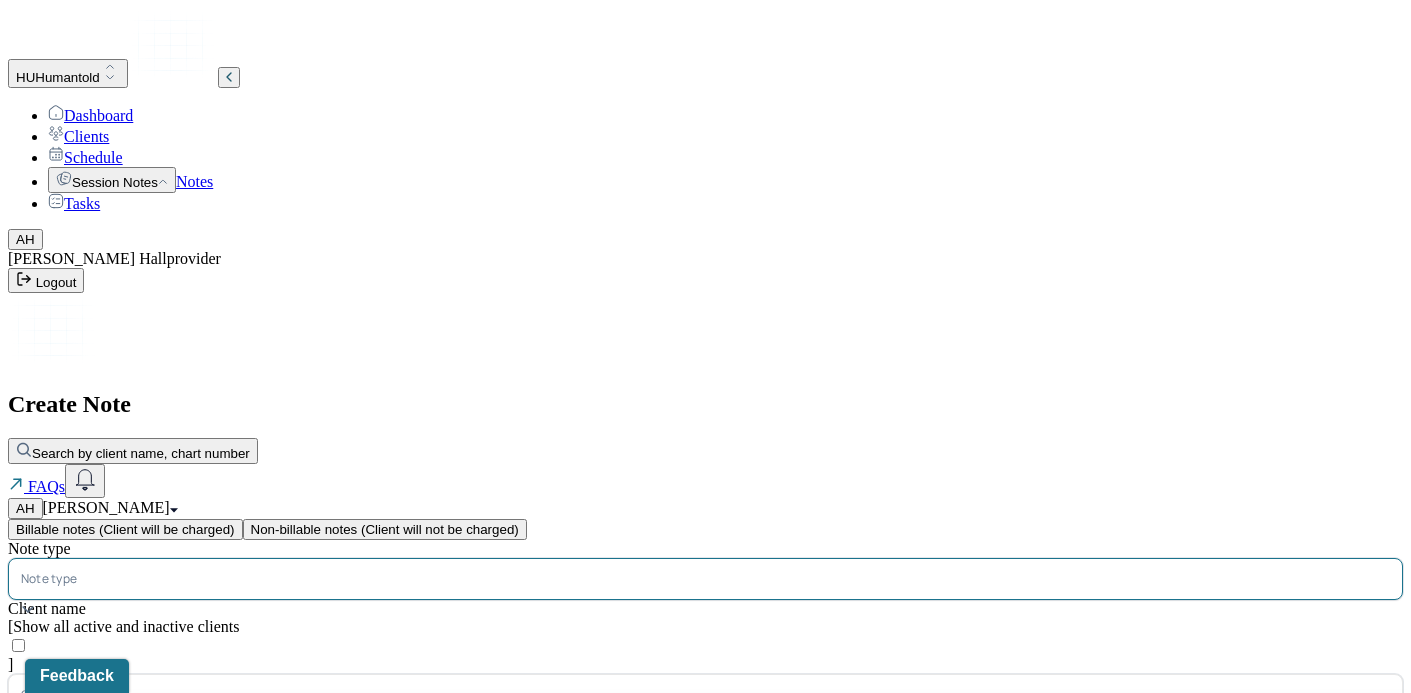 click on "Individual soap note" at bounding box center [713, 935] 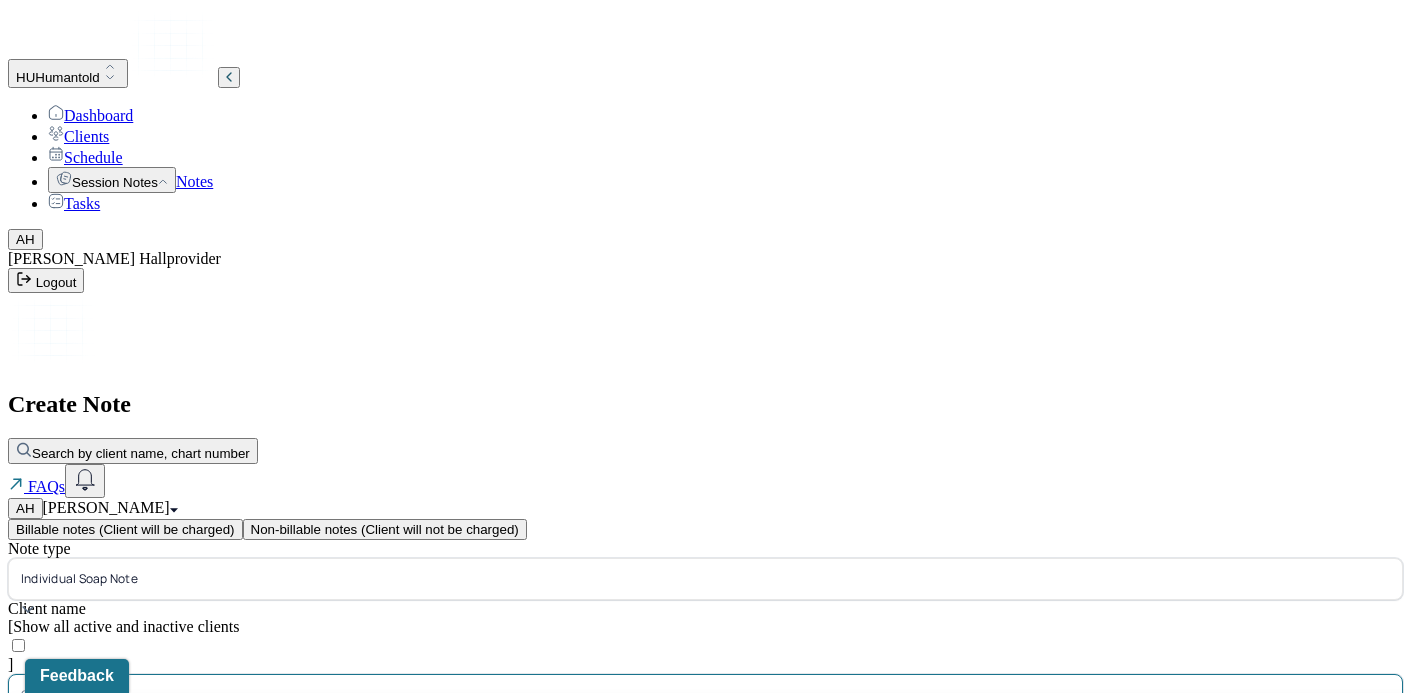 click at bounding box center (740, 695) 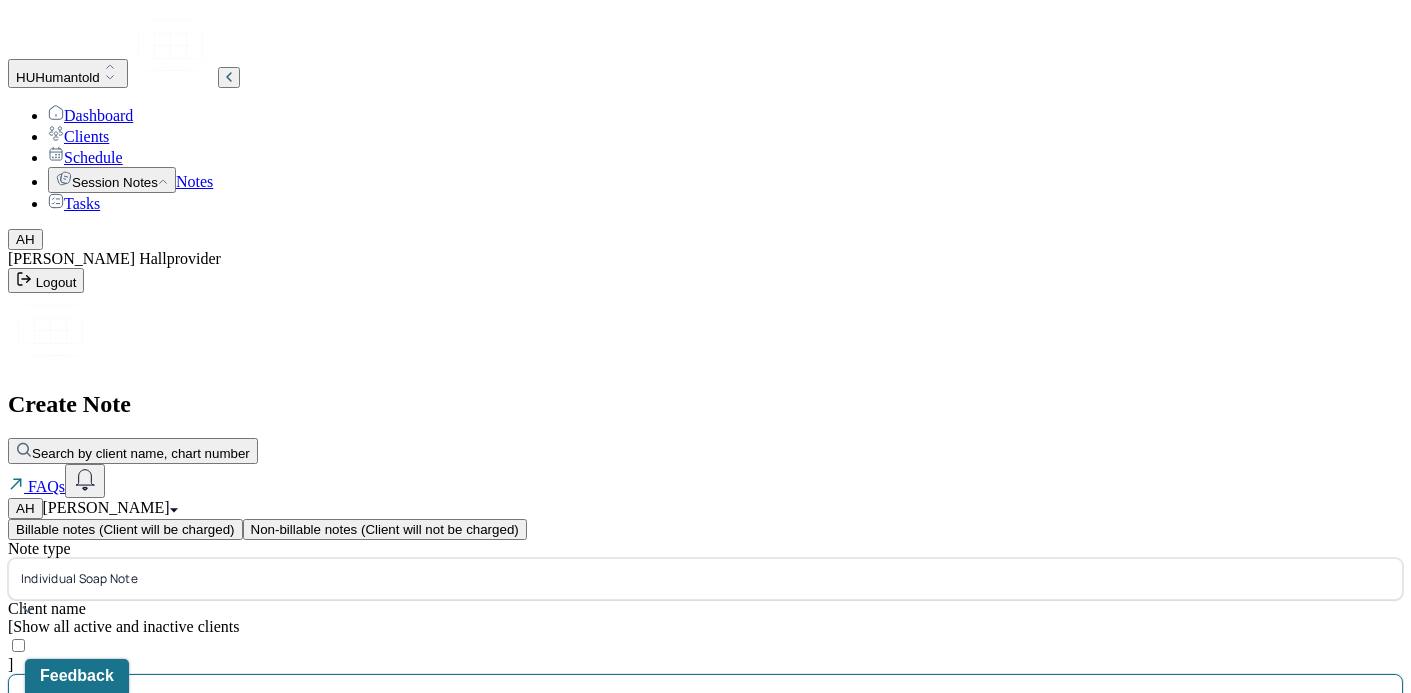 type on "ar" 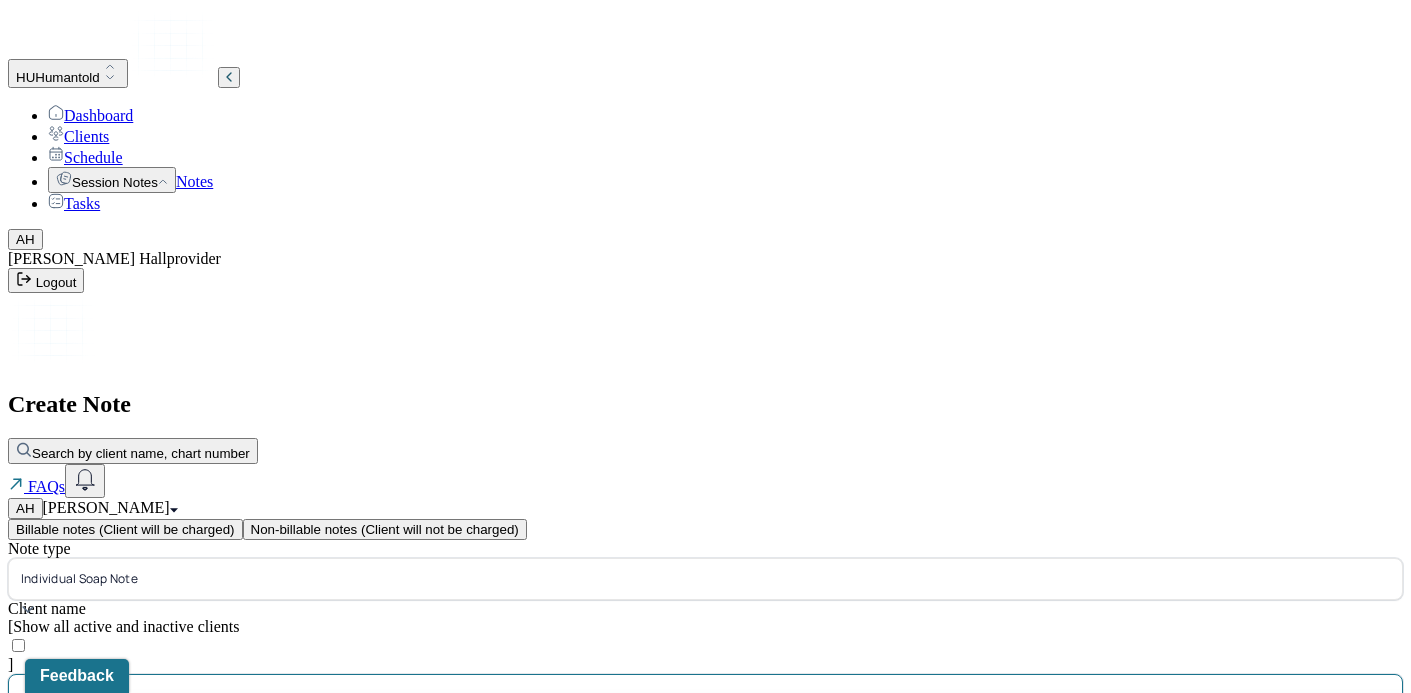 click on "active" at bounding box center [182, 739] 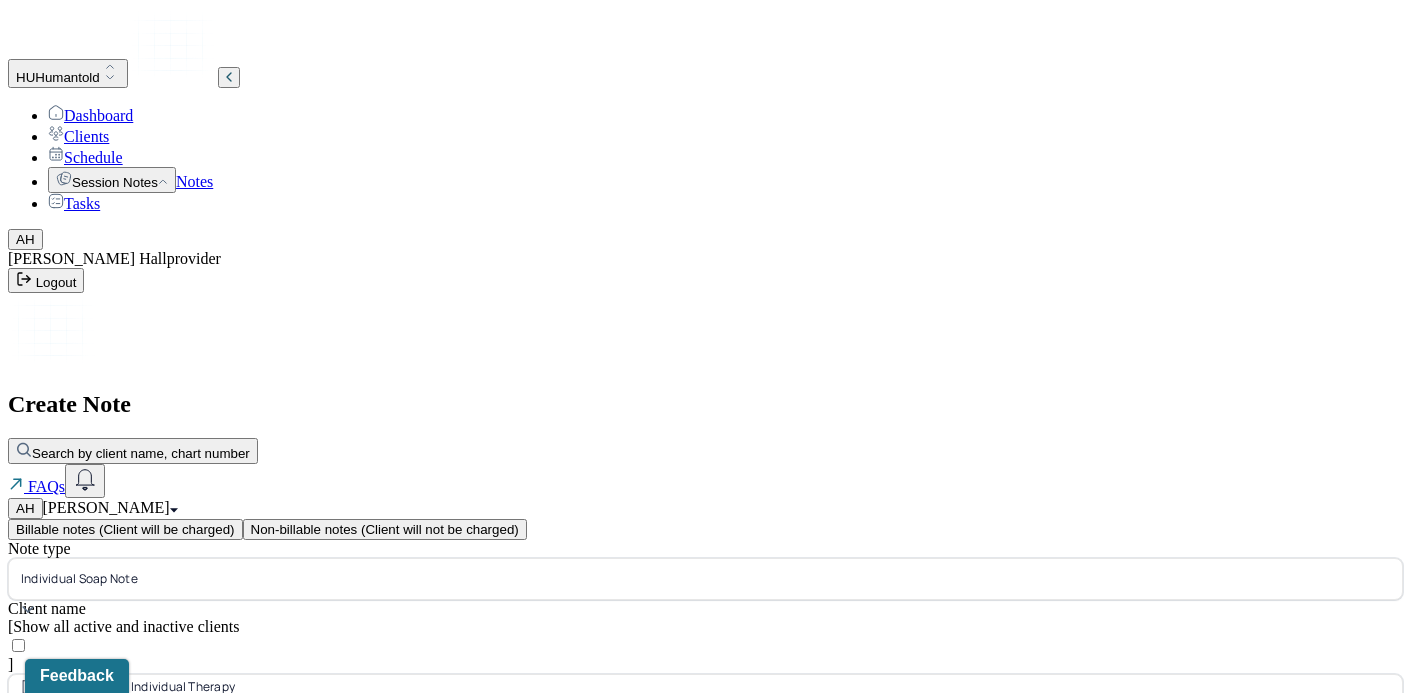 click on "Continue" at bounding box center [42, 951] 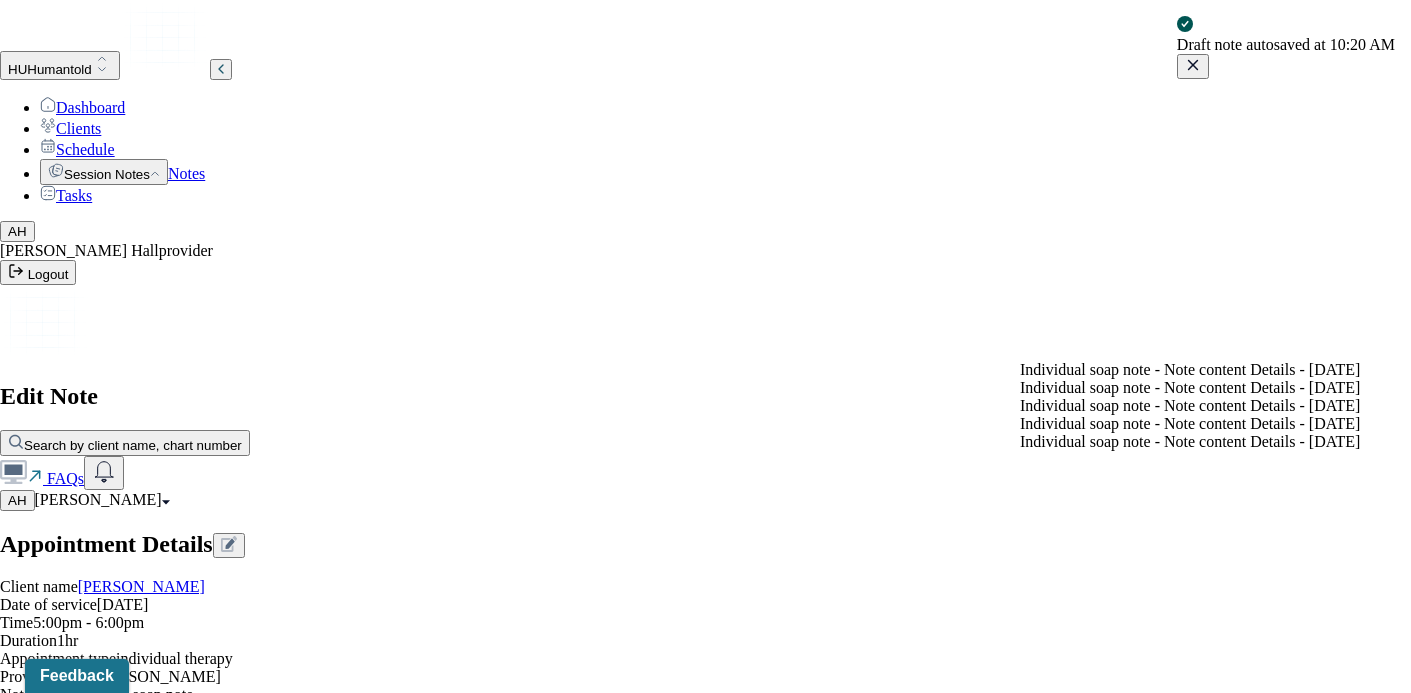 click 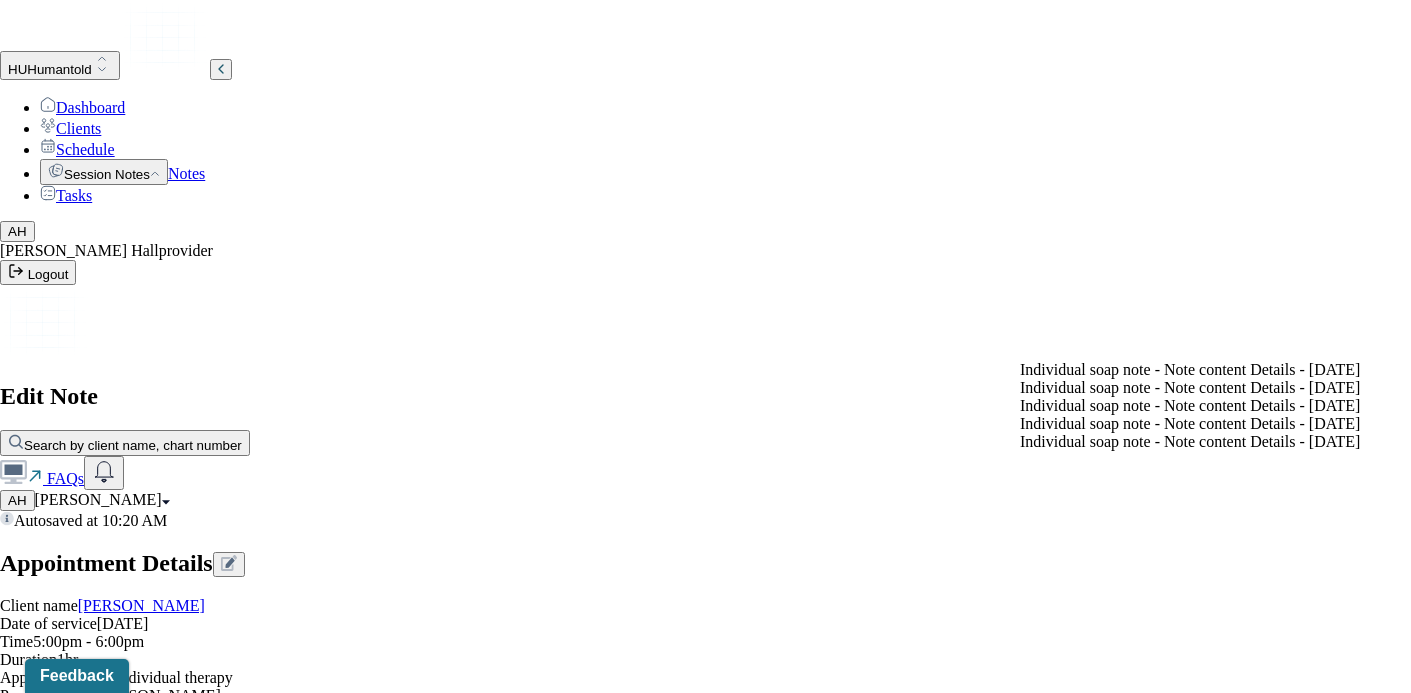 click on "Individual soap note   - Note content Details -   [DATE]" at bounding box center (1190, 388) 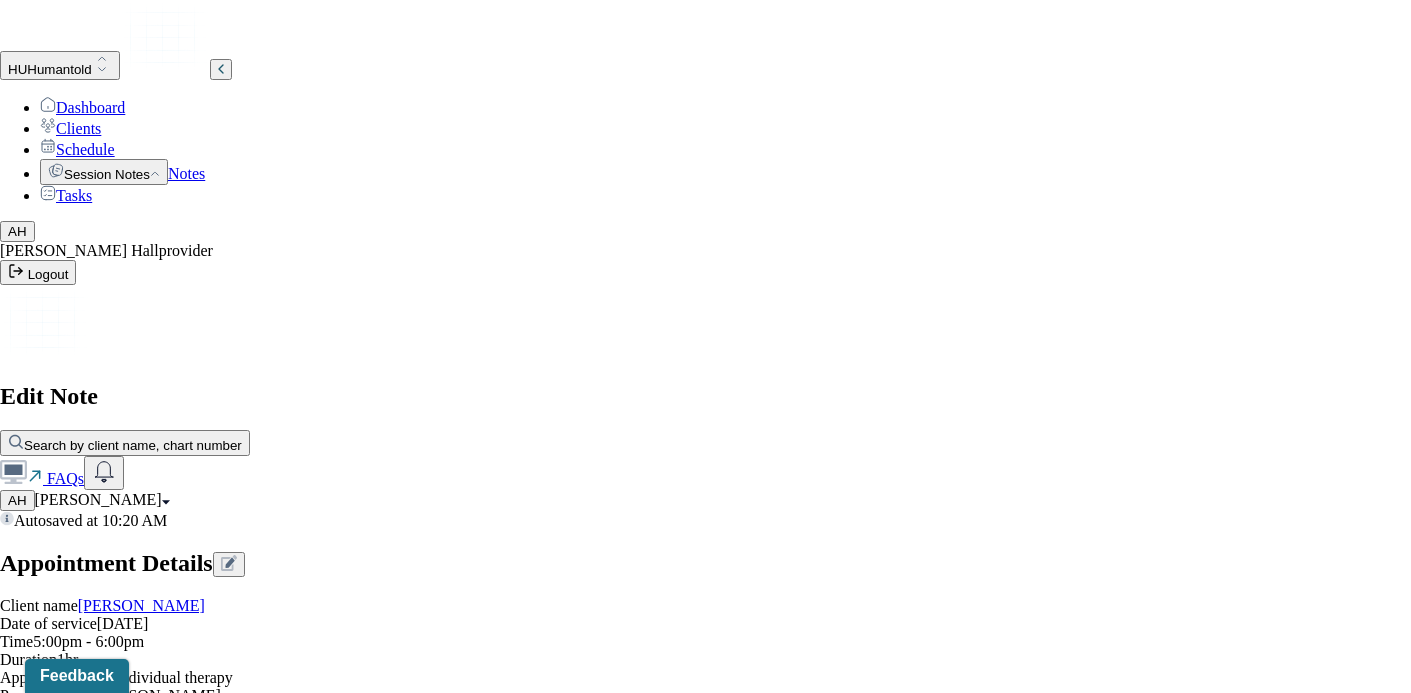 click on "Yes, Load Previous Note" at bounding box center (139, 4231) 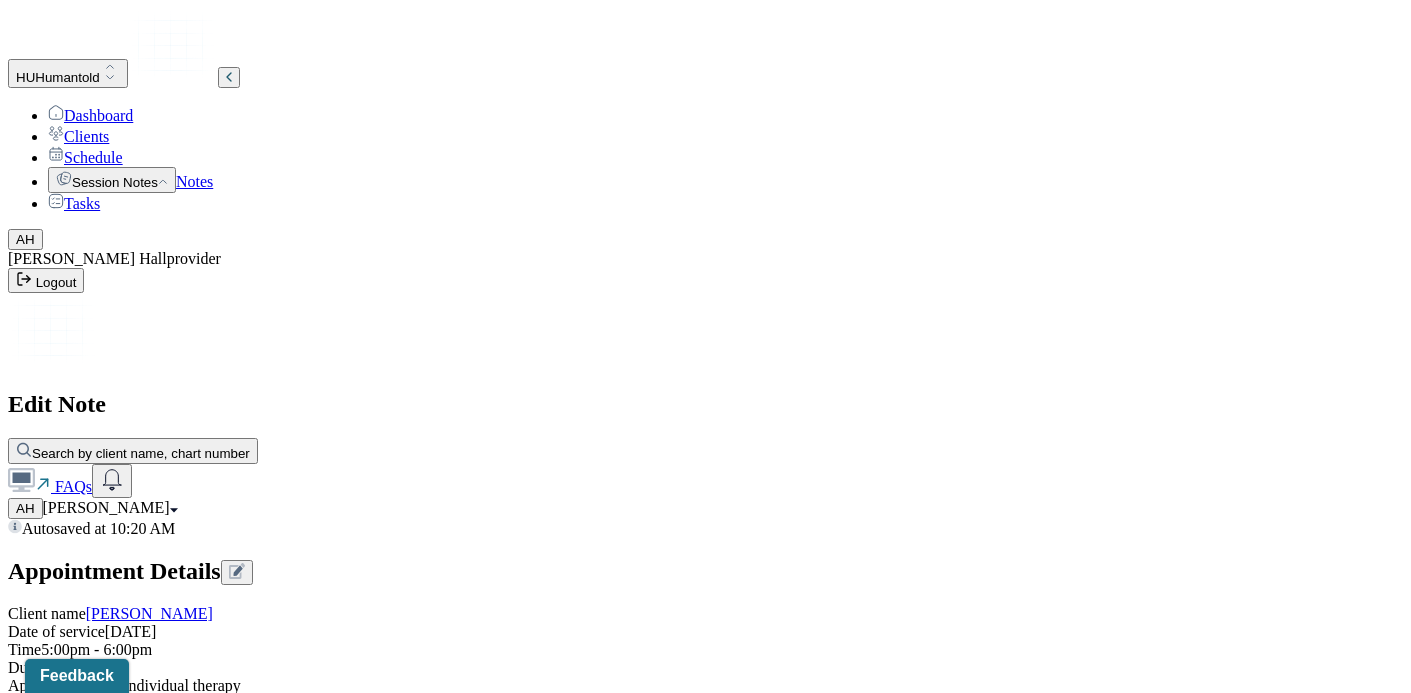 scroll, scrollTop: 691, scrollLeft: 0, axis: vertical 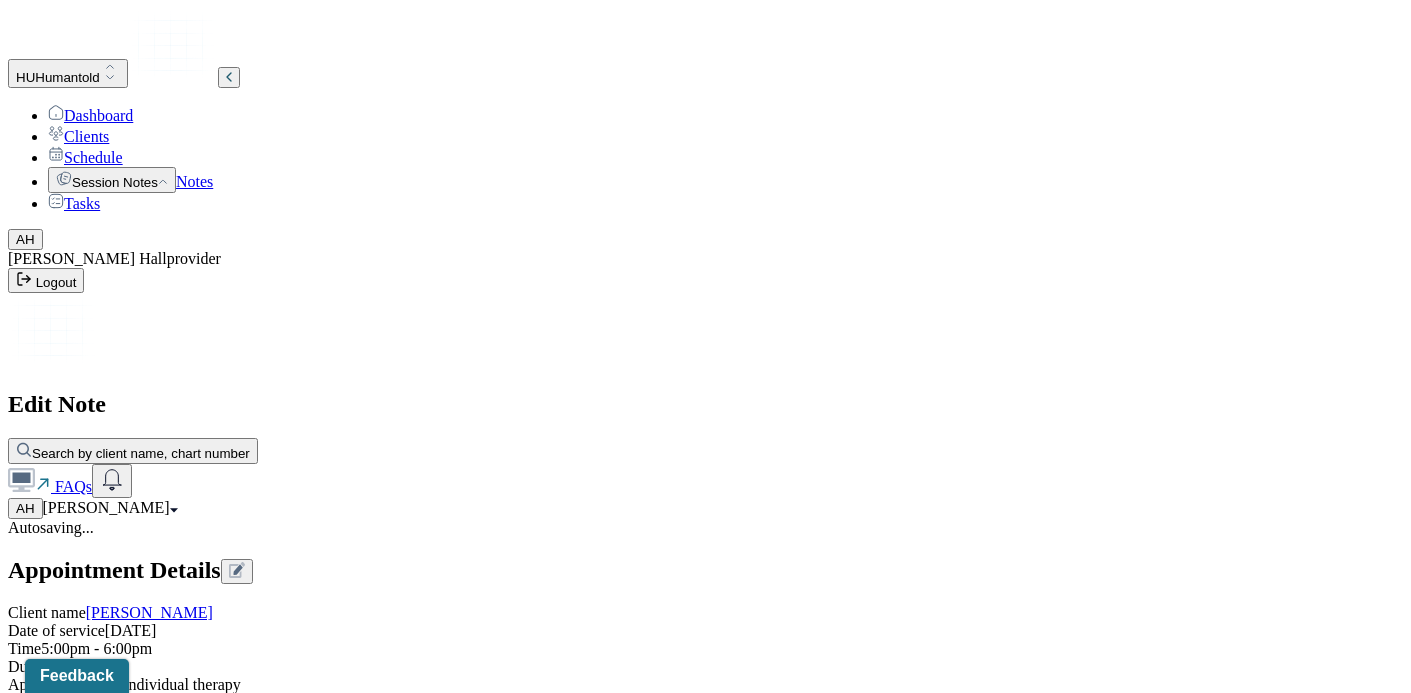 click on "worry, sadness, curiousity, hopefulness" at bounding box center (413, 1374) 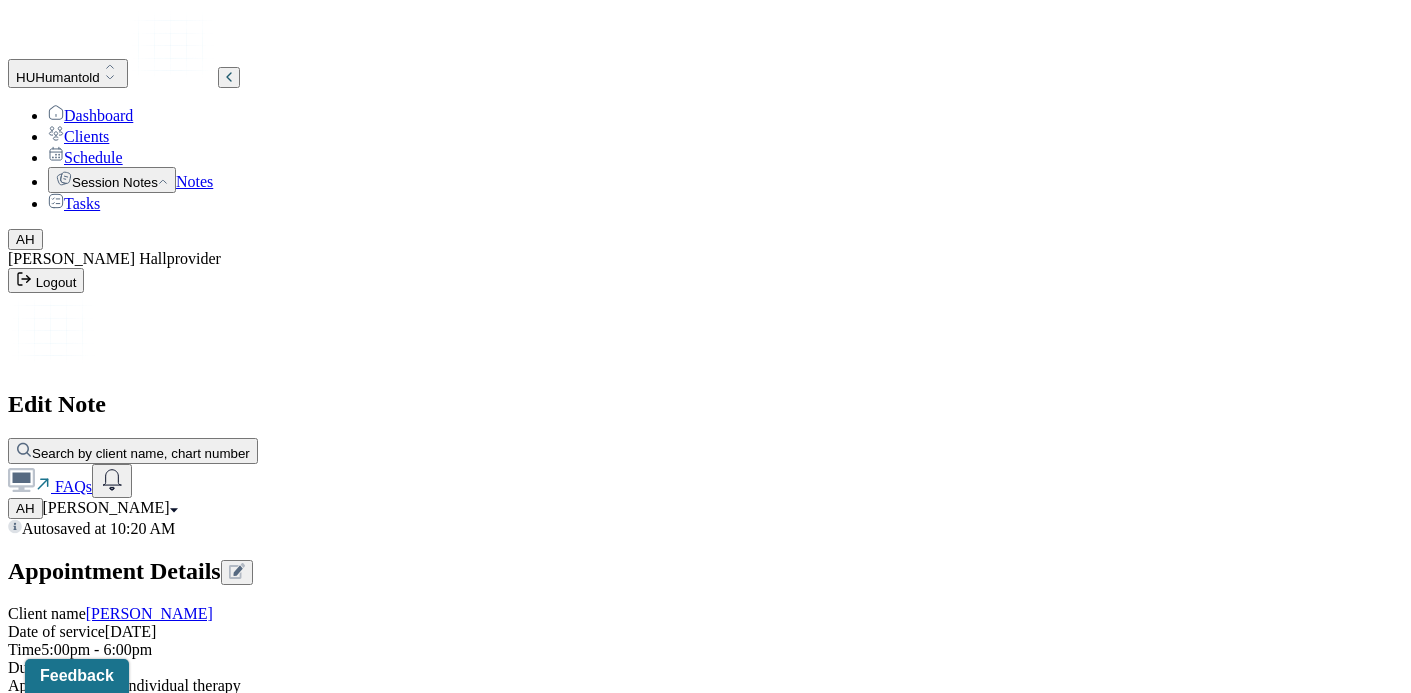click on "worry, sadness, curiousity, hopefulness" at bounding box center [413, 1375] 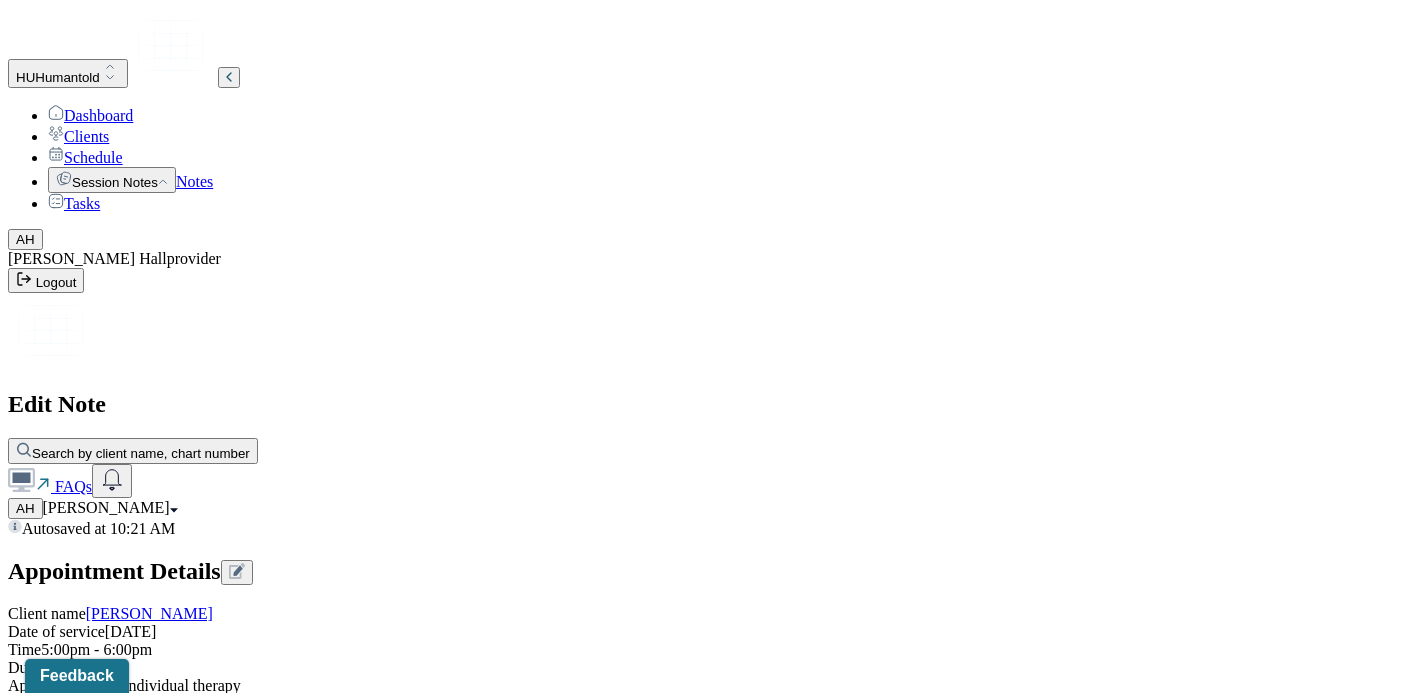 scroll, scrollTop: 2335, scrollLeft: 0, axis: vertical 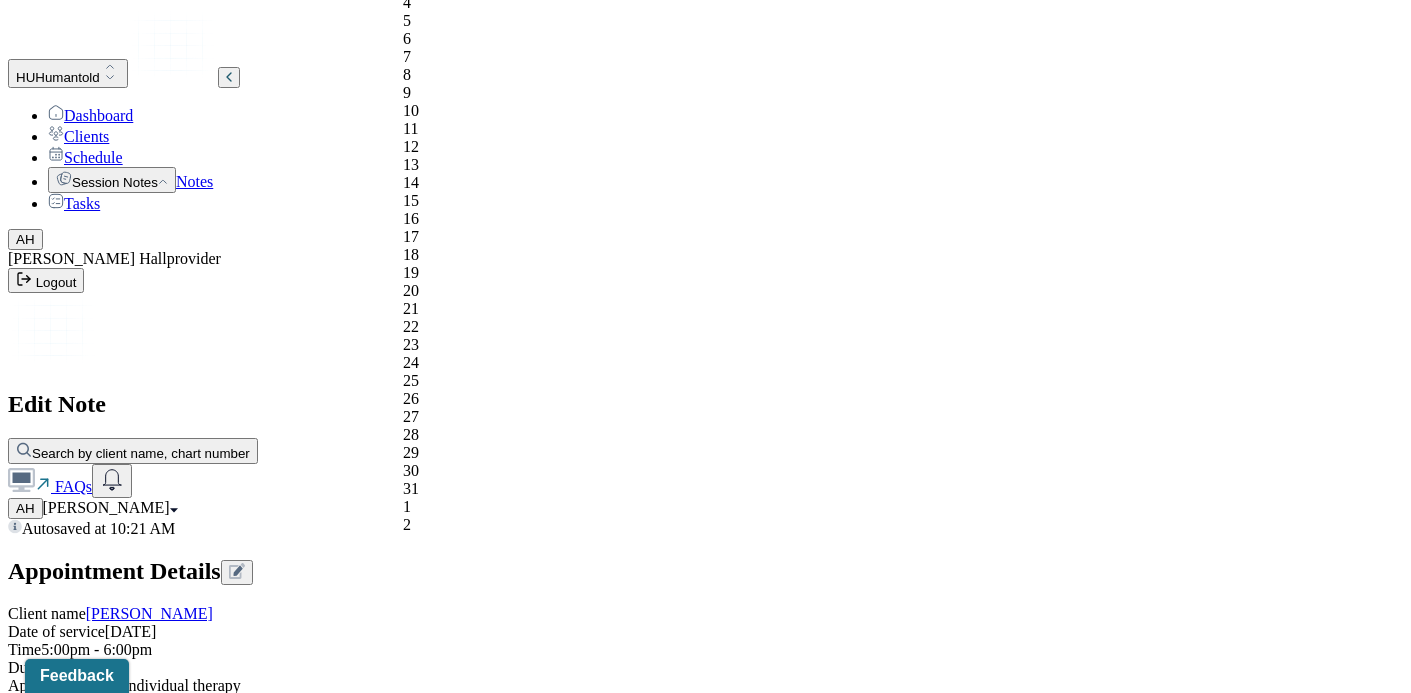 click on "[DATE]" at bounding box center (96, 3044) 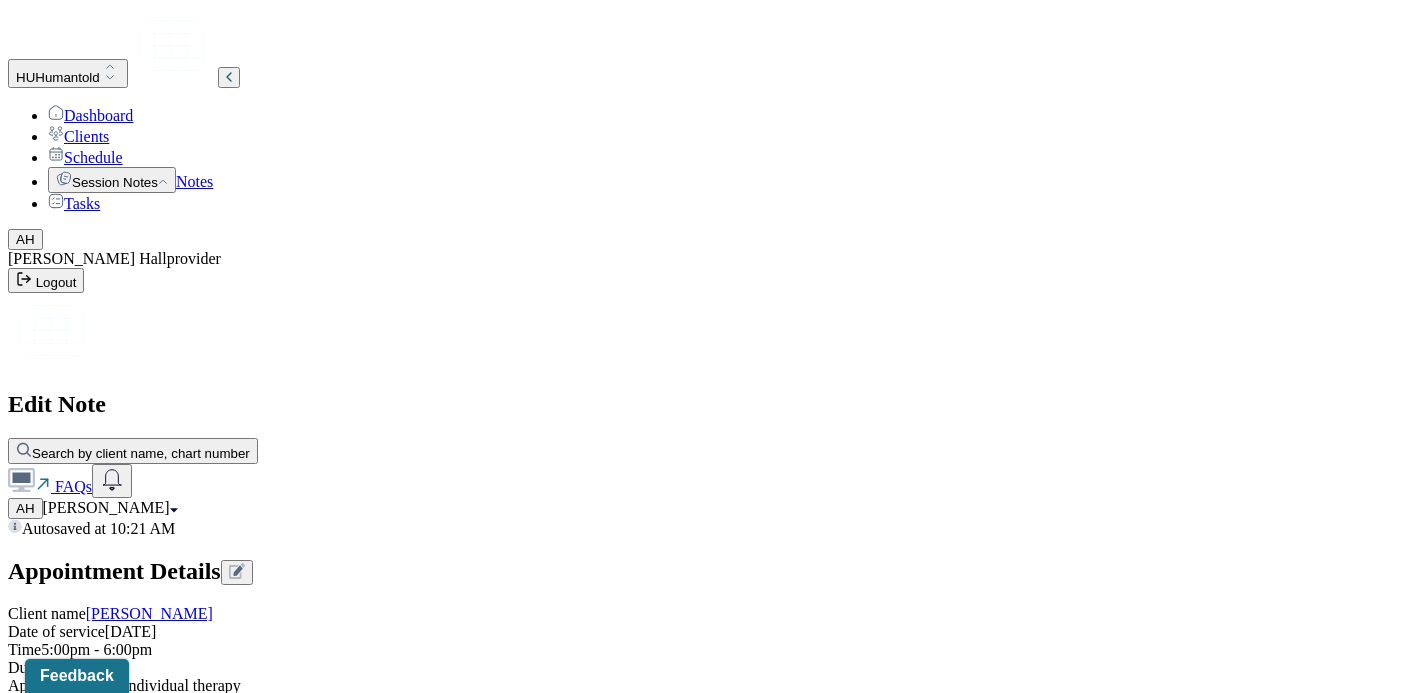 click on "Prognosis remains the same since last session on [DATE]. Prognosis is good. Client is intelligent and motivated and is curious about developing insight into her behavior and emotions." at bounding box center [88, 3190] 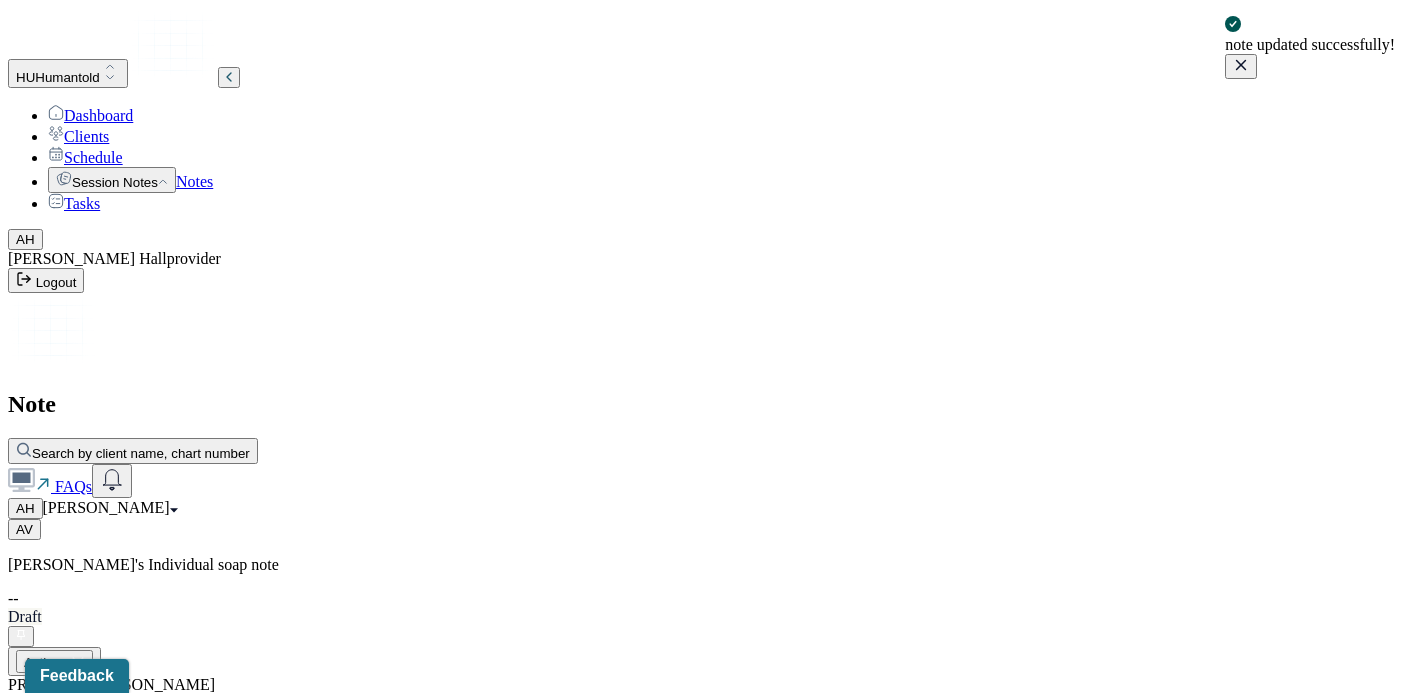 click on "Notes" at bounding box center (194, 181) 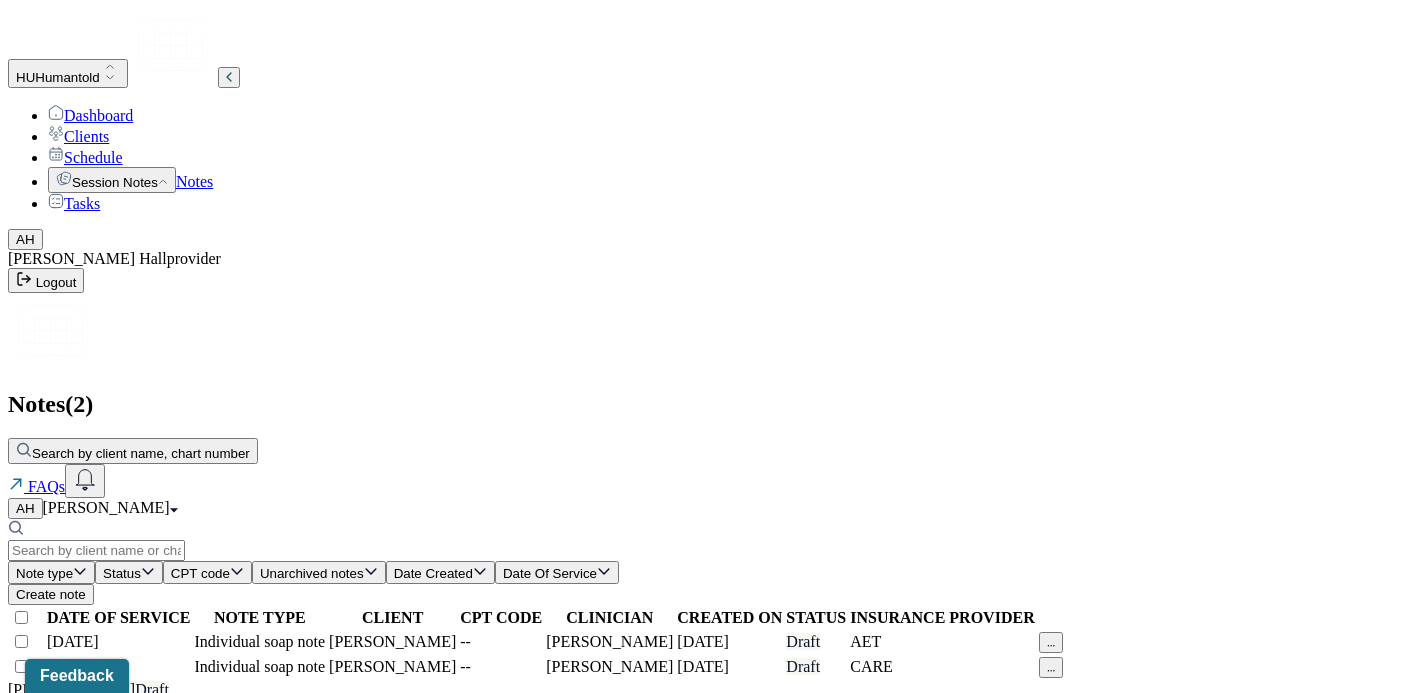 click on "Create note" at bounding box center [51, 594] 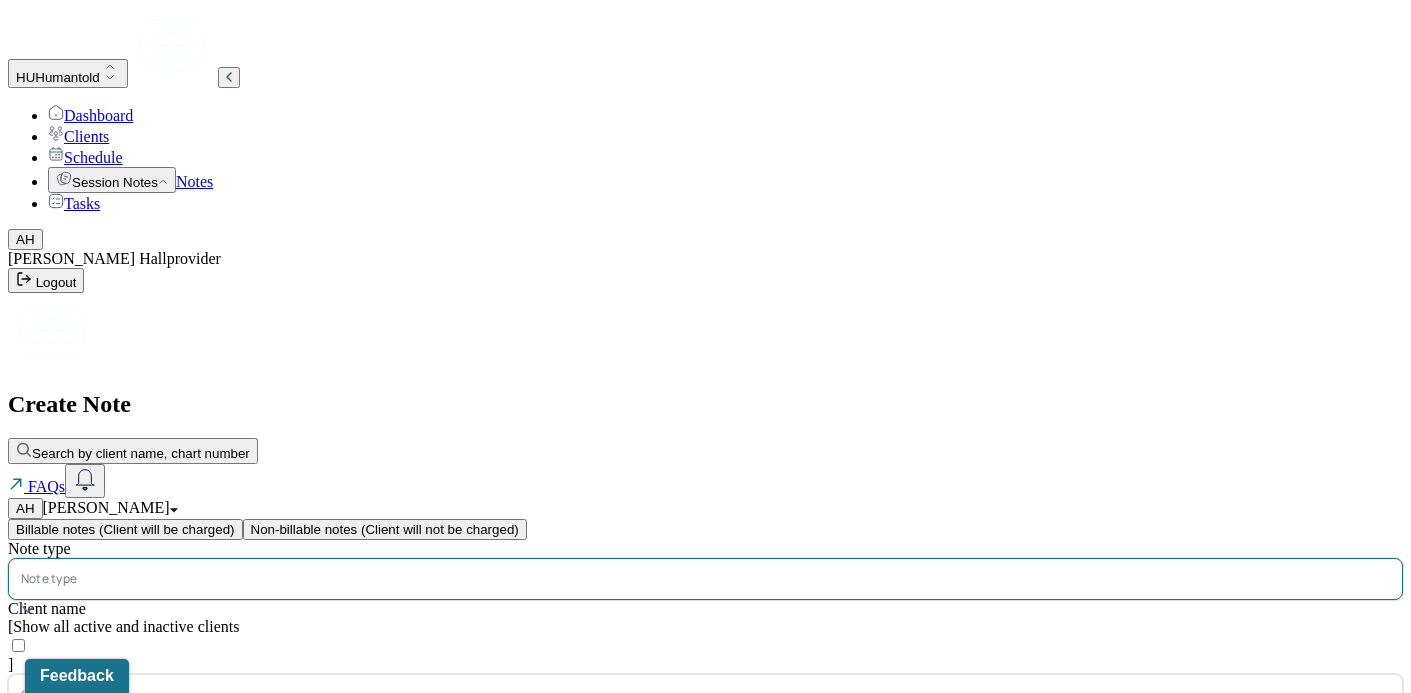 click at bounding box center [735, 579] 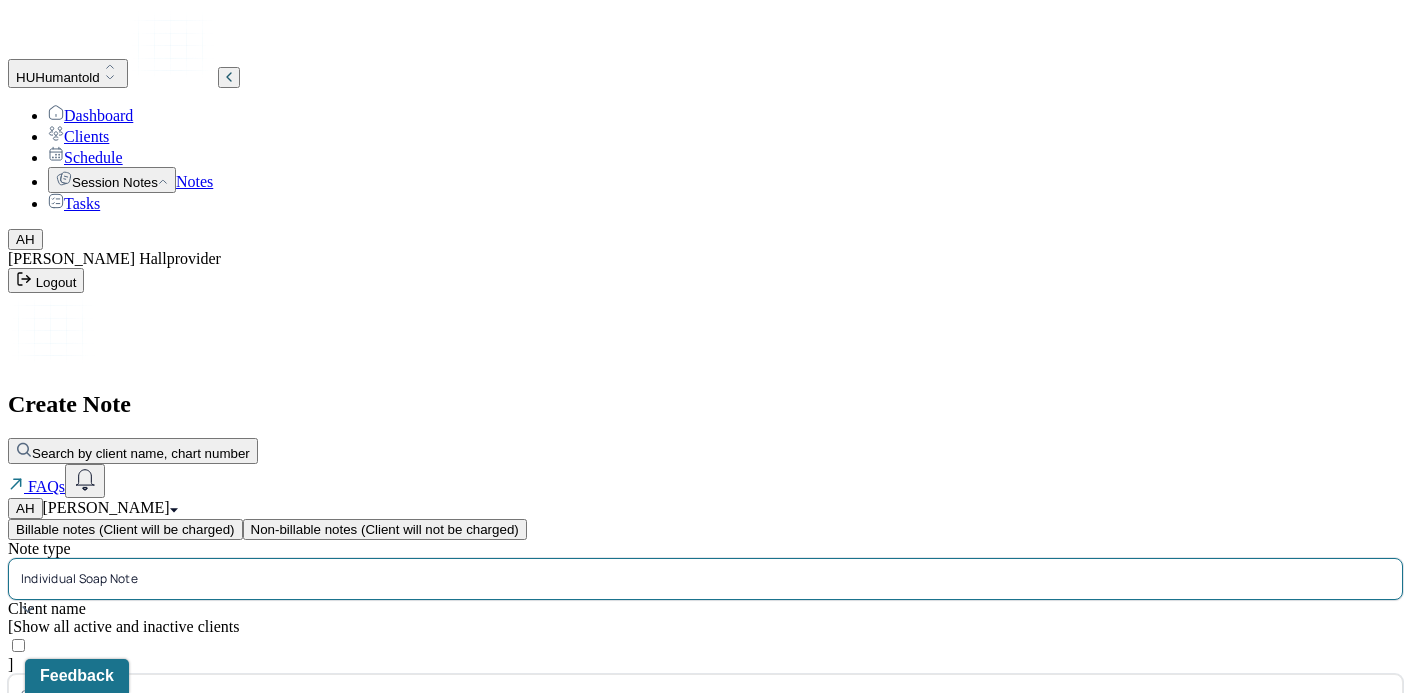 click at bounding box center [740, 695] 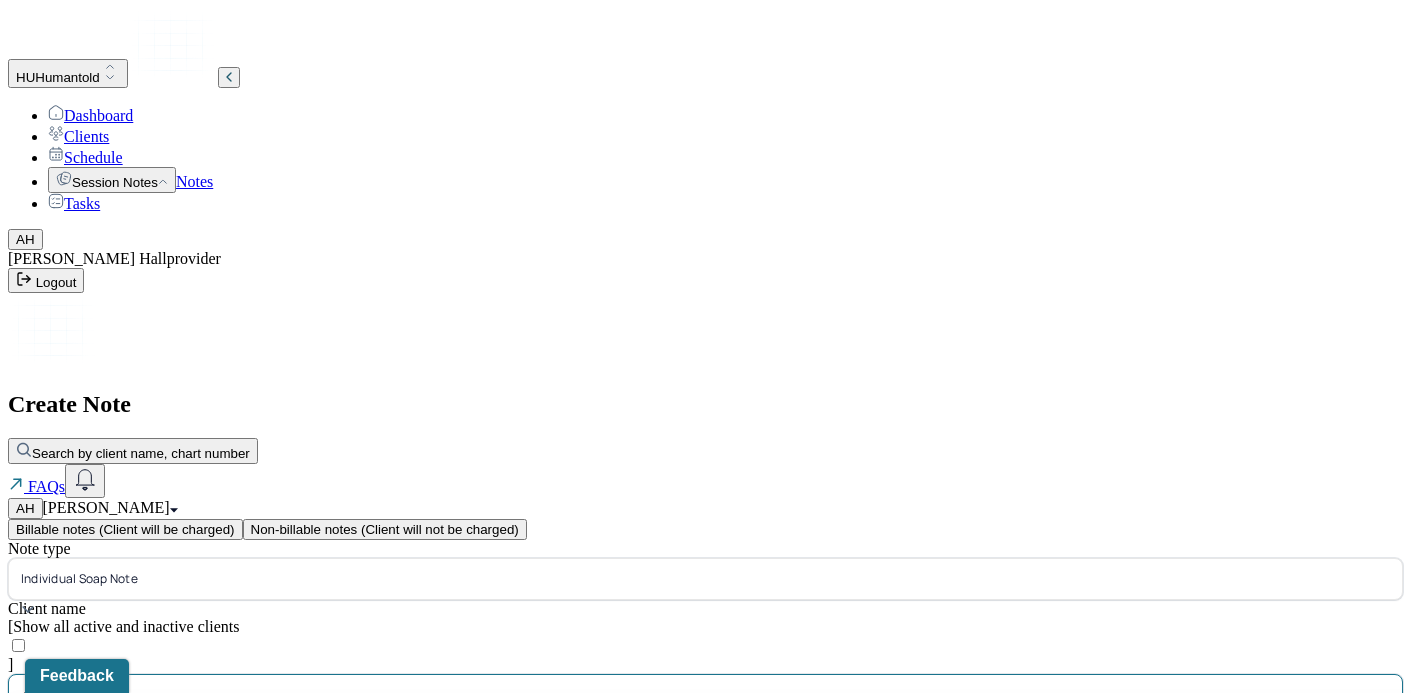 type on "rac" 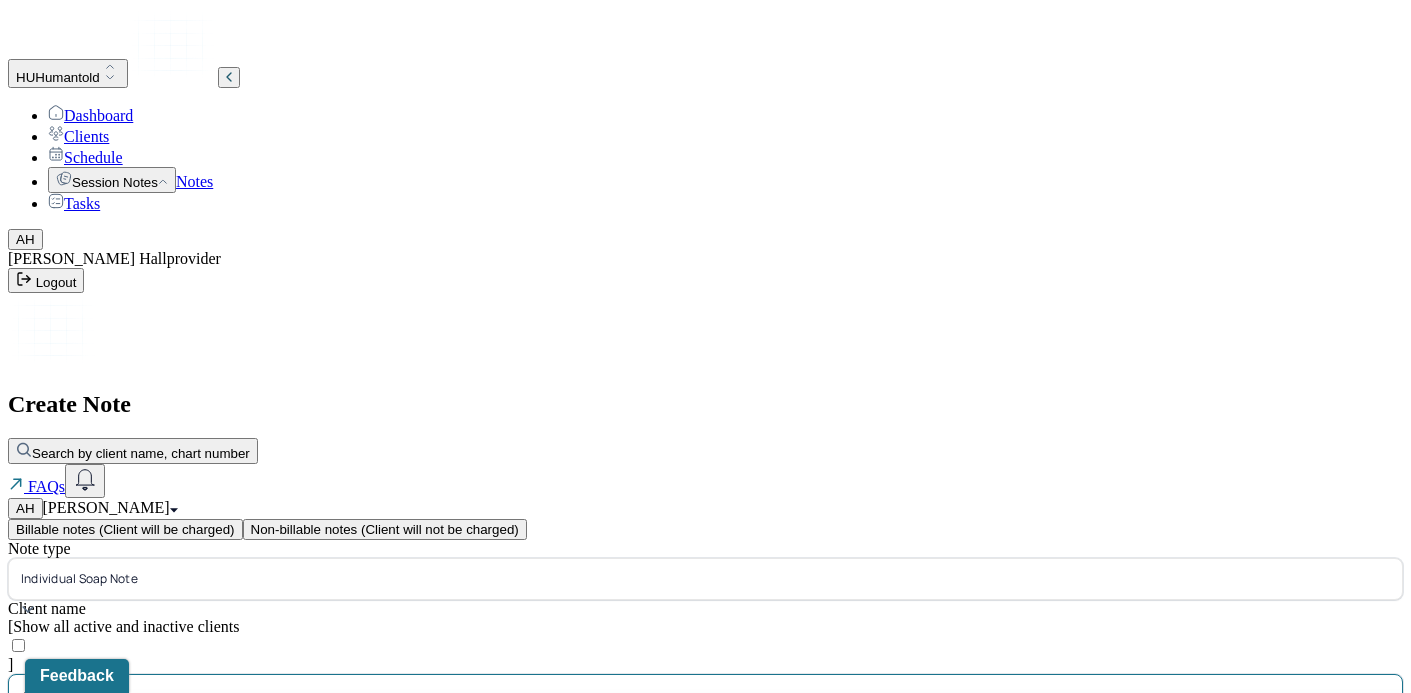 click on "[PERSON_NAME] - Individual therapy" at bounding box center [713, 720] 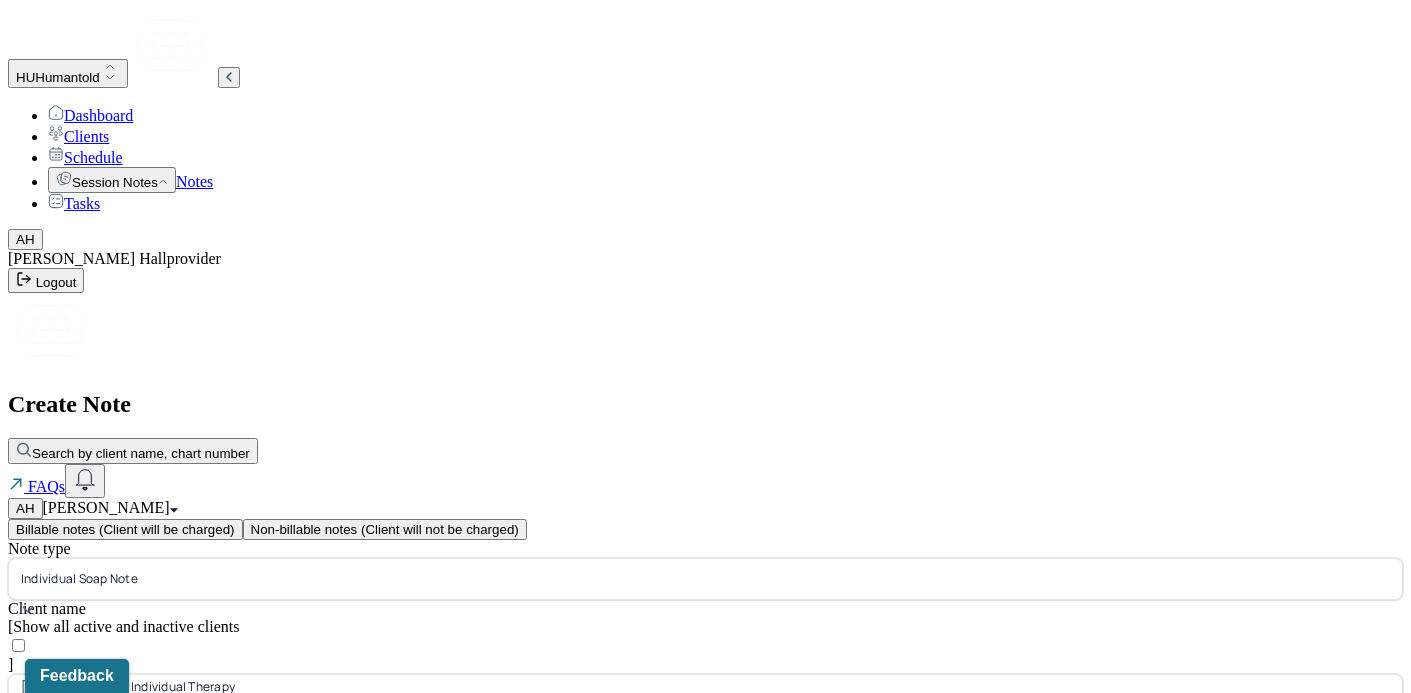 click on "Continue" at bounding box center [42, 951] 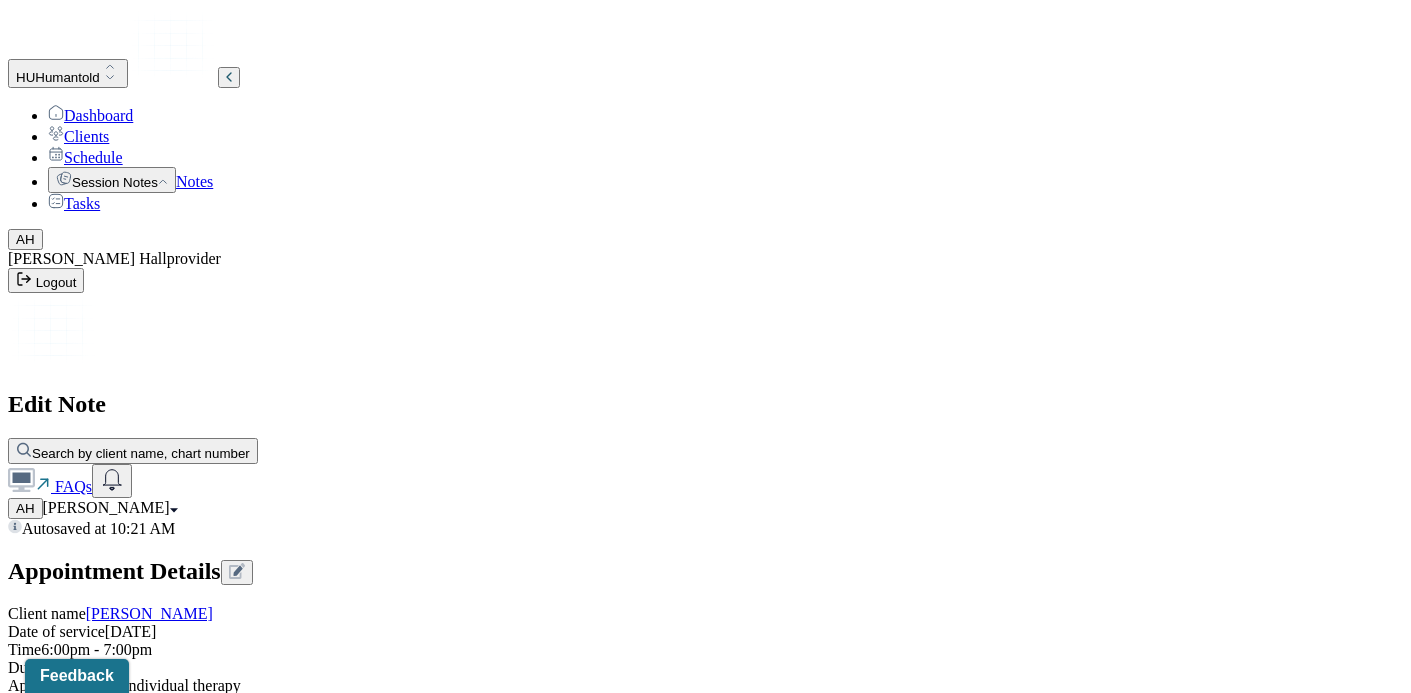 click on "Load previous session note" at bounding box center [104, 910] 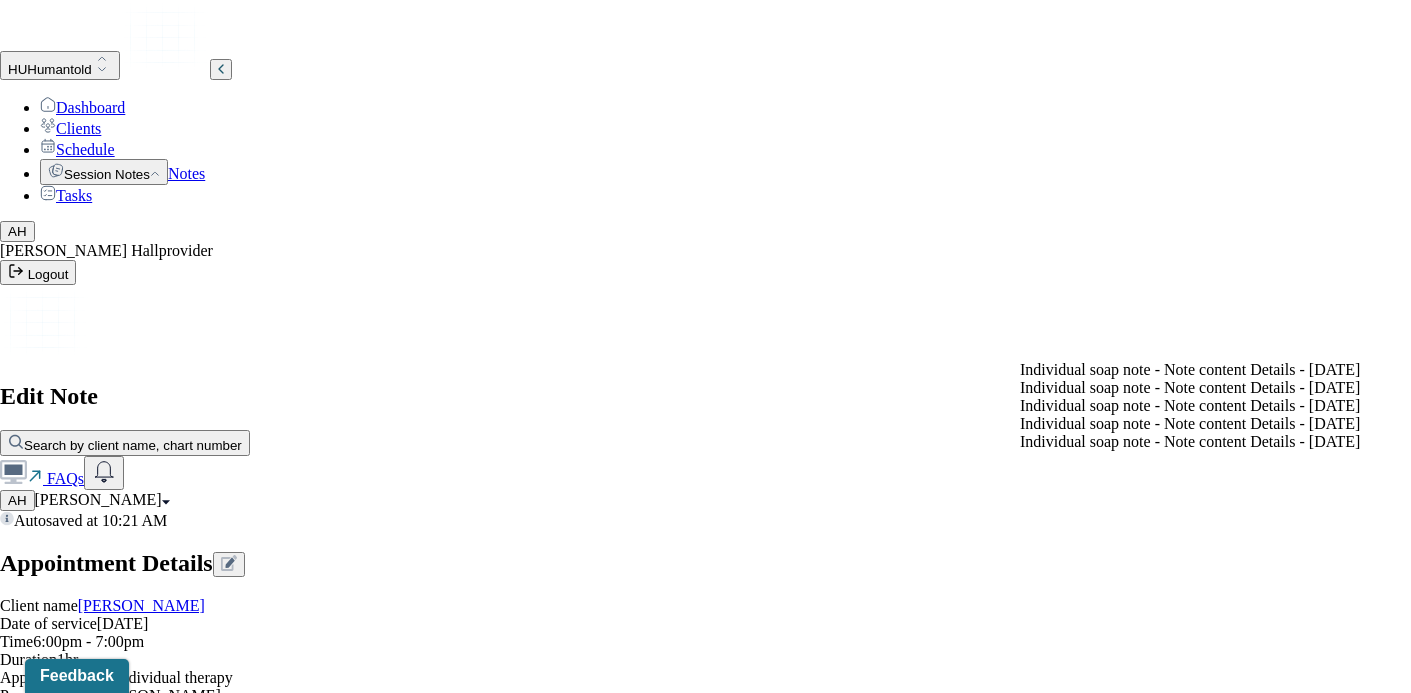 click on "Individual soap note   - Note content Details -   [DATE]" at bounding box center (1190, 388) 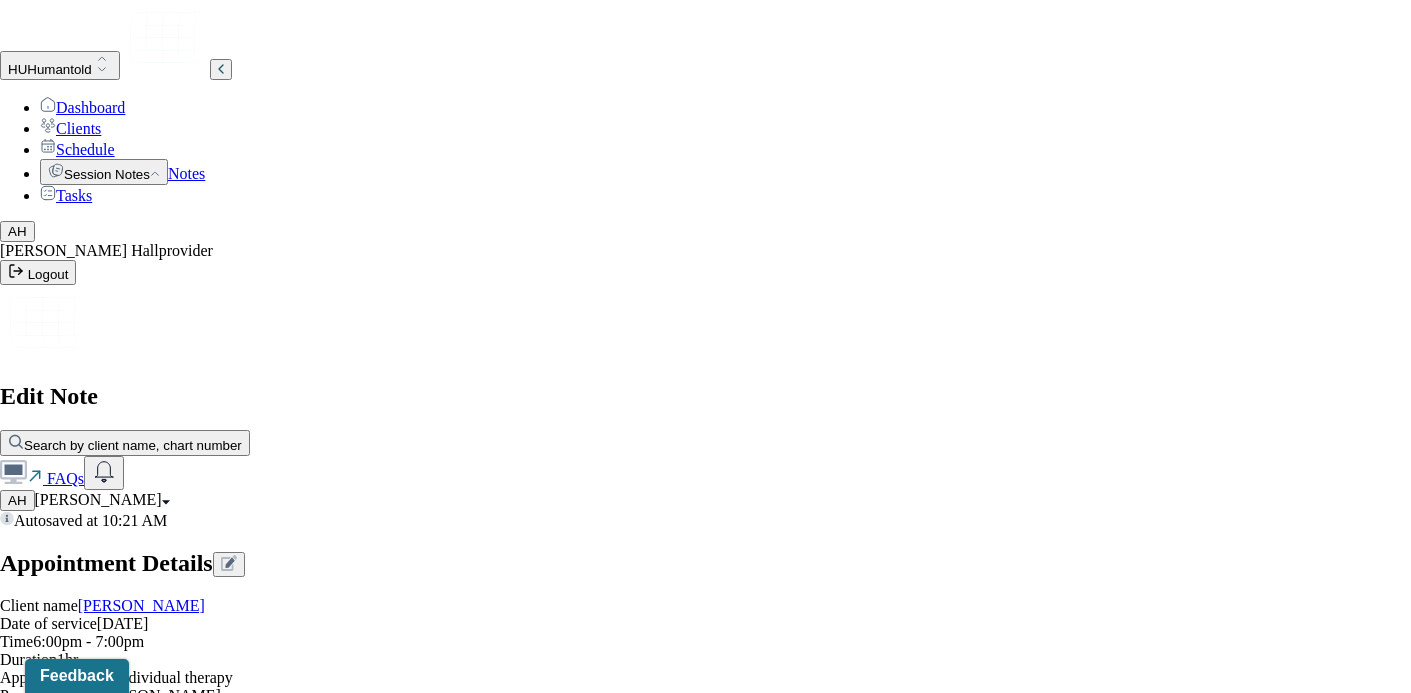 click at bounding box center (705, 4050) 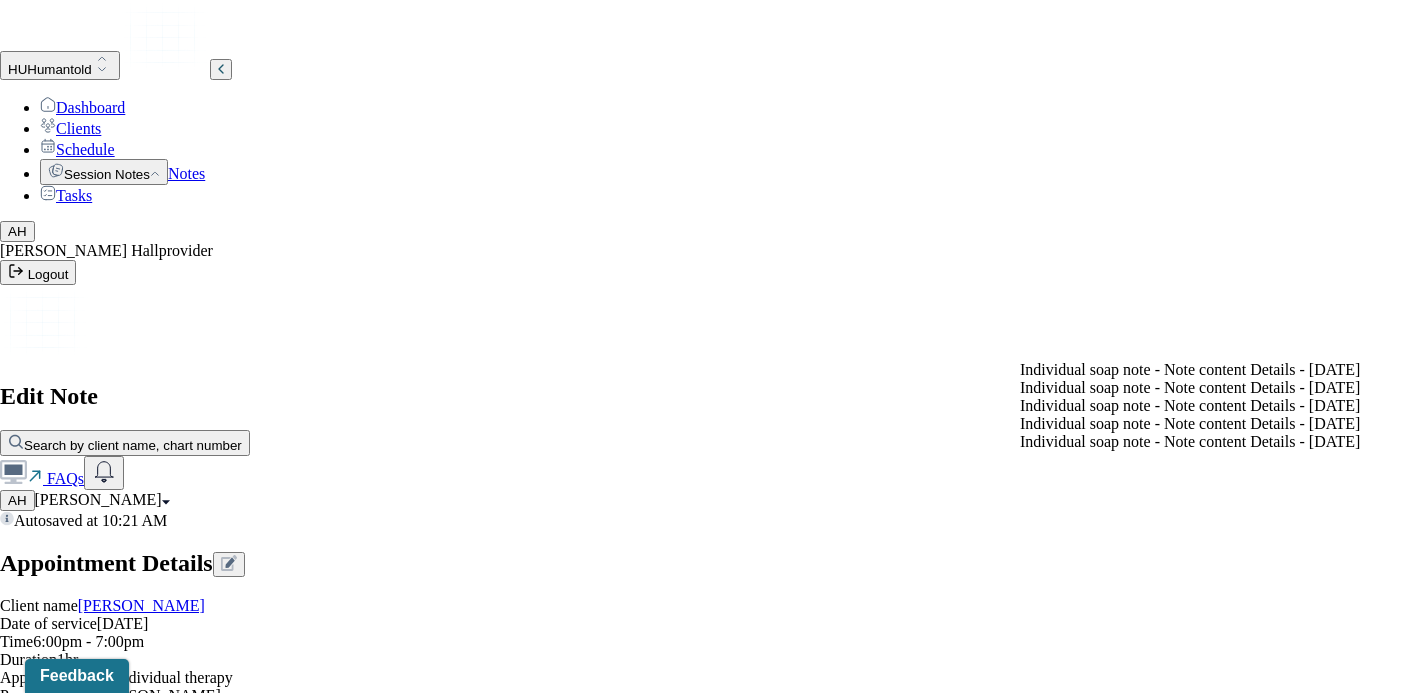click on "Load previous session note" at bounding box center [96, 902] 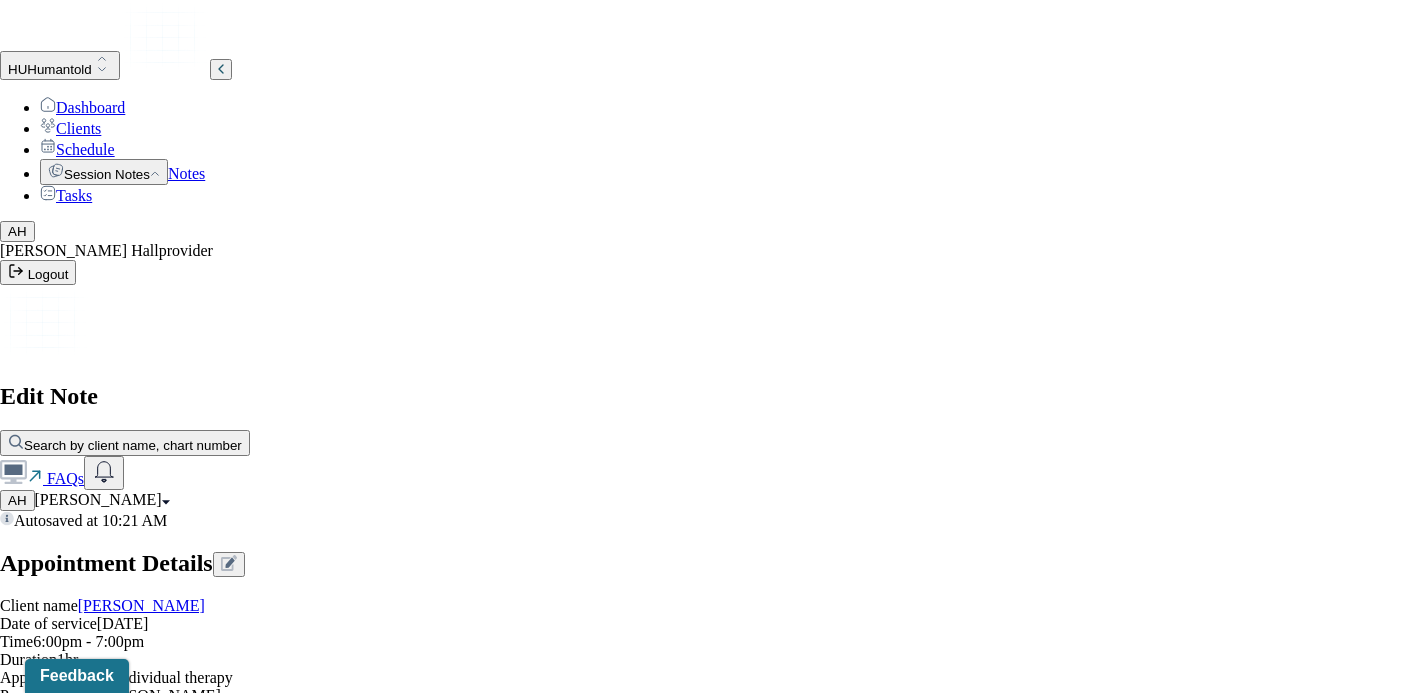 click on "Yes, Load Previous Note" at bounding box center (139, 4231) 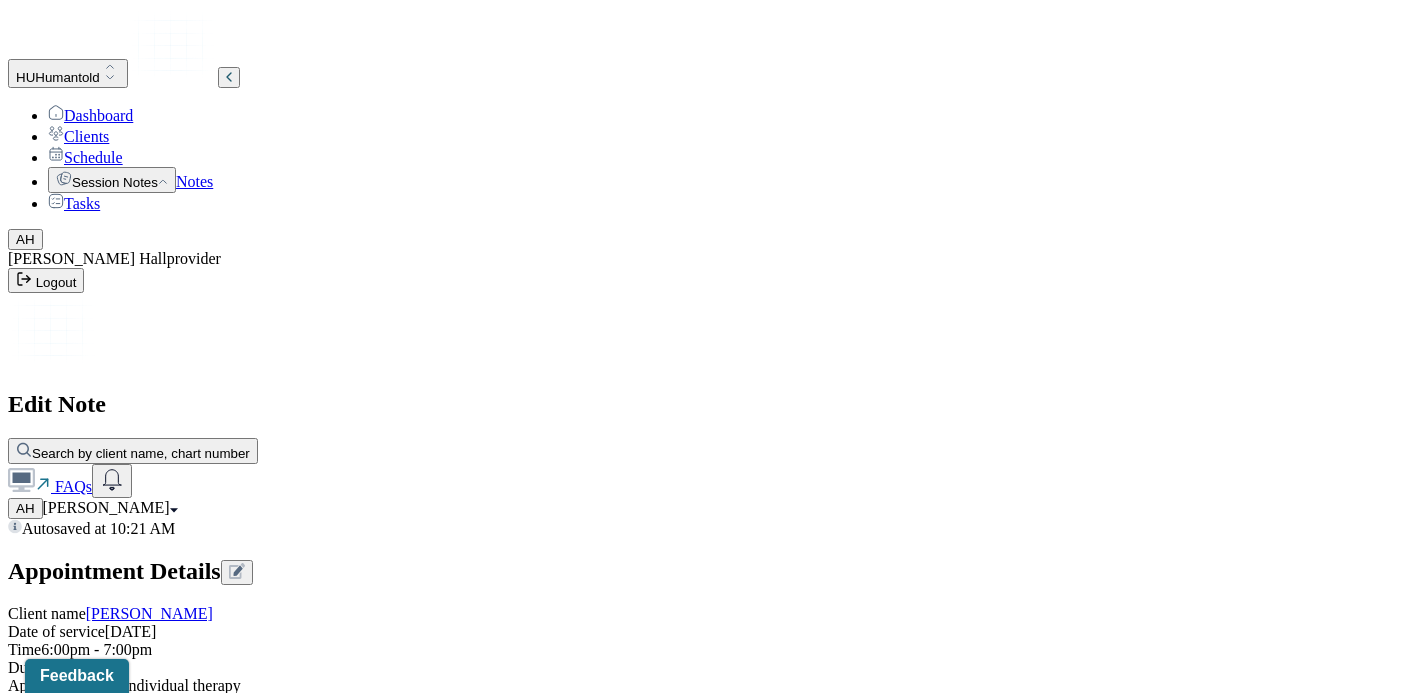 scroll, scrollTop: 794, scrollLeft: 0, axis: vertical 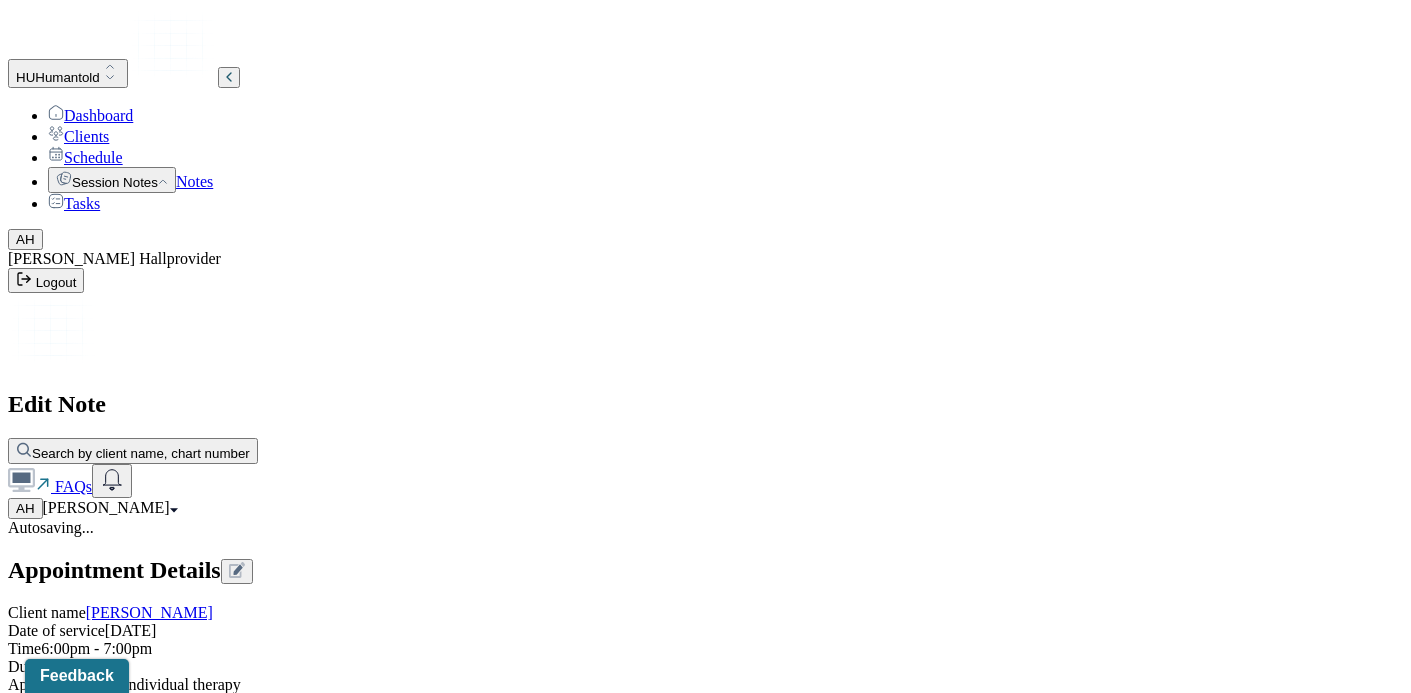 click on "stress, worry, frustration, guilt" at bounding box center [413, 1634] 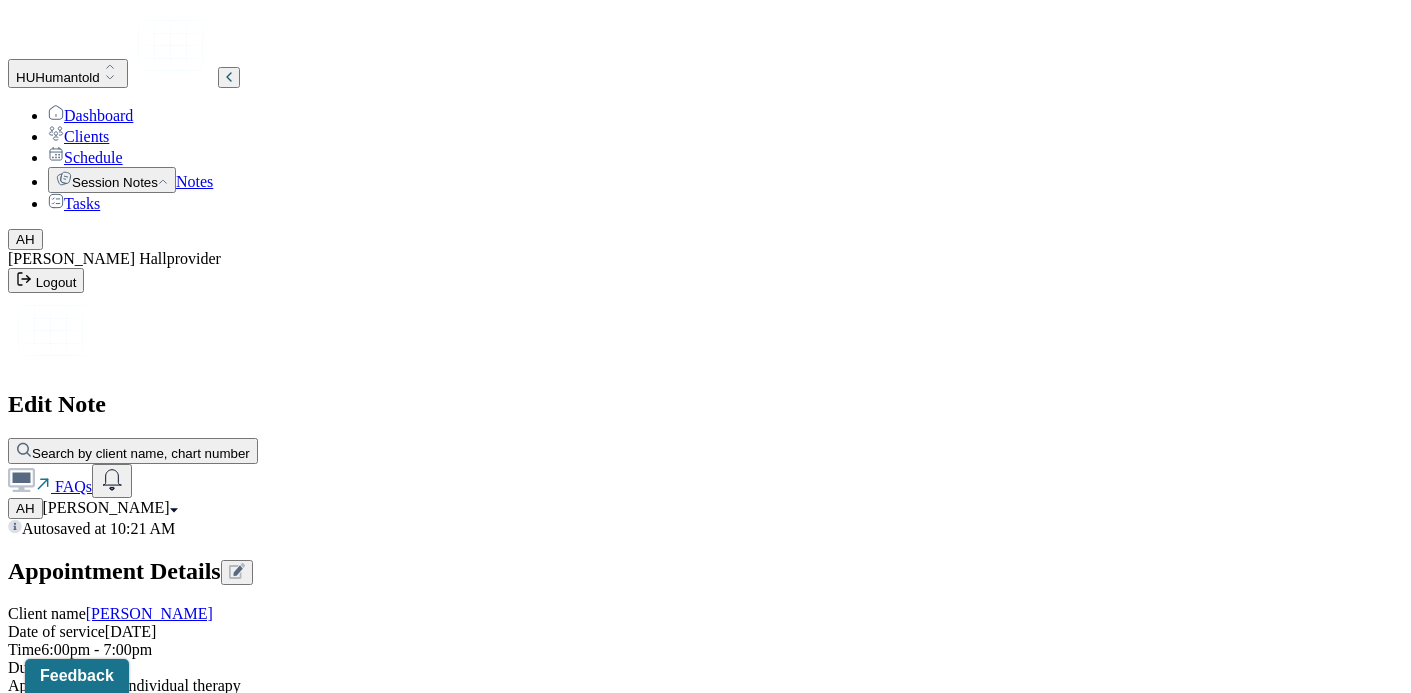 click on "stress, worry, frustration, guilt" at bounding box center (413, 1635) 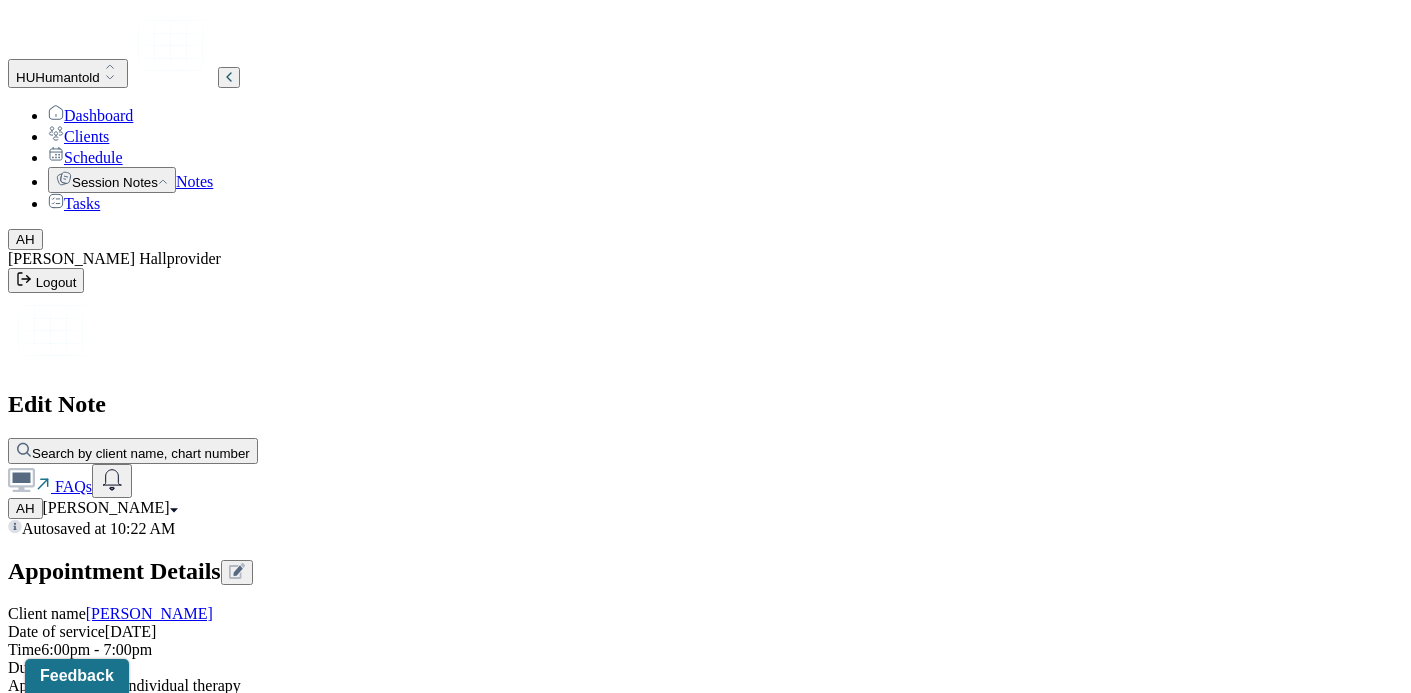 click on "stress, worry, frustration, guilt" at bounding box center [413, 1635] 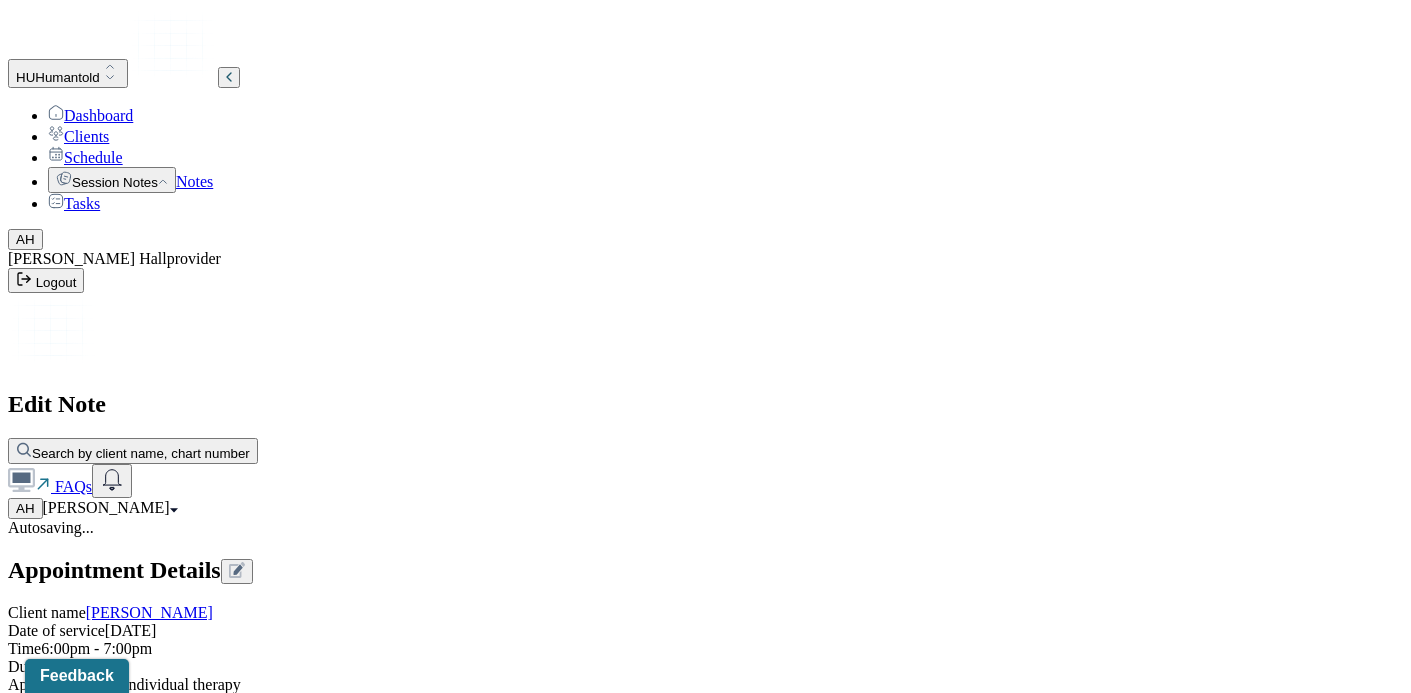 click on "Client described new conflict with mother and resulting guilt for losing her temper. Client spoke about worries related to upcoming funeral in [GEOGRAPHIC_DATA]. Client spoke about concerns around children's summer plans. Client shared worries around workplace dynamics." at bounding box center [88, 1946] 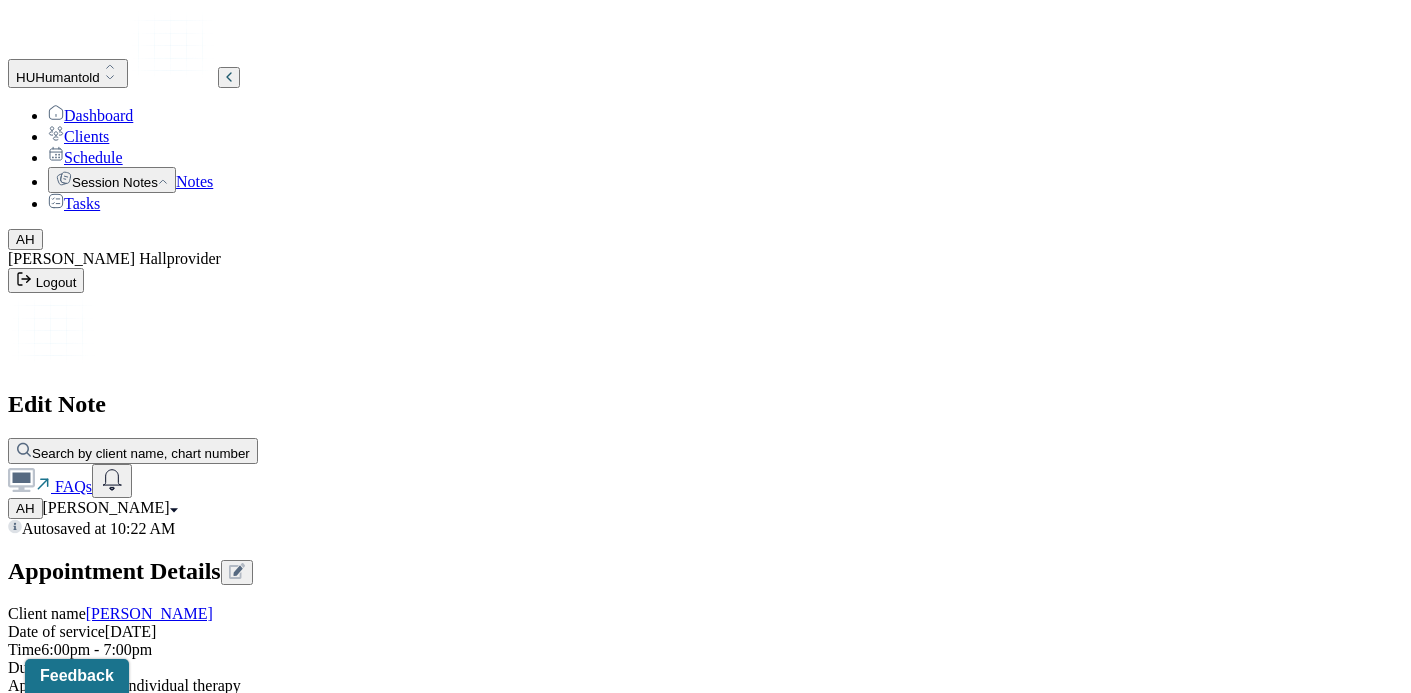 scroll, scrollTop: 1652, scrollLeft: 0, axis: vertical 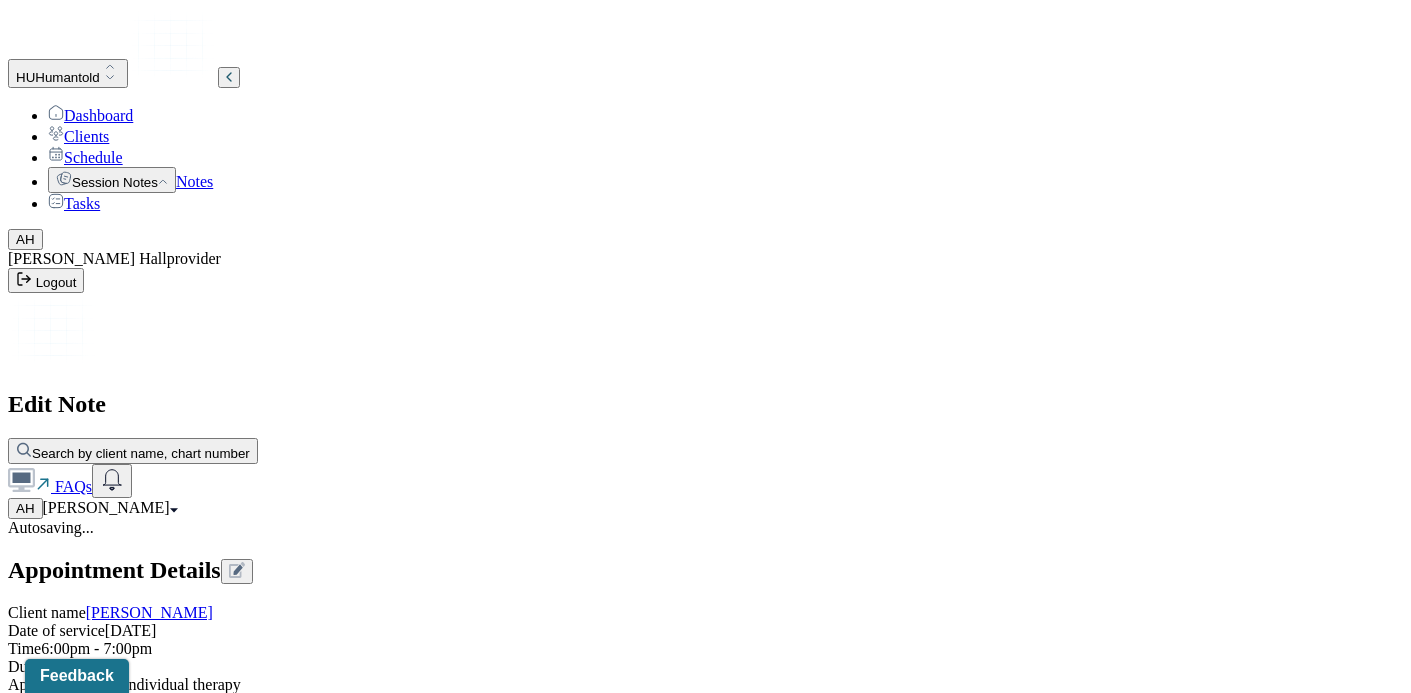 type 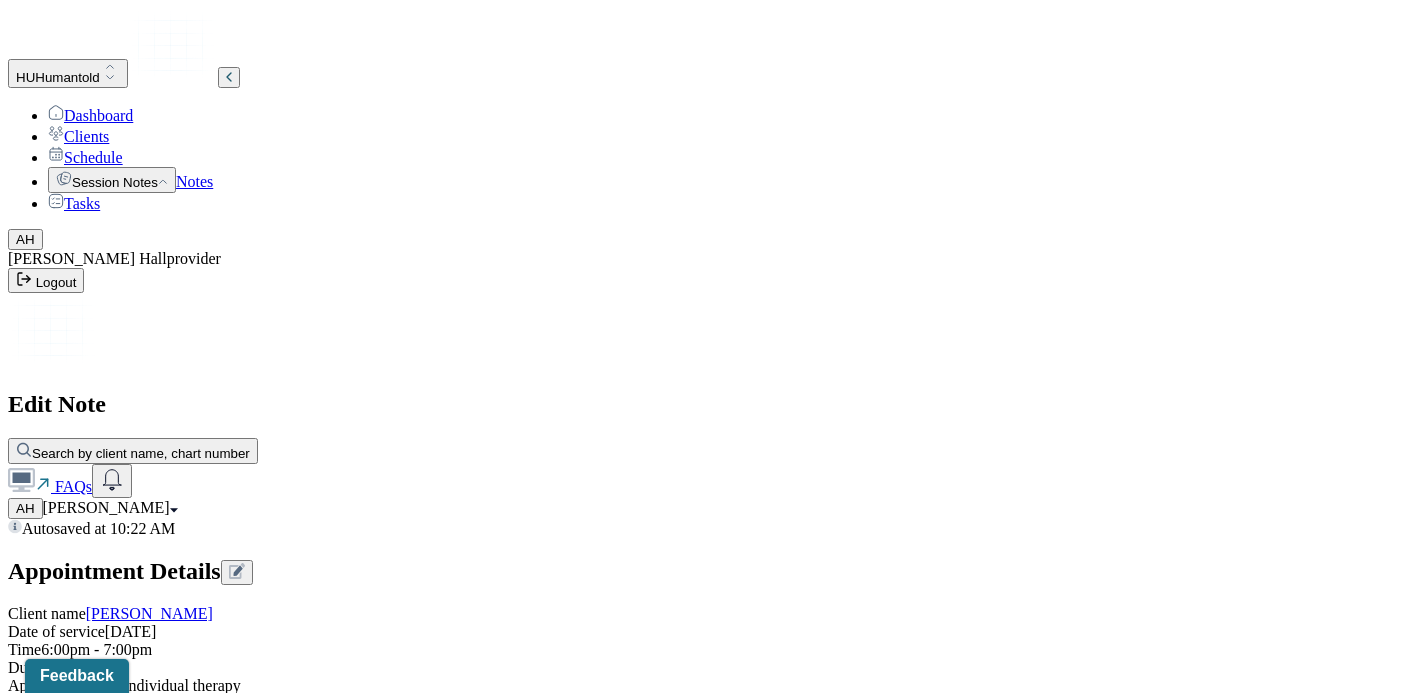 drag, startPoint x: 863, startPoint y: 459, endPoint x: 813, endPoint y: 407, distance: 72.138756 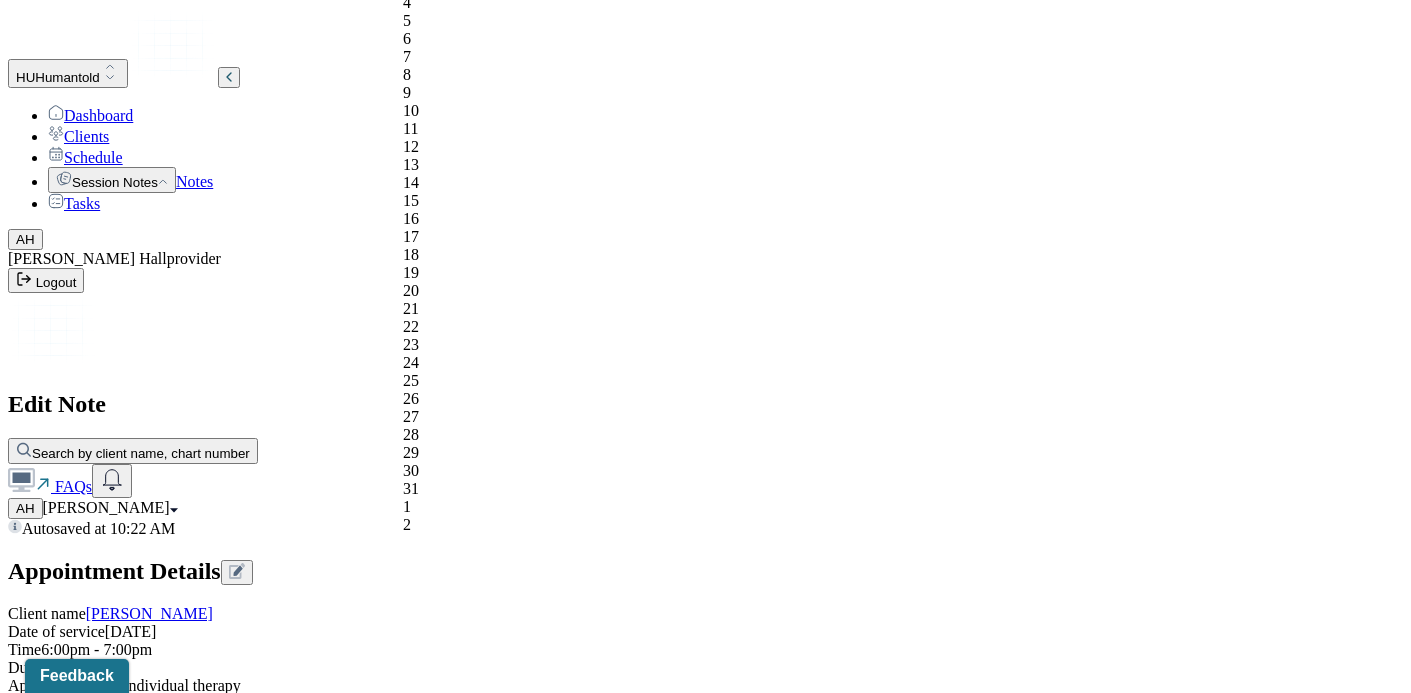click on "7" at bounding box center [499, 57] 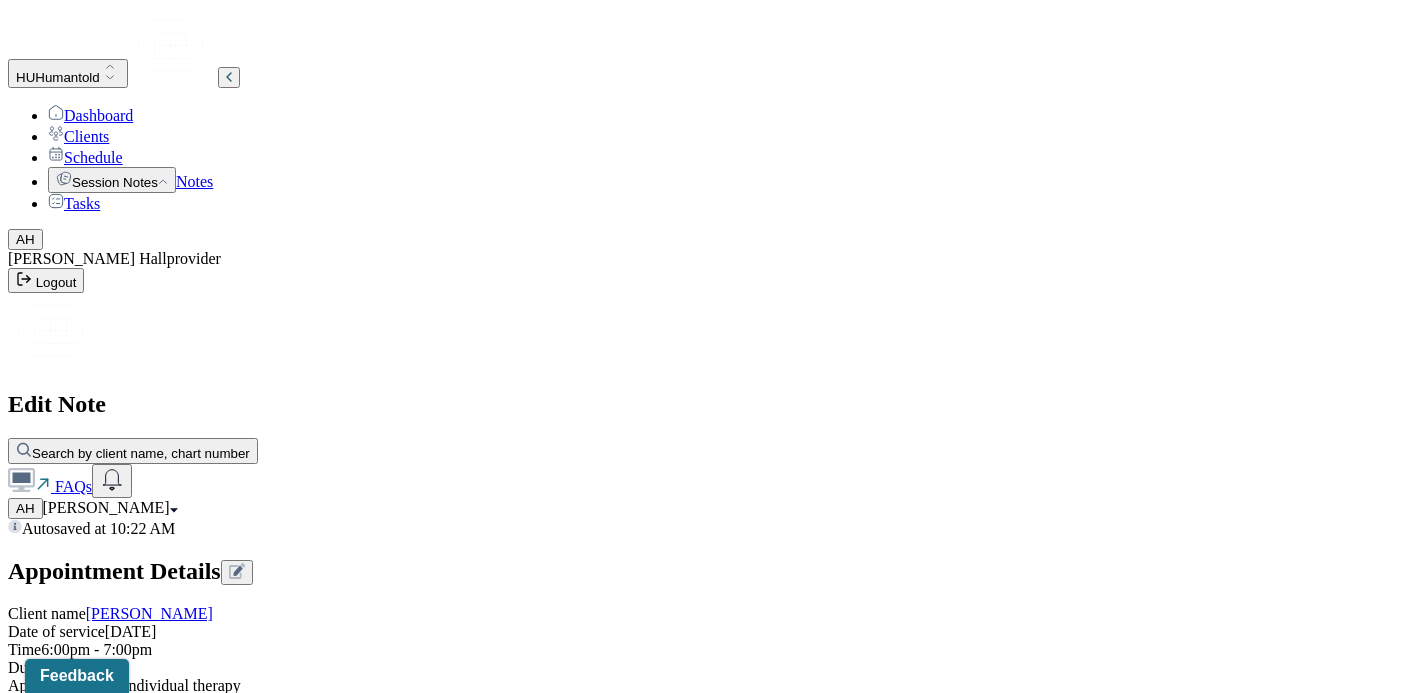 click on "Prognosis remains the same as last session on [DATE]. Prognosis is good. Client is motivated, dedicated to therapeutic process, and agentic." at bounding box center [88, 3468] 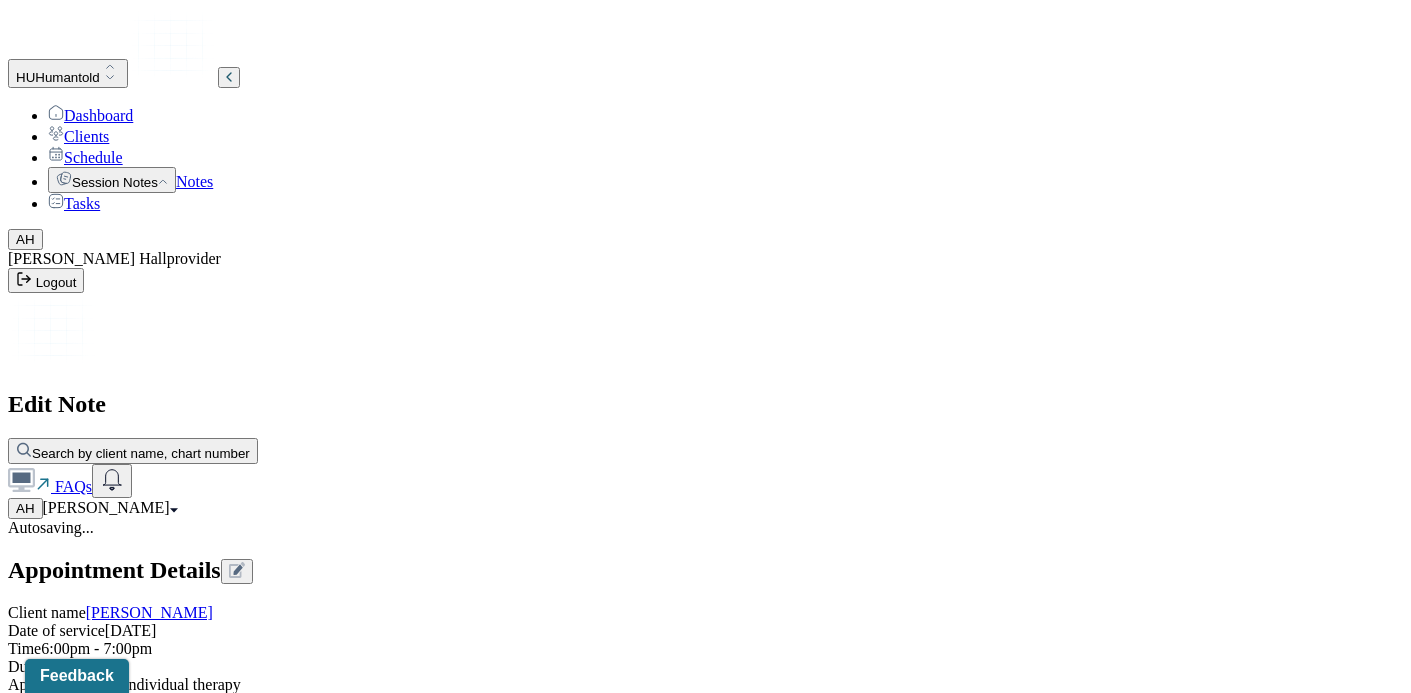 click on "Client spoke about ongoing conflict with husband around planning for children's summer plans." at bounding box center (178, 3724) 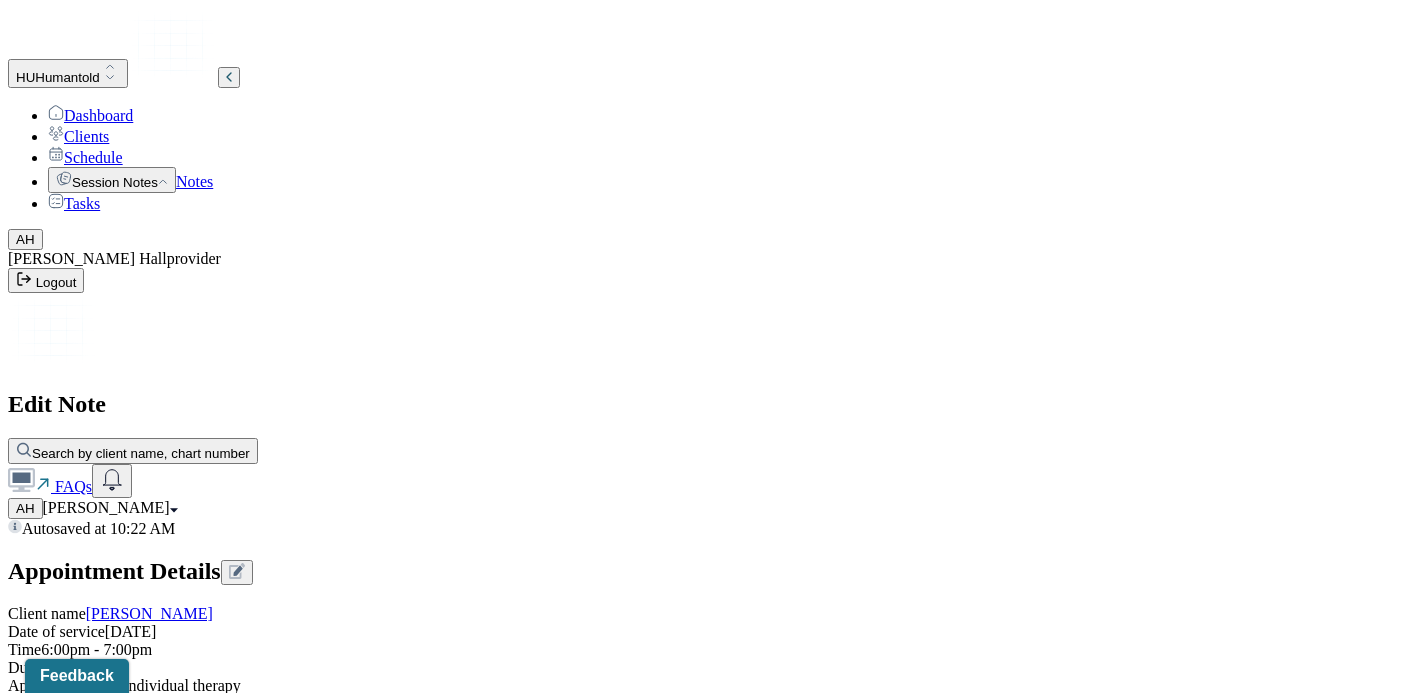 type 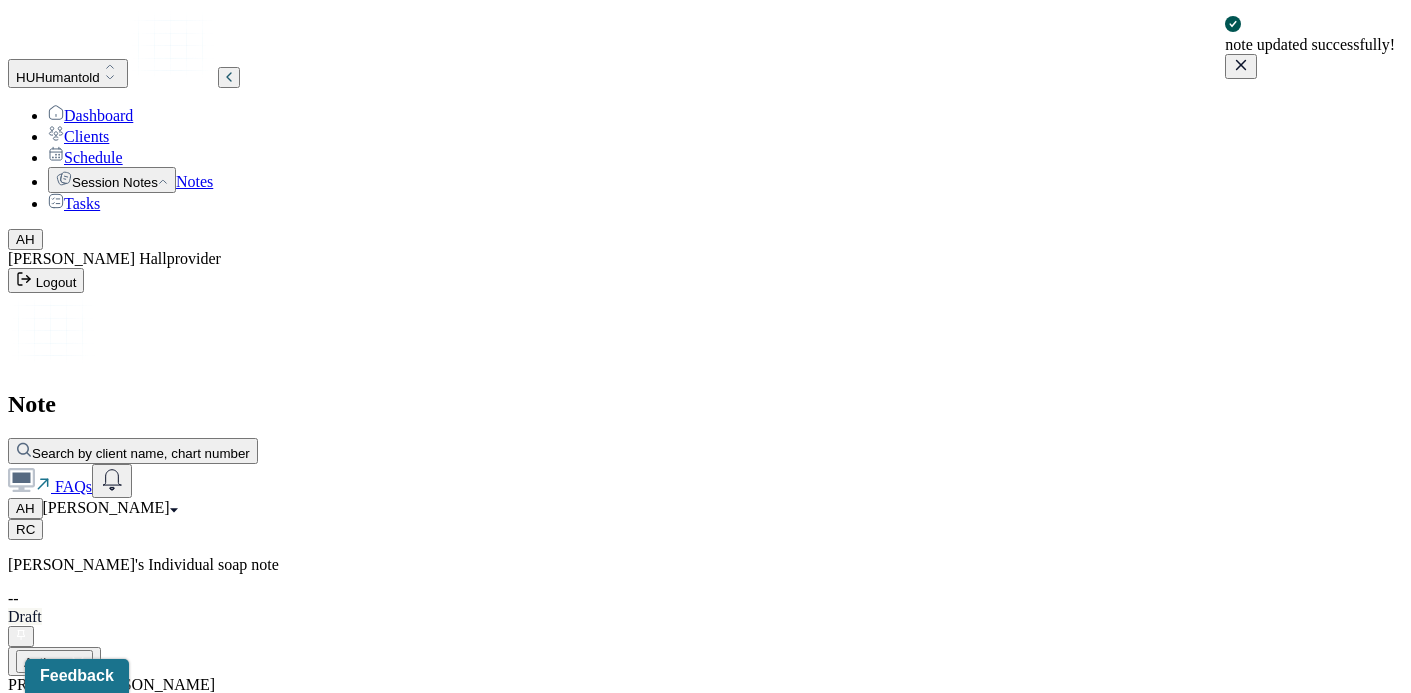 click on "Notes" at bounding box center [194, 181] 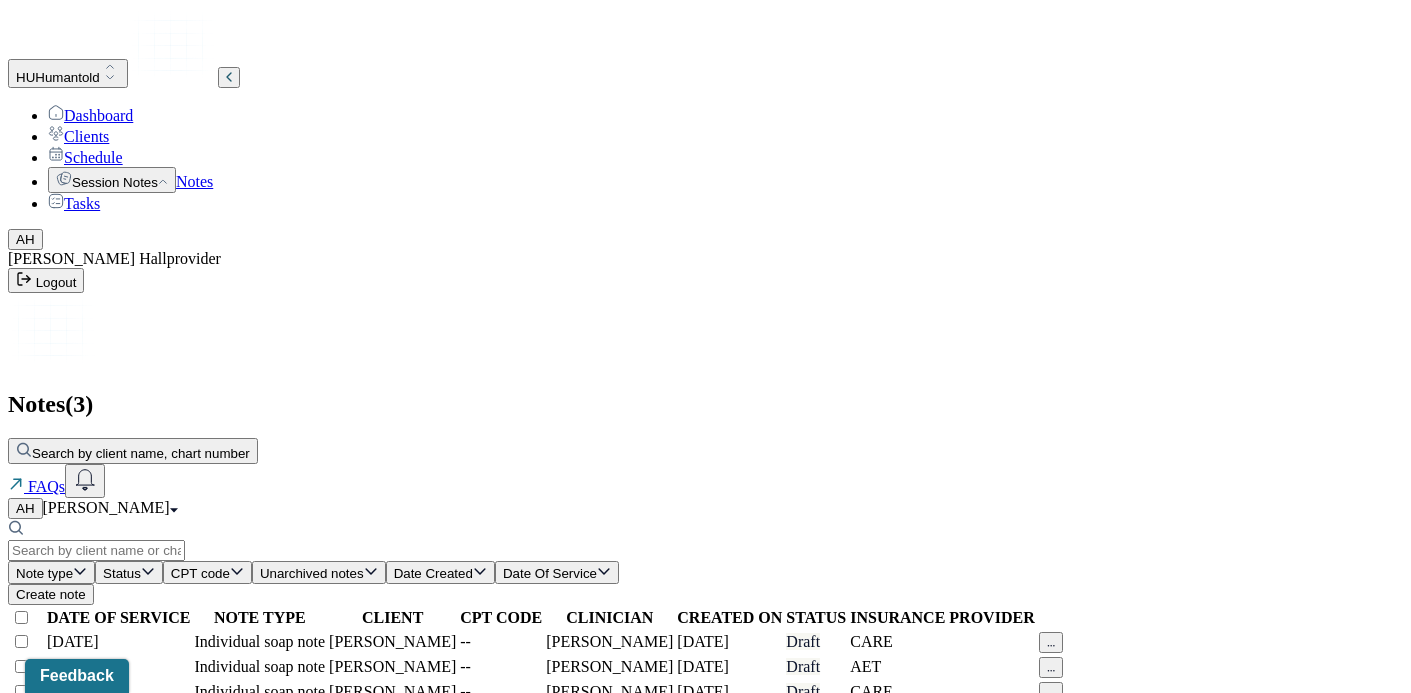 click on "Create note" at bounding box center [51, 594] 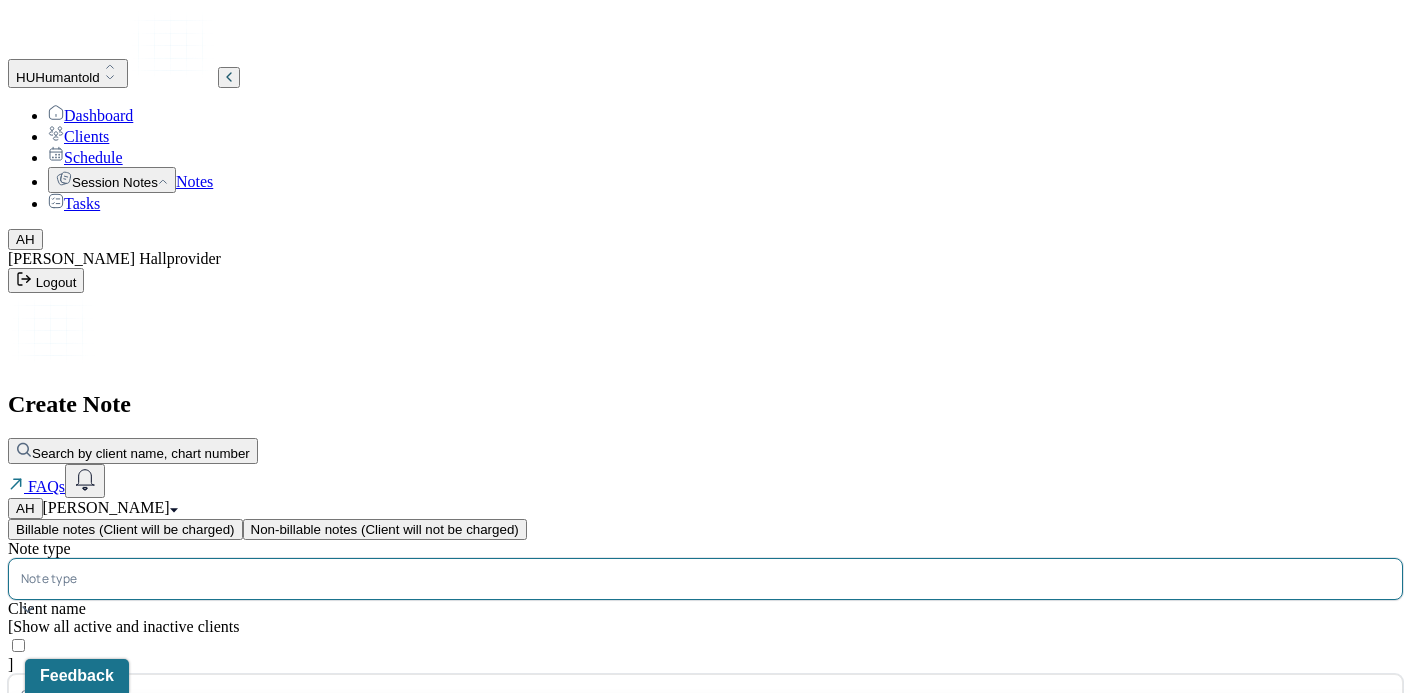 click at bounding box center [735, 579] 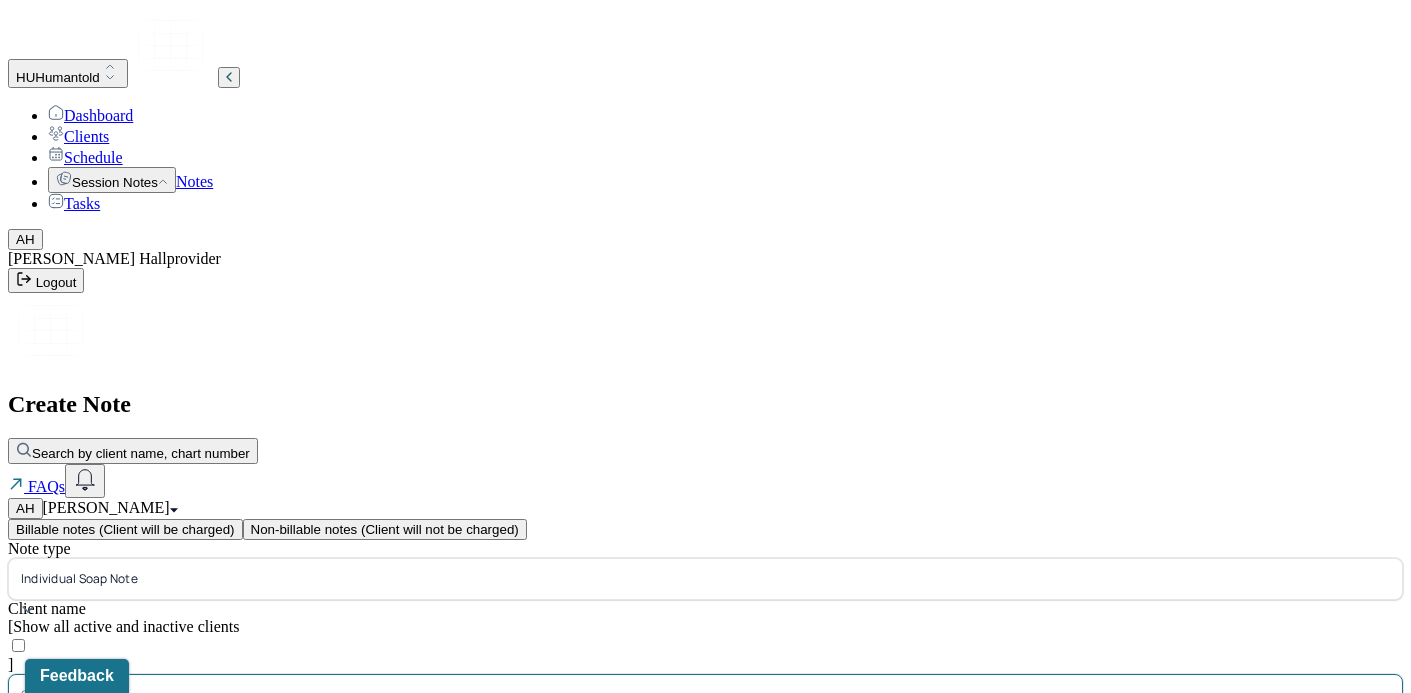 click at bounding box center (740, 695) 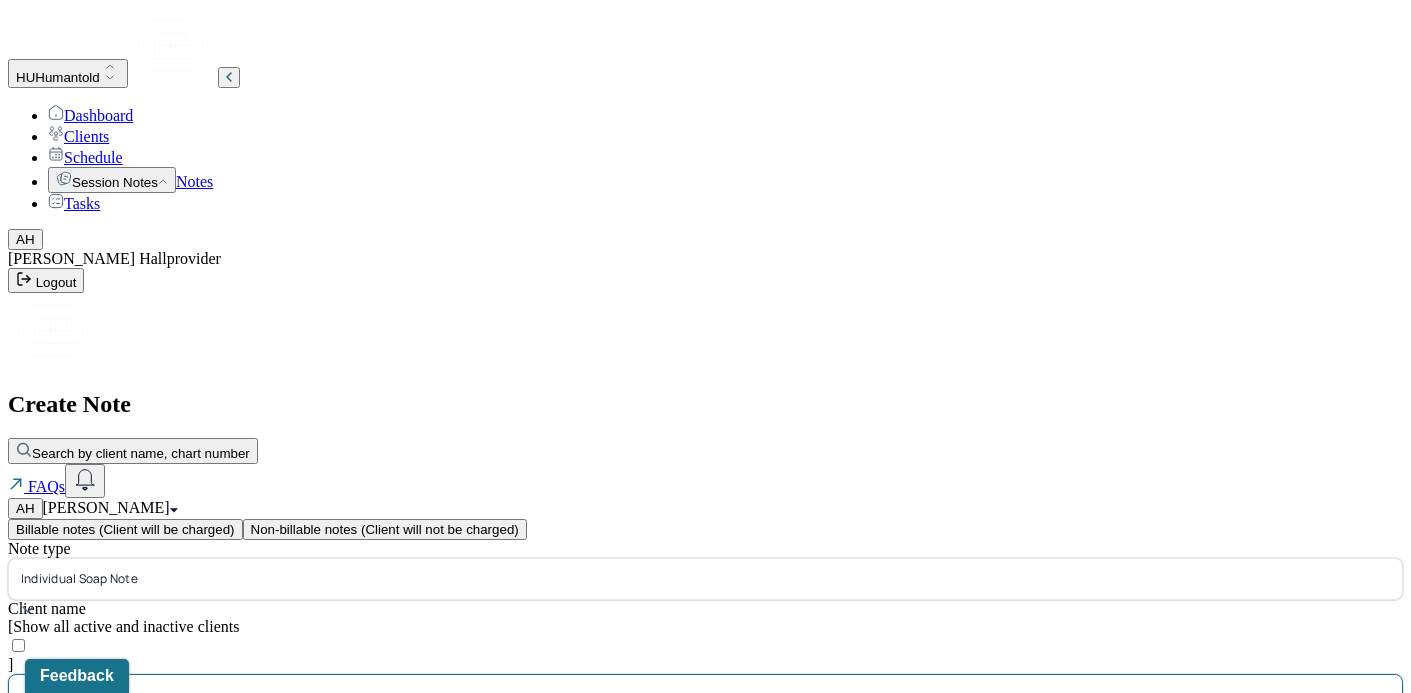 type on "don" 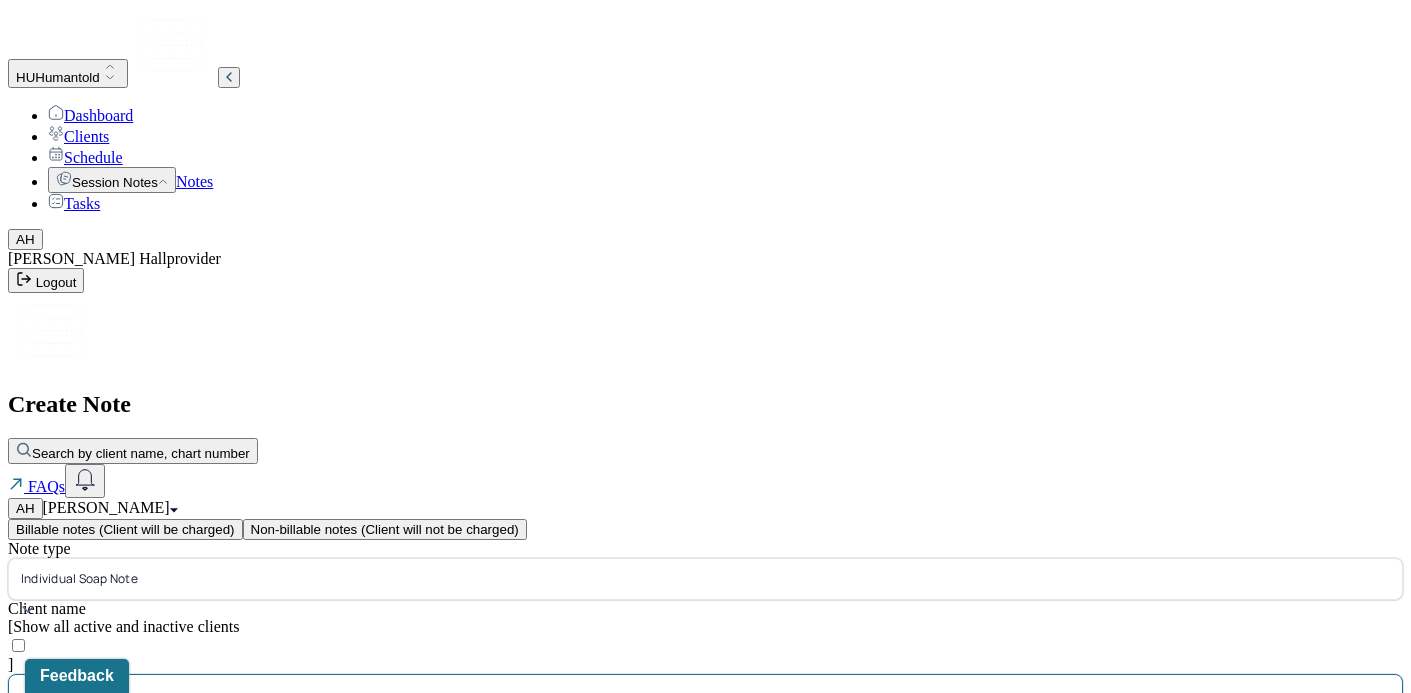click on "Mon, 7:00pm - 8:00pm  -  active" at bounding box center [713, 739] 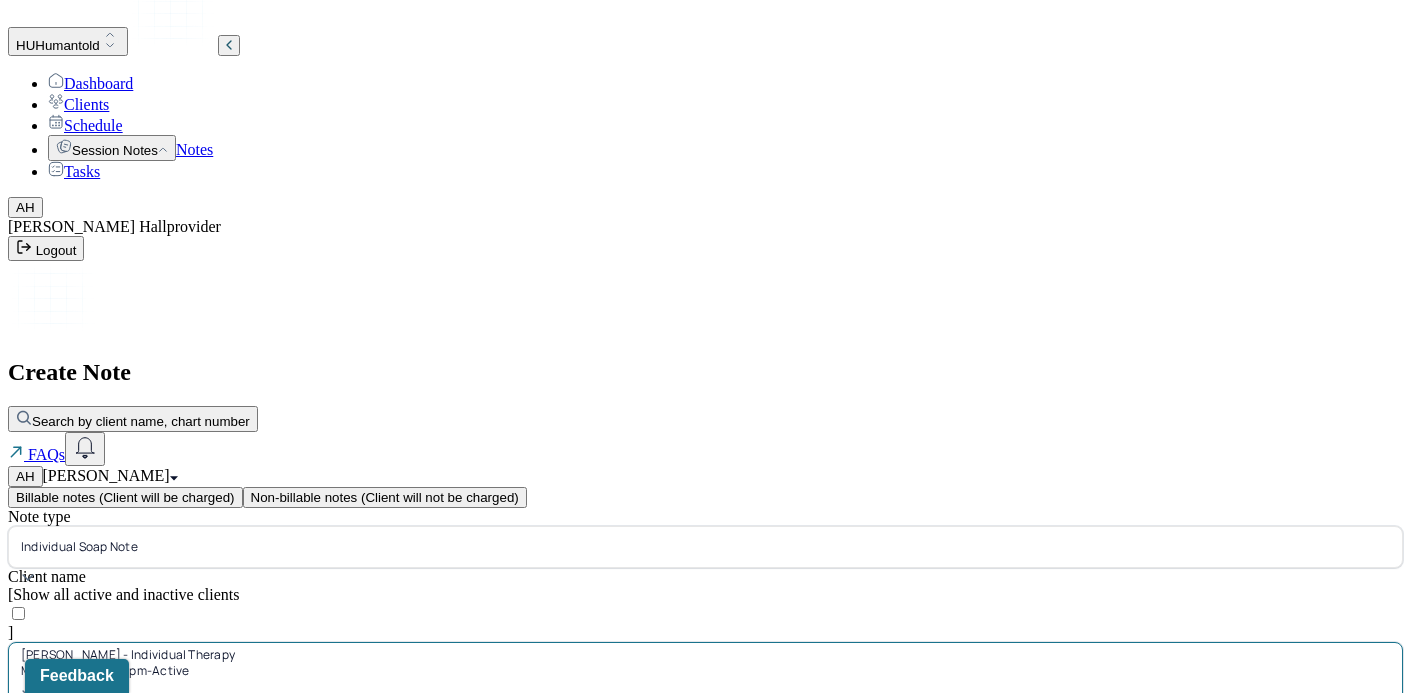 scroll, scrollTop: 34, scrollLeft: 0, axis: vertical 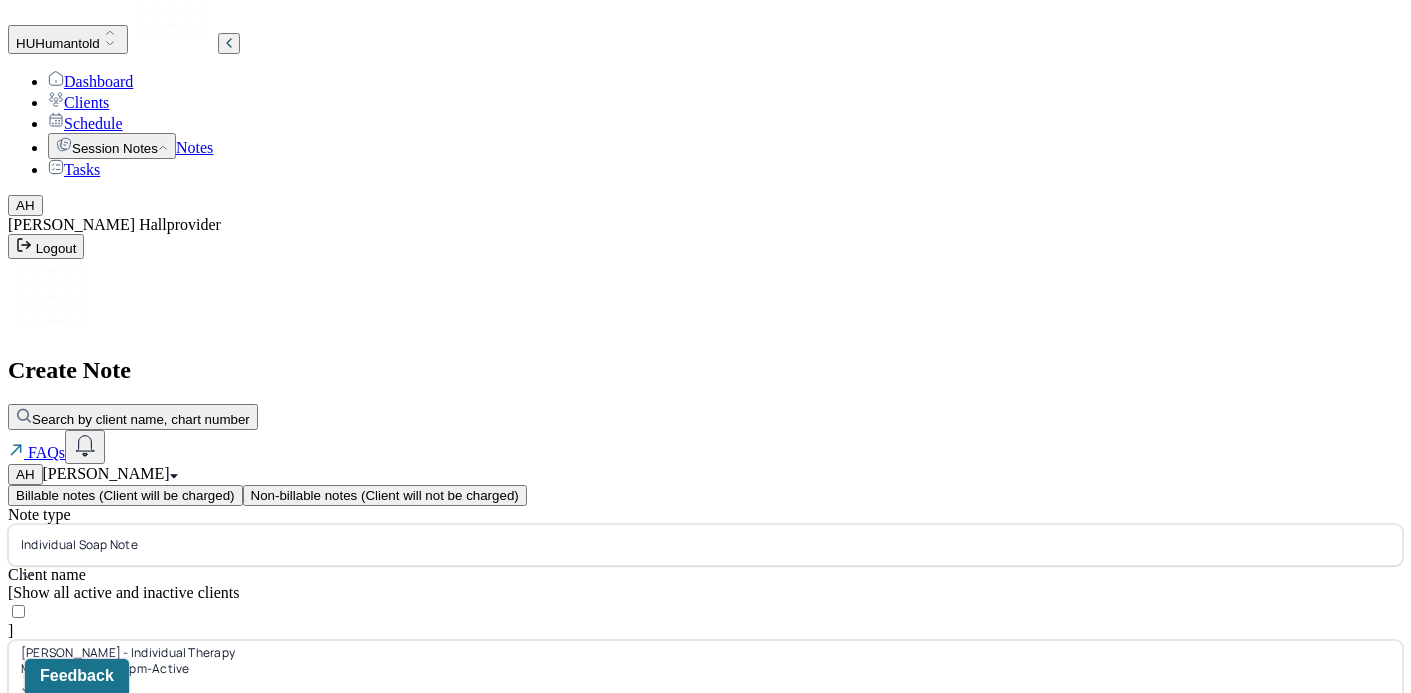 click on "Continue" at bounding box center (42, 917) 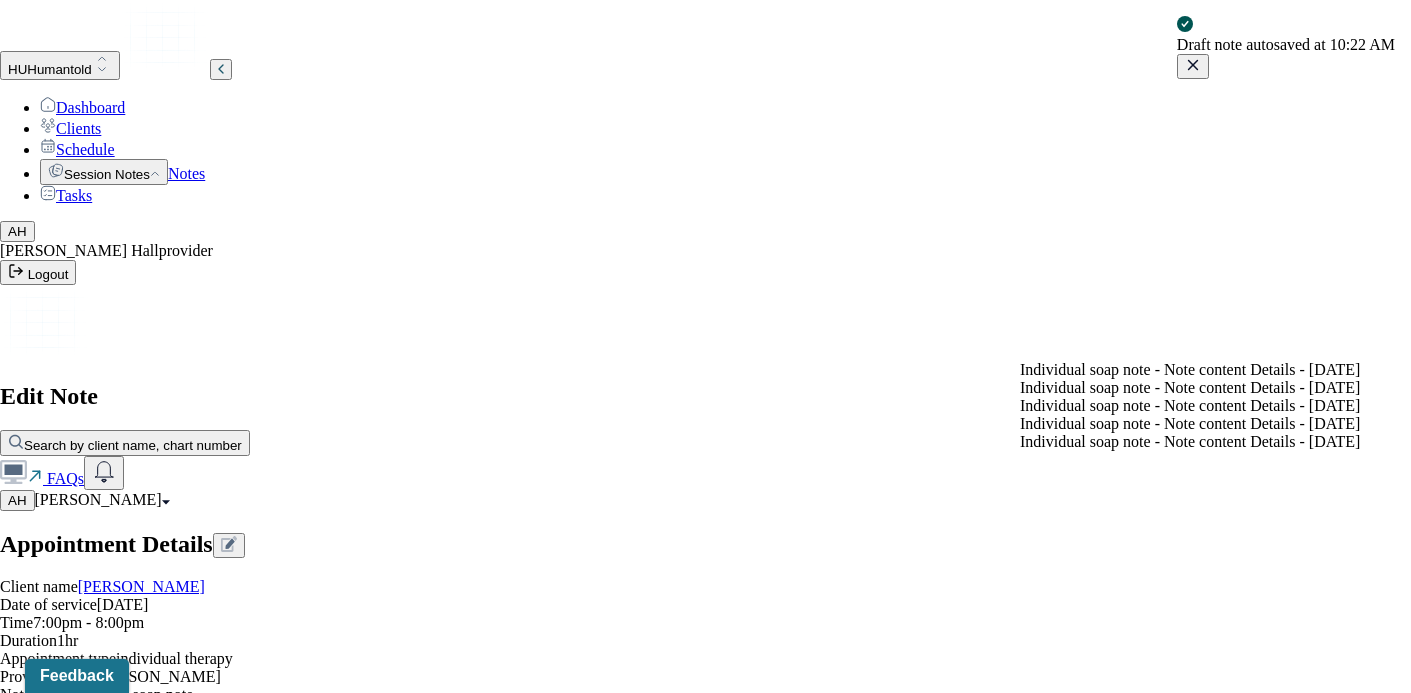 click on "Load previous session note" at bounding box center (96, 865) 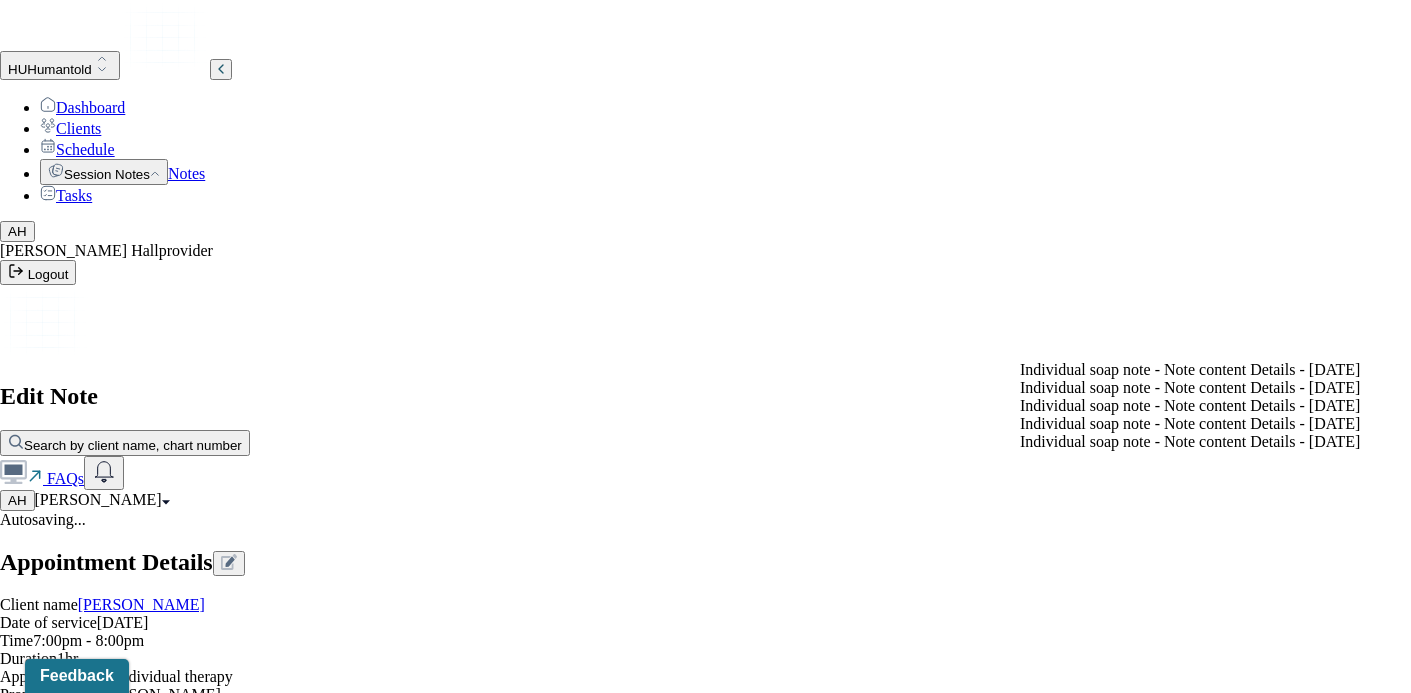 click on "Individual soap note   - Note content Details -   [DATE]" at bounding box center (1190, 370) 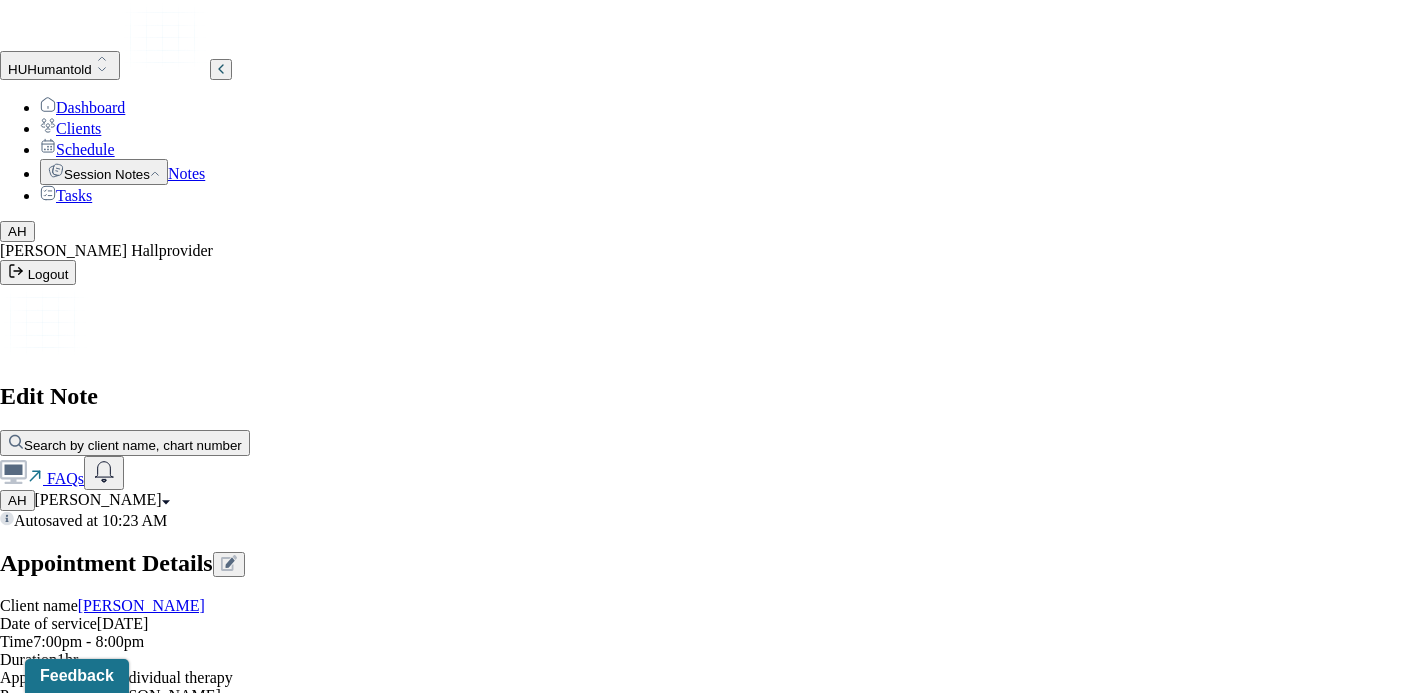 click on "Yes, Load Previous Note" at bounding box center (139, 4231) 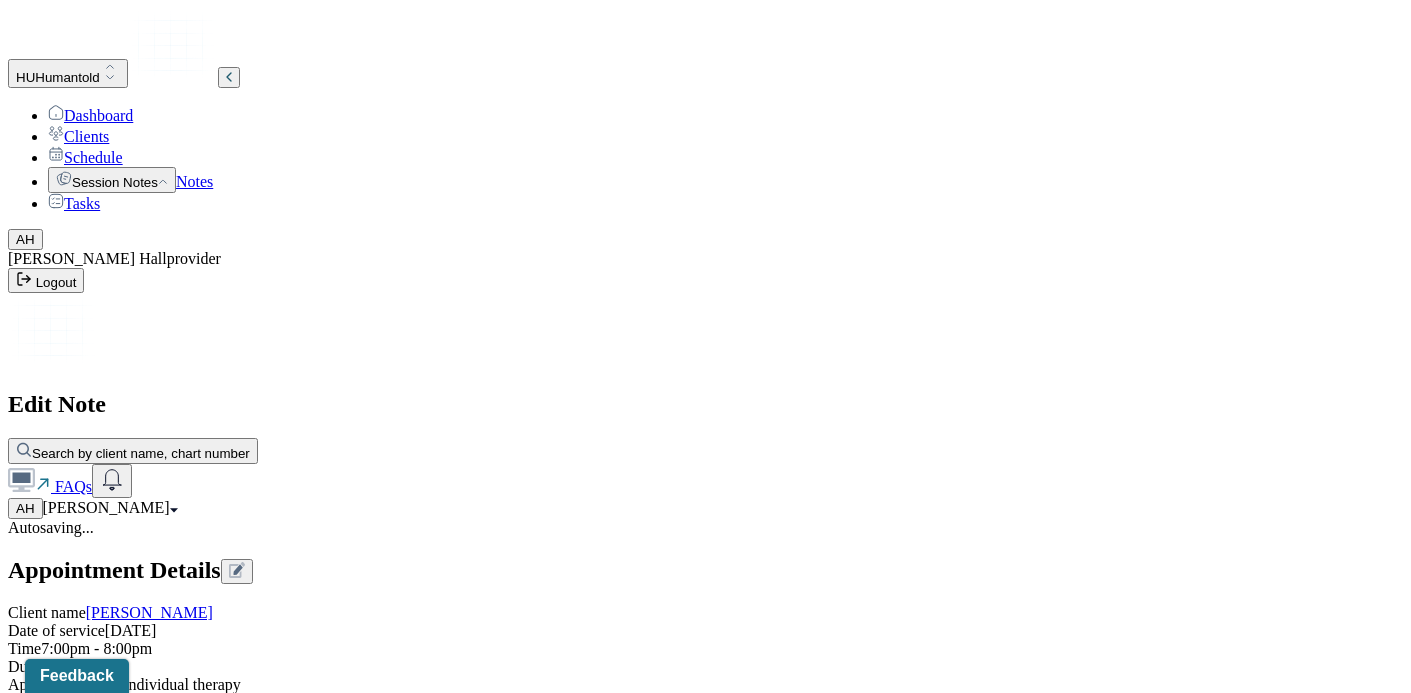 scroll, scrollTop: 565, scrollLeft: 0, axis: vertical 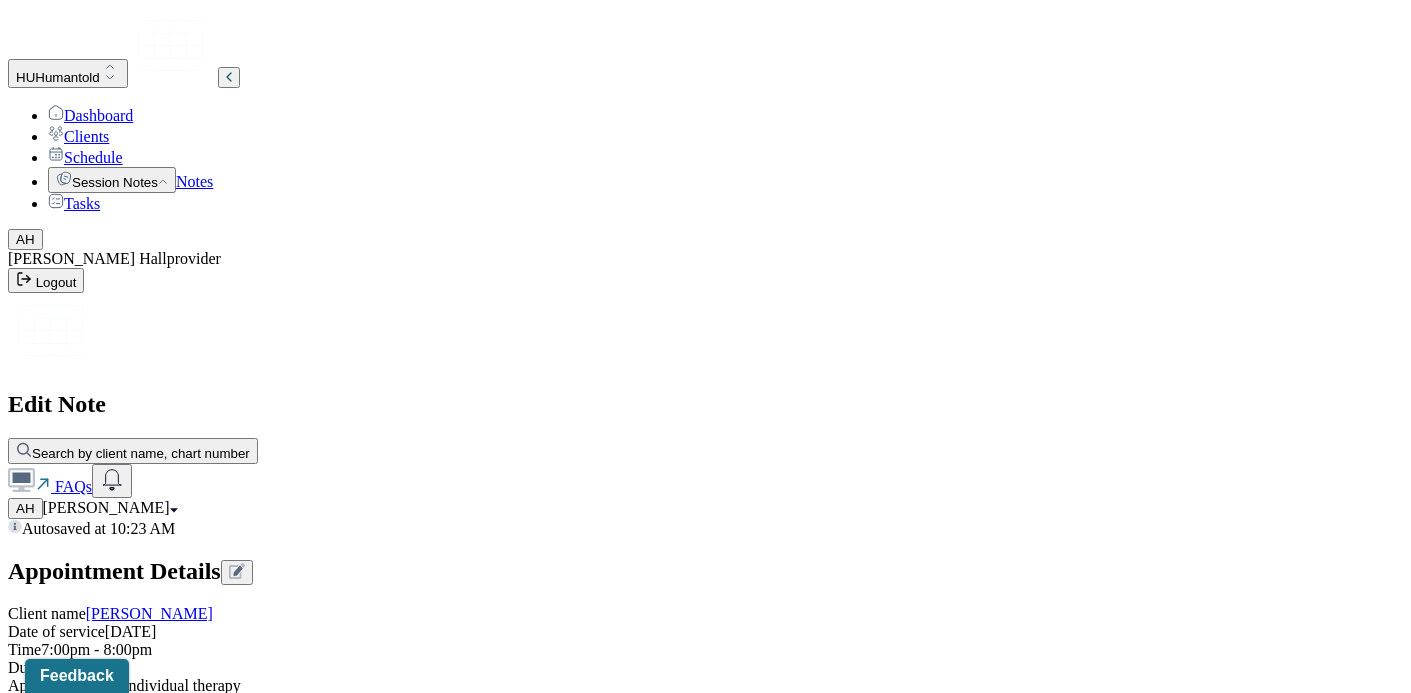 click on "worry, stress, hopefulness" at bounding box center (413, 1357) 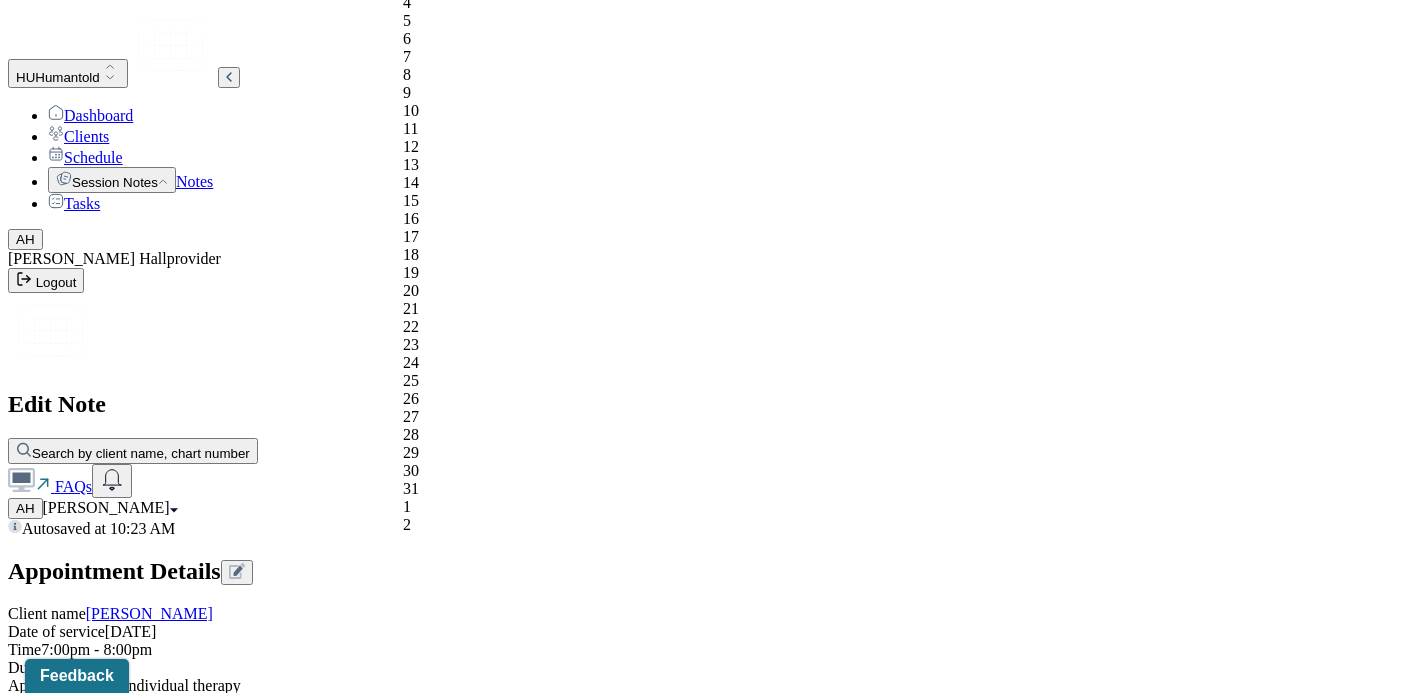 click on "[DATE]" at bounding box center (96, 3044) 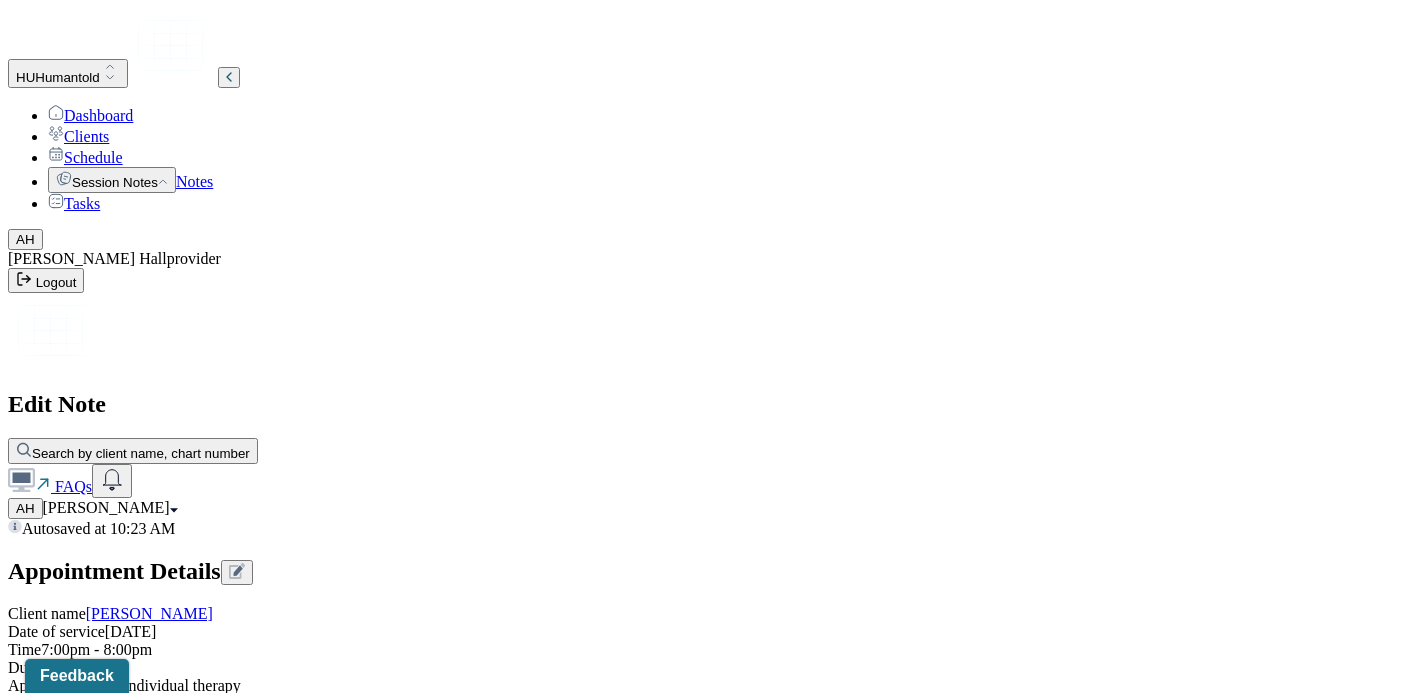 click on "Prognosis is the same as last session [DATE]. Prognosis is good. Client is committed to therapeutic process, intelligent, able and motivated to make changes in his behaviors and thought patterns." at bounding box center [88, 3190] 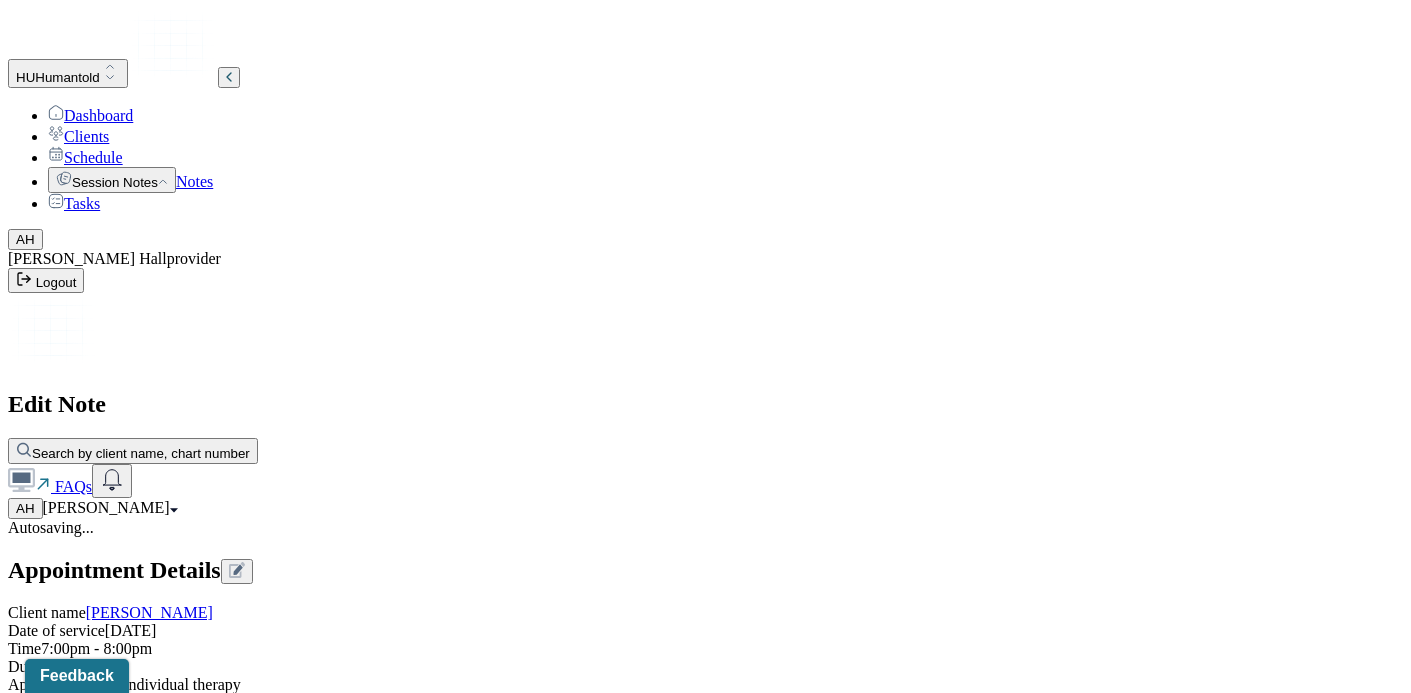 type on "Prognosis is the same as last session [DATE]. Prognosis is good. Client is committed to therapeutic process, intelligent, able and motivated to make changes in his behaviors and thought patterns." 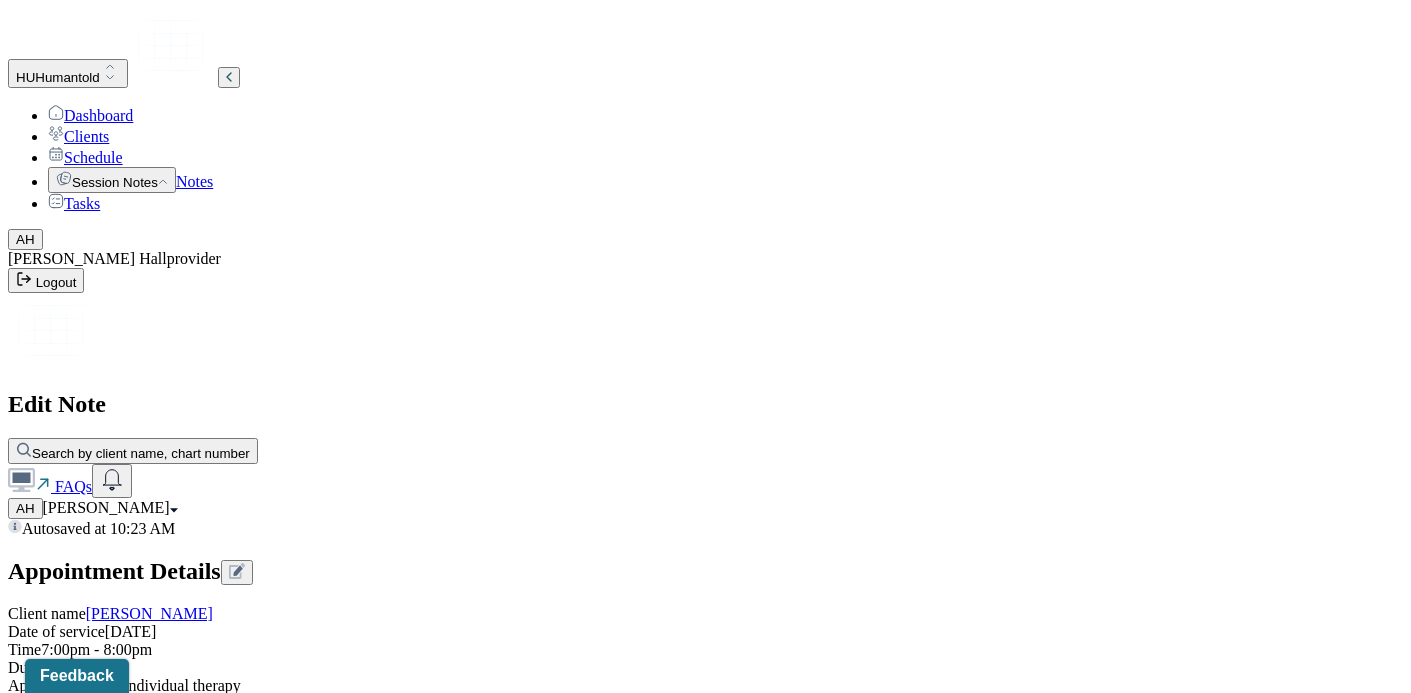 drag, startPoint x: 365, startPoint y: 387, endPoint x: 399, endPoint y: 468, distance: 87.84646 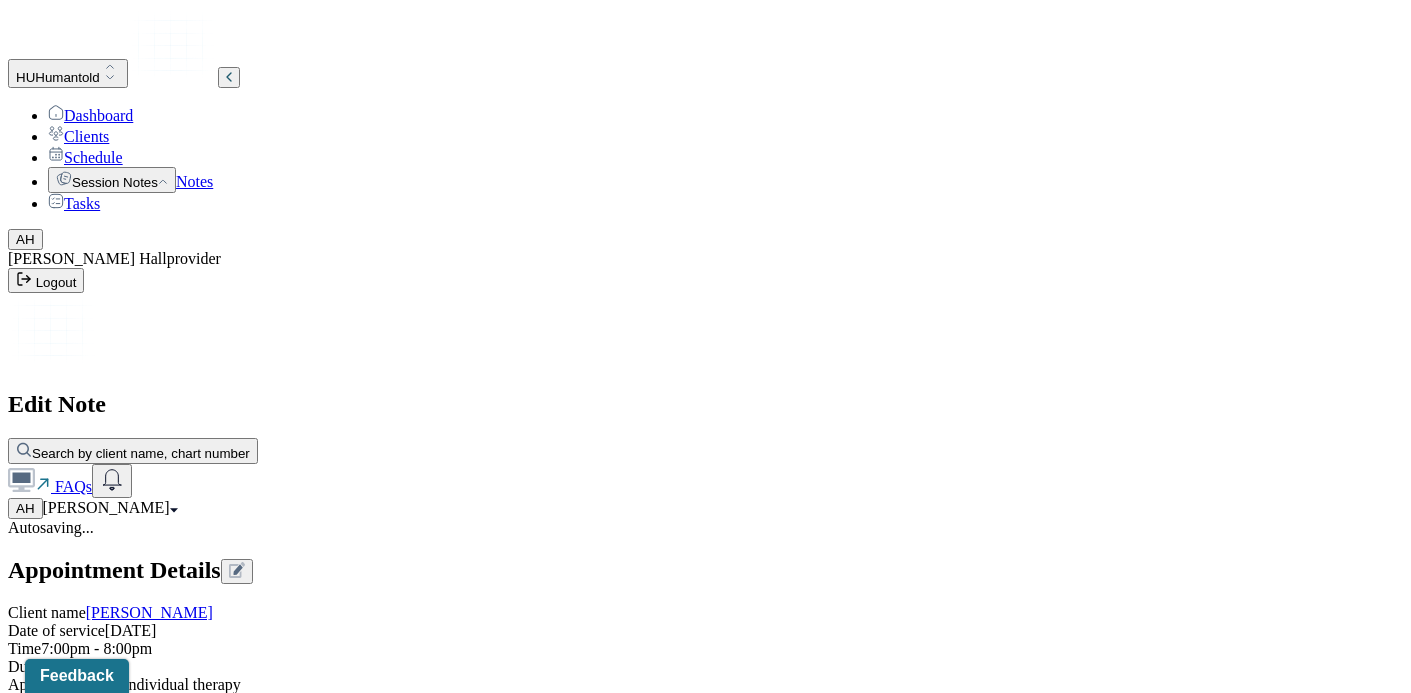 scroll, scrollTop: 3028, scrollLeft: 0, axis: vertical 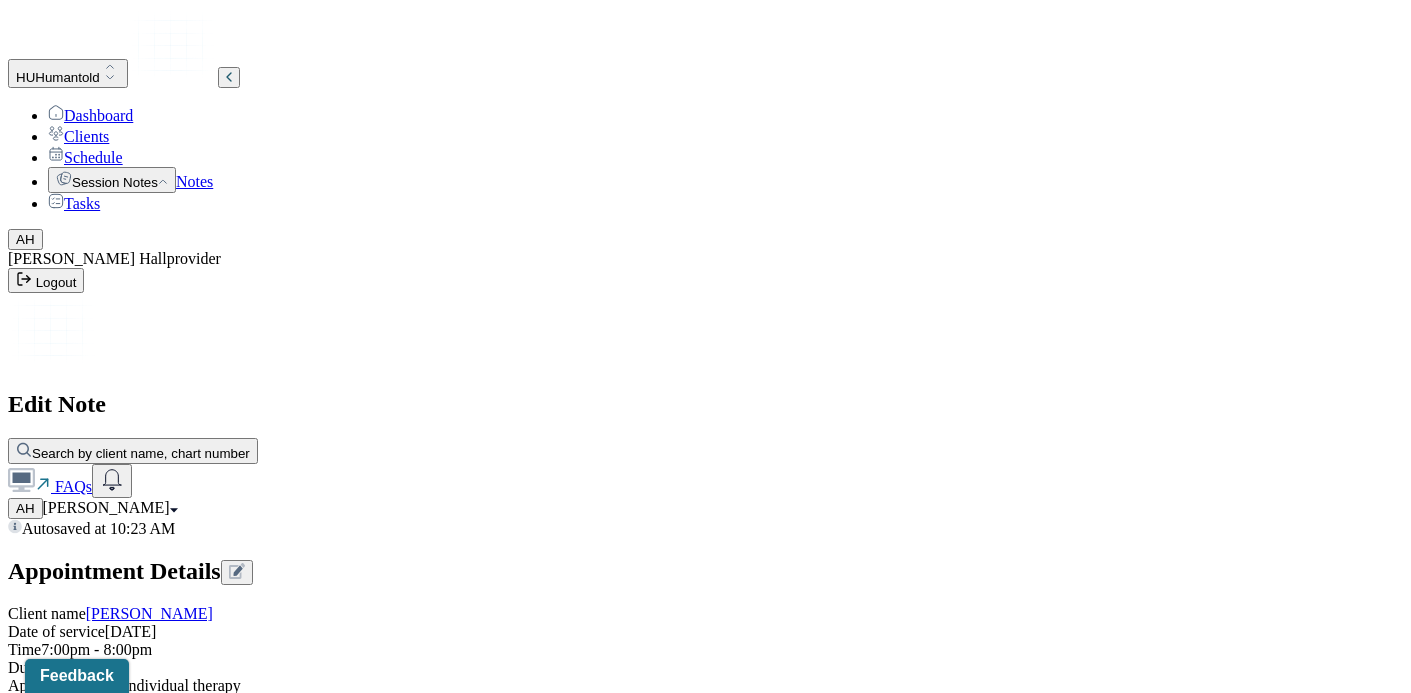 type on "Client was" 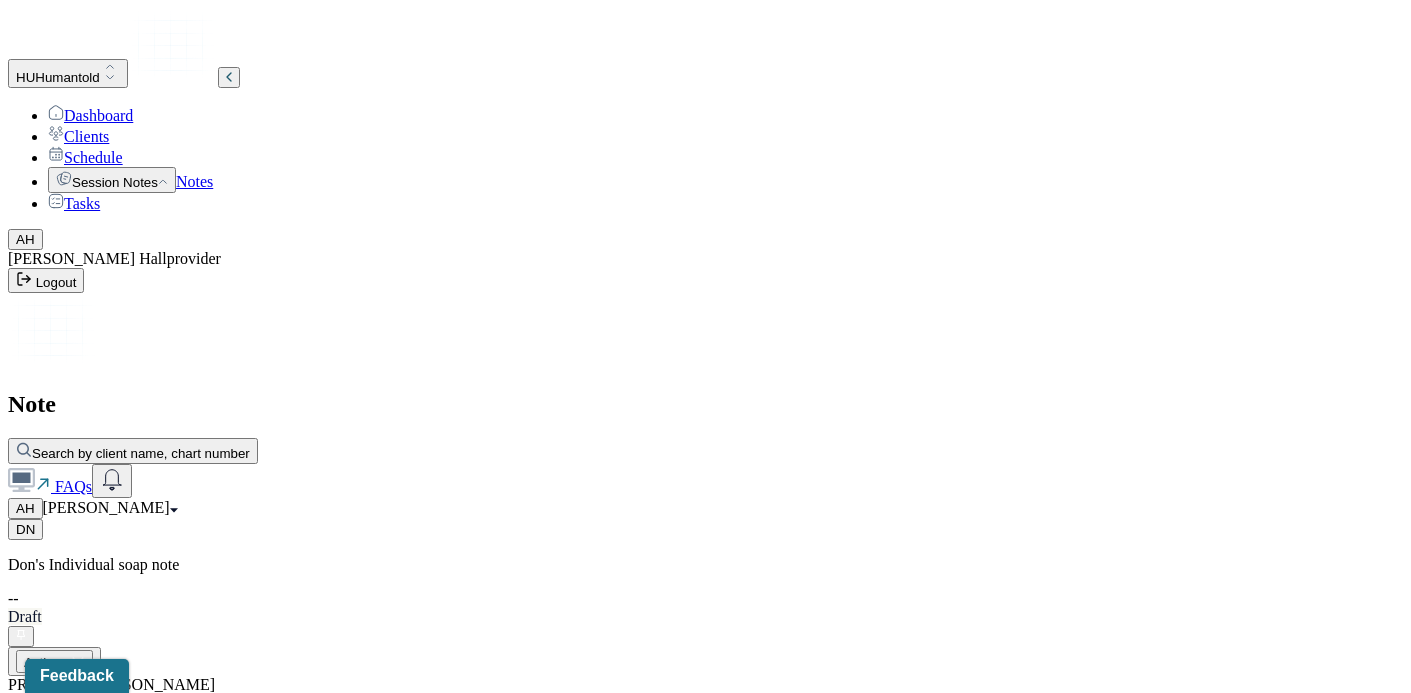 click on "Notes" at bounding box center (194, 181) 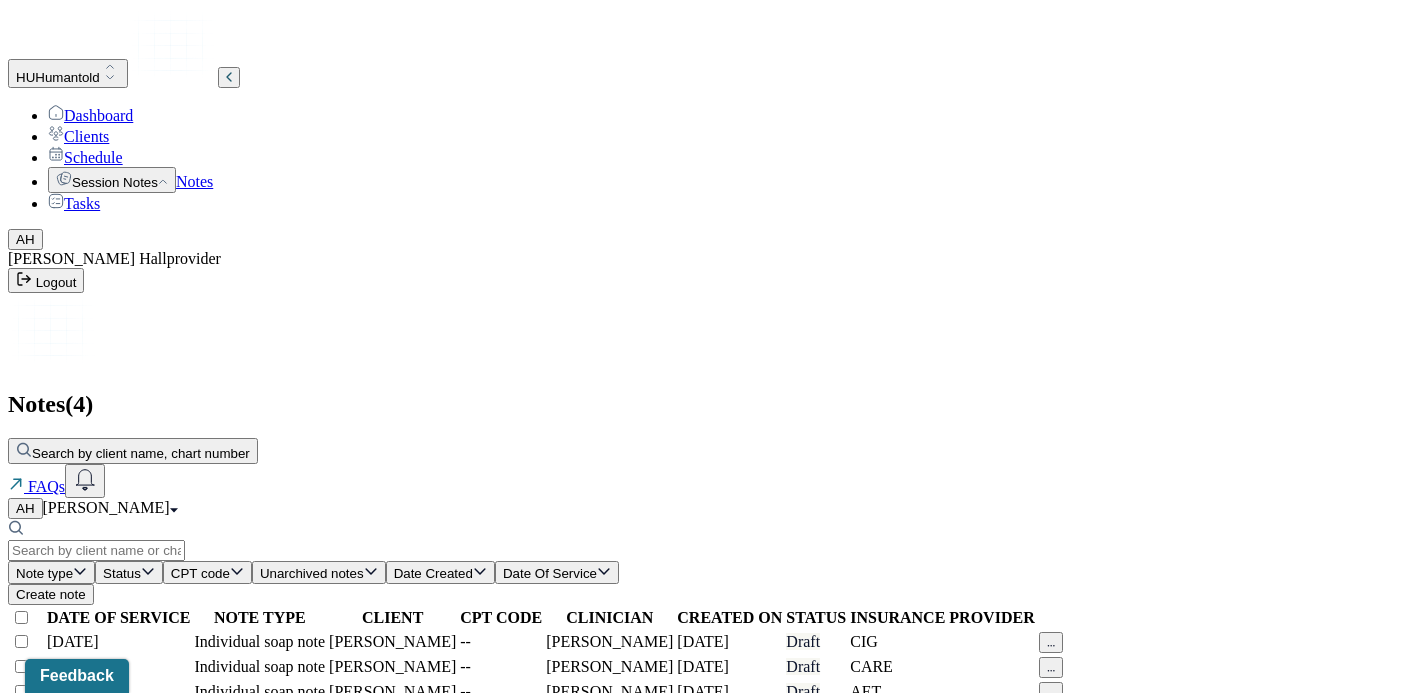 click on "Individual soap note" at bounding box center [259, 717] 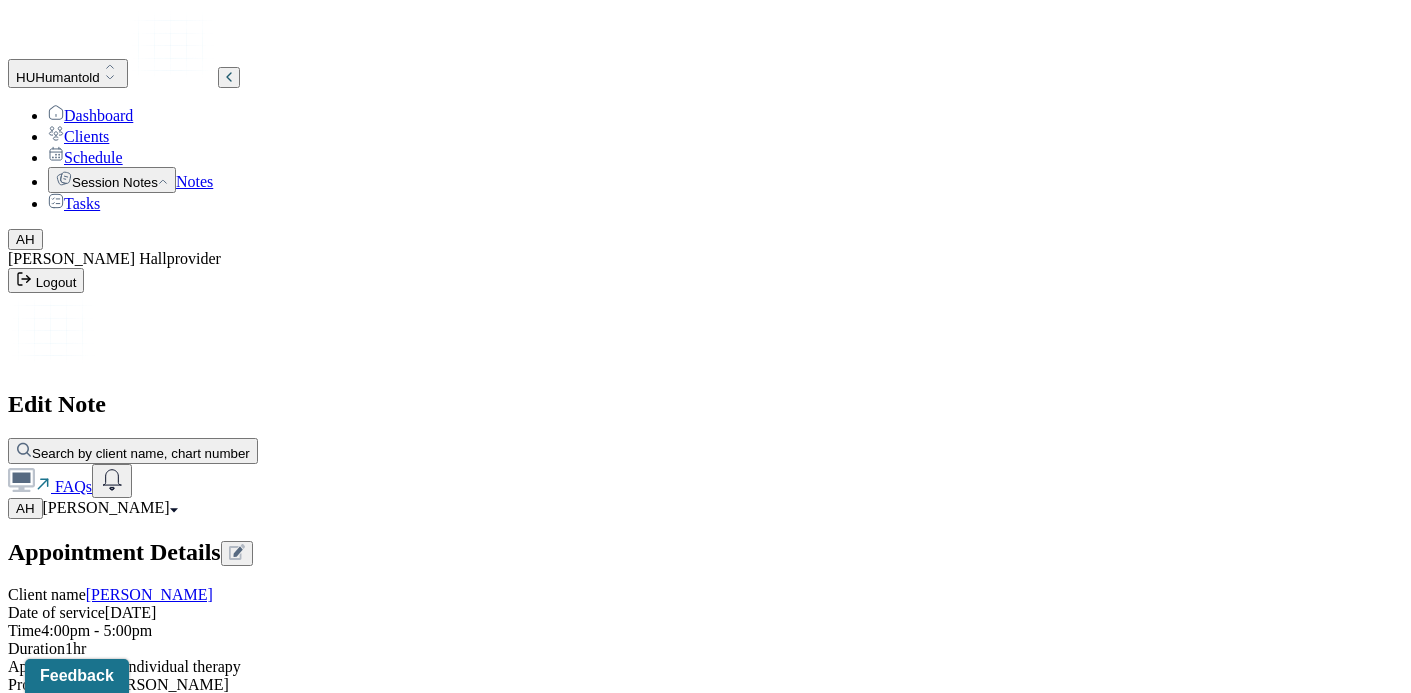 scroll, scrollTop: 670, scrollLeft: 0, axis: vertical 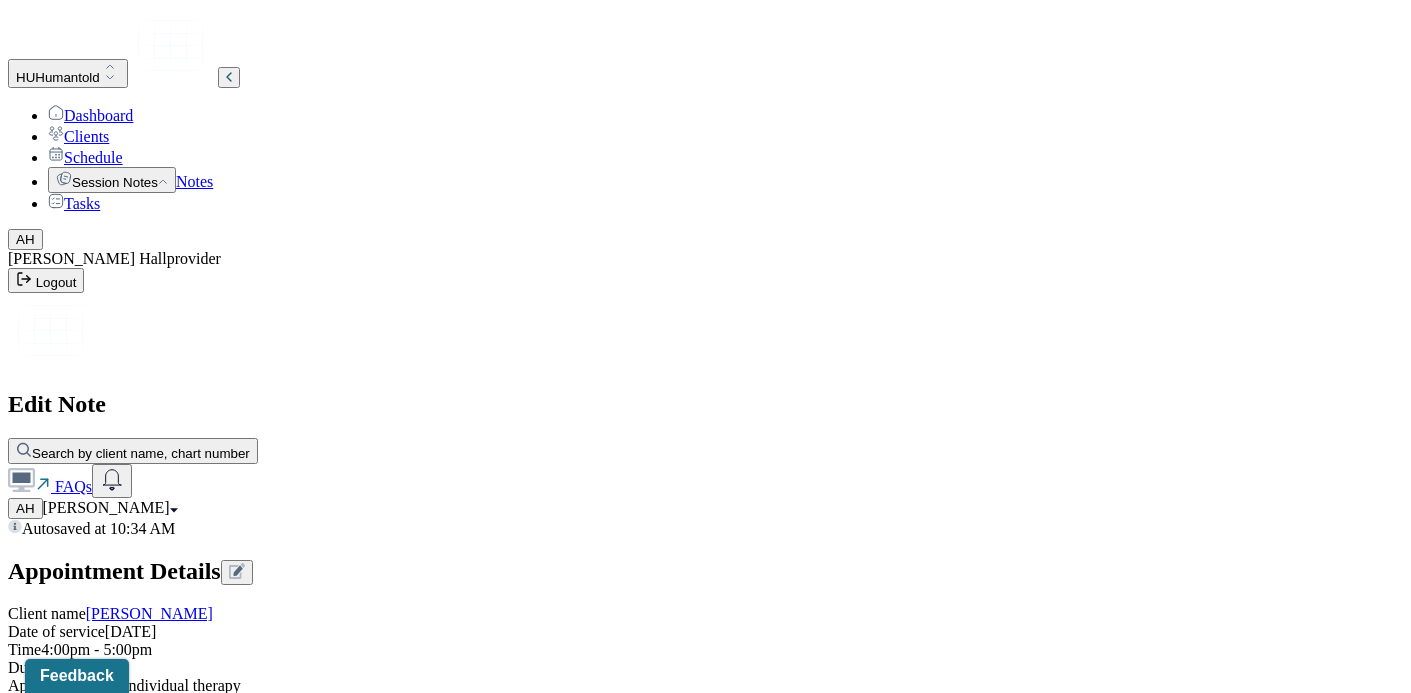 click on "exhautstion, frustration" at bounding box center [413, 1357] 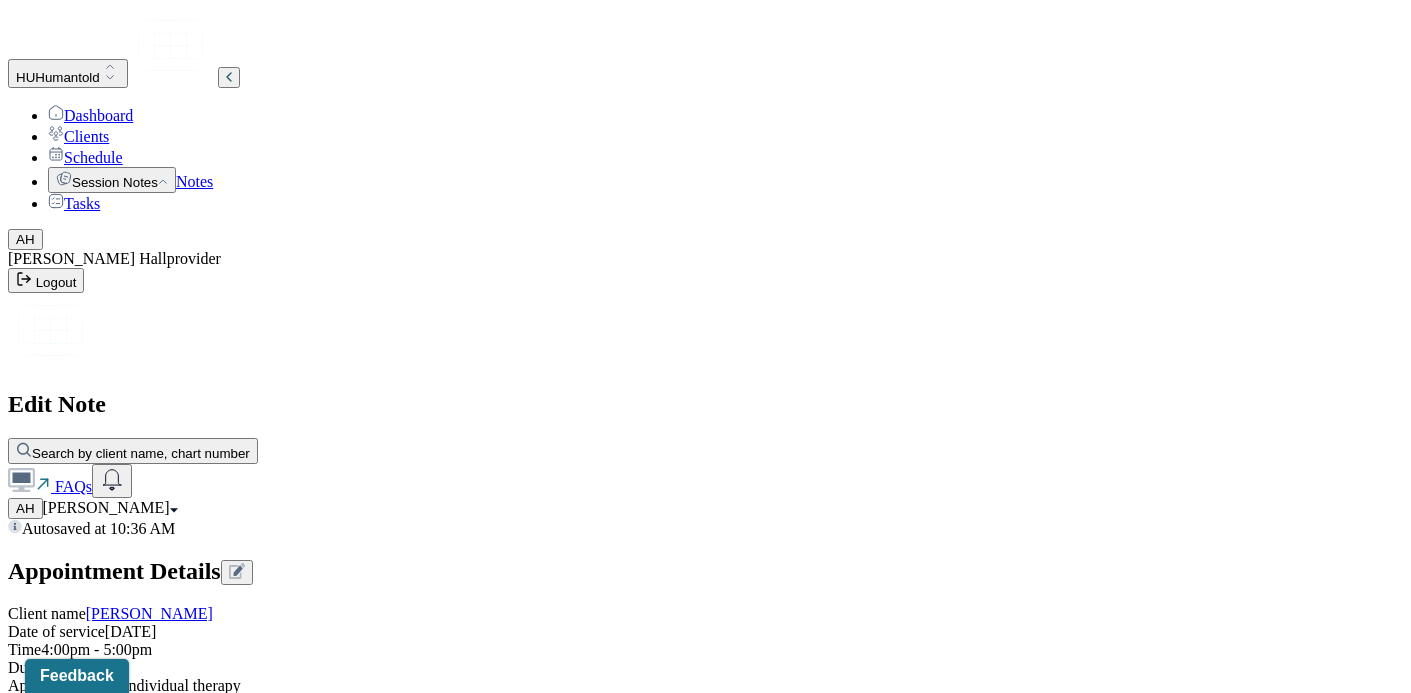 click on "Client" at bounding box center (88, 1669) 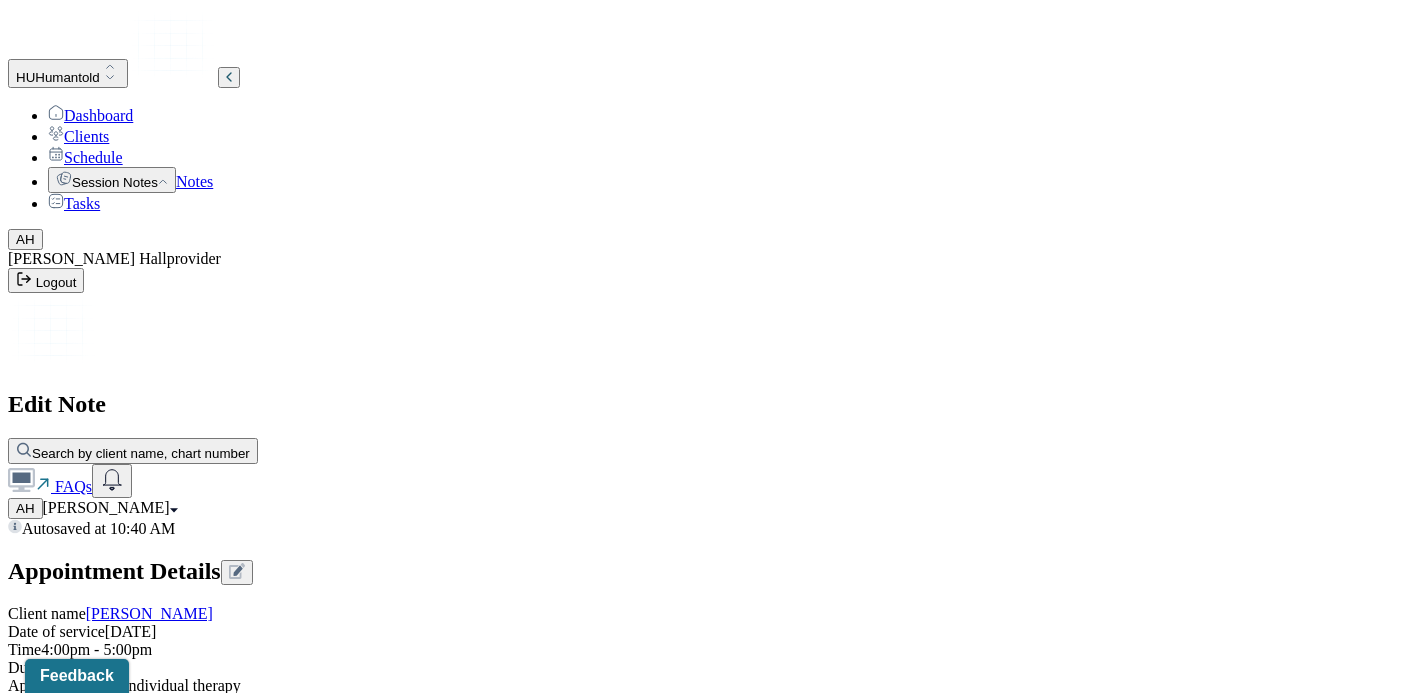 click on "Client spoke about disappointment in feeling like things are left half done. Client reported poor sleep. Client said she is making progress in setting up spare room for sleeping. Client described excitement for upcoming travel. Client spoke about changes in feelings around husband's health over the past few months from fear towards" at bounding box center [88, 1669] 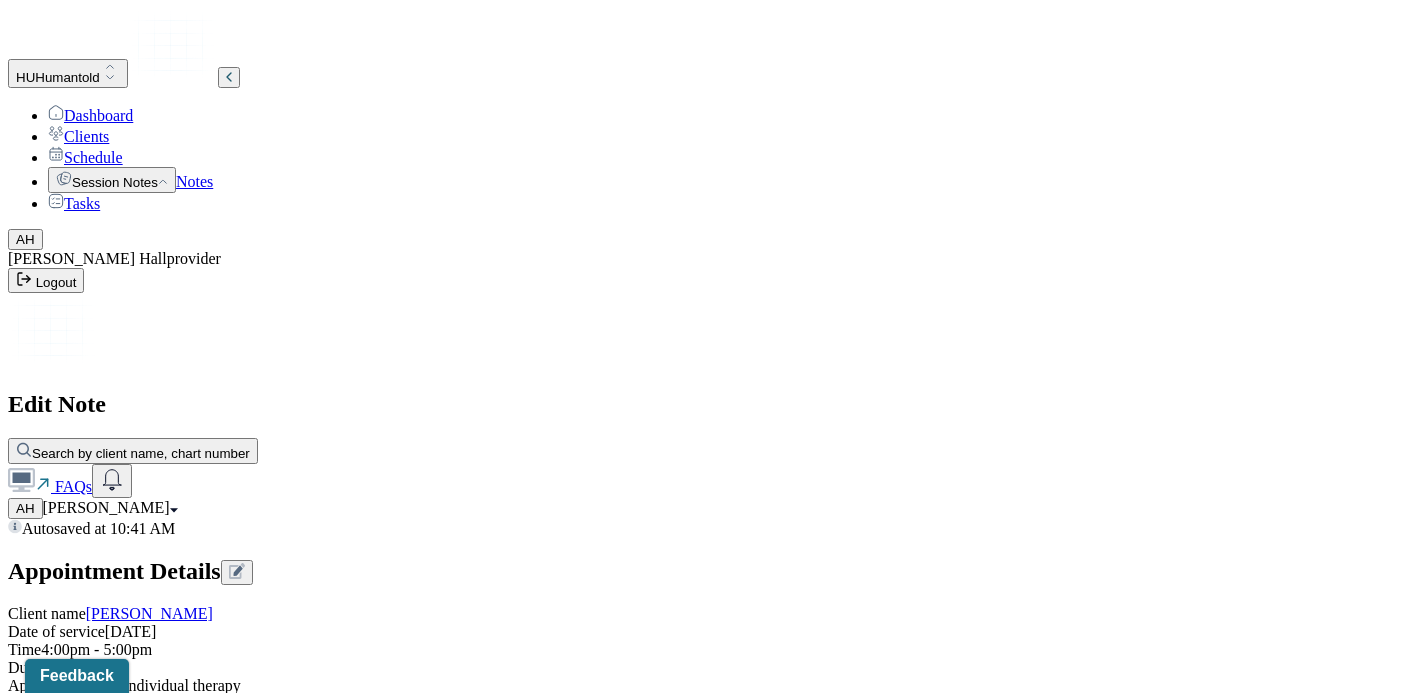 click on "Client spoke about disappointment in feeling like things are left half done. Client reported poor sleep. Client said she is making progress in setting up spare room for sleeping. Client described excitement for upcoming travel. Client spoke about changes in feelings around husband's health over the past few months from acute fear towards exhaustion and worry. Client explored feelings related to upcoming home health aide." at bounding box center [88, 1669] 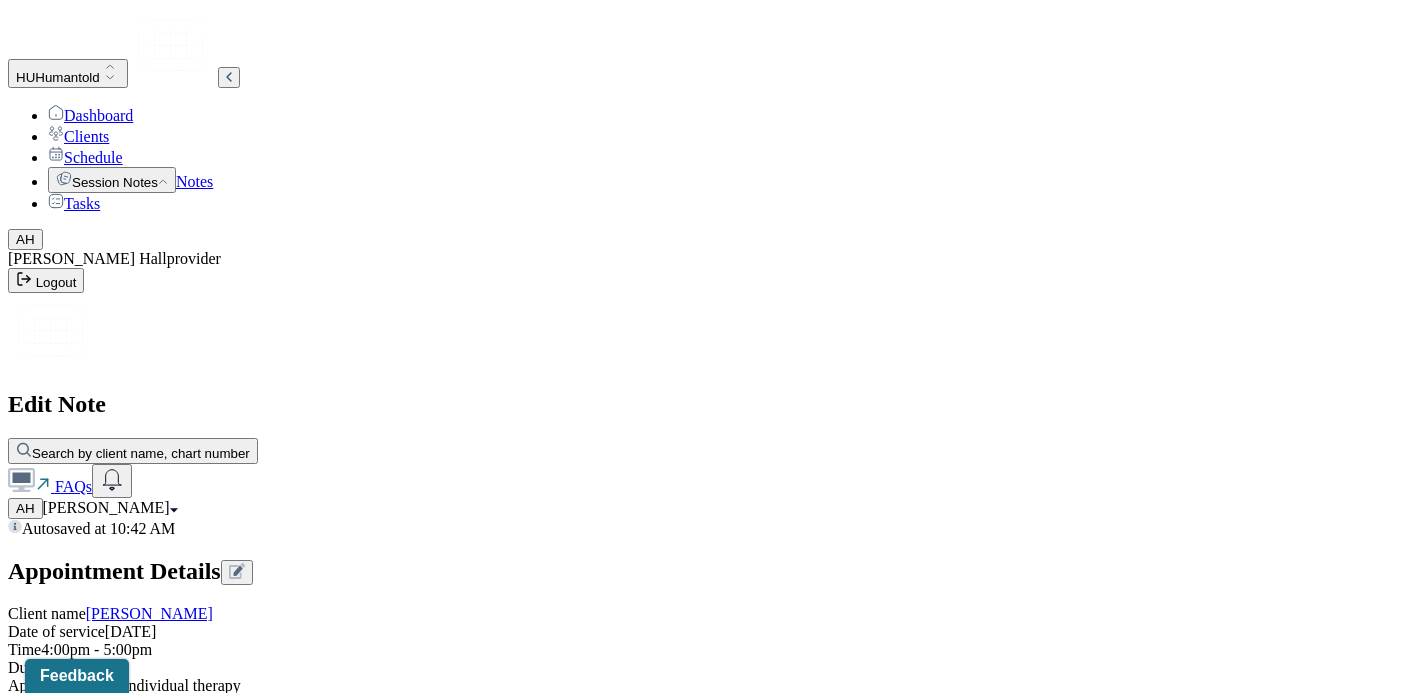 click on "Client was on time, alert, oriented x3, and engaged with session. Client's mood was energetic and frustrated and affect was congruent. Client sat at the edge of her seat through session. Appearance was more casual than usual. Her speech was normal and emphatic. Client displayed some insight and a clear thought process. Client was" at bounding box center (626, 1799) 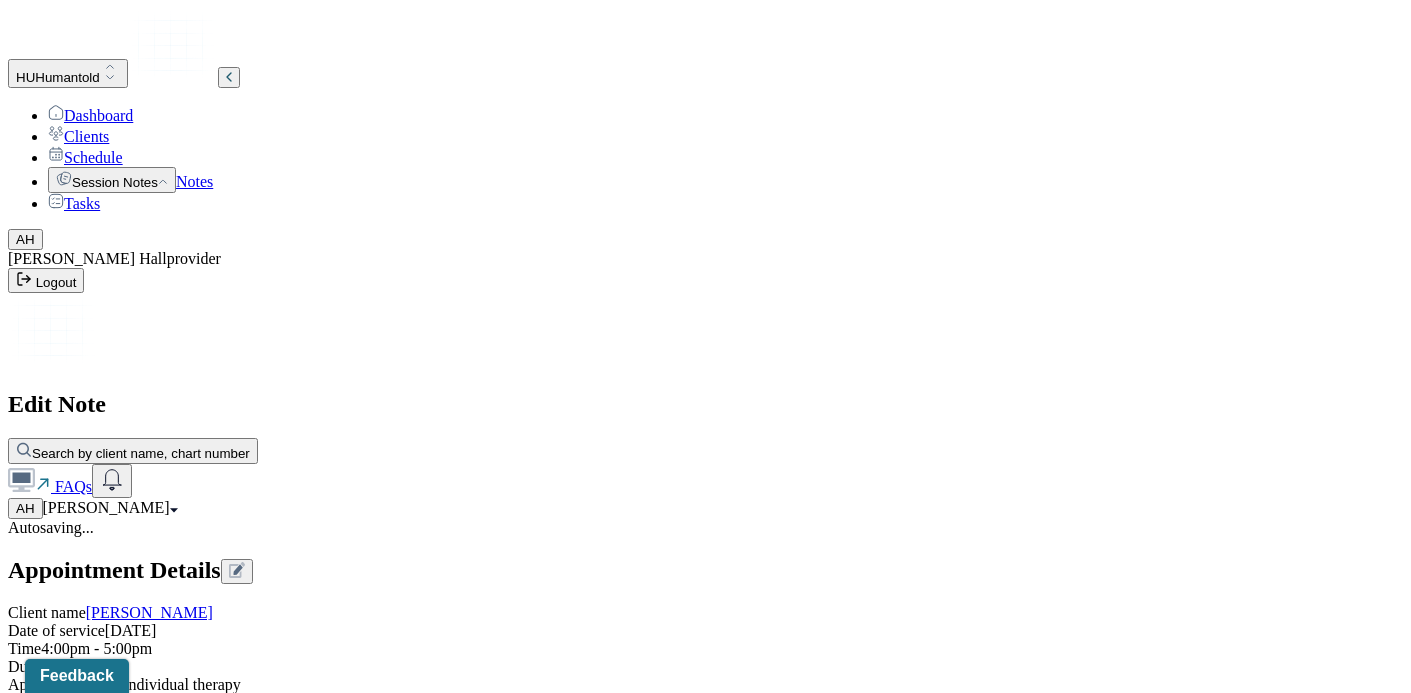 click on "Client was on time, alert, oriented x3, and engaged with session. Client's mood was tired and frustrated and affect was congruent. Client sat at the edge of her seat through session. Appearance was more casual than usual. Her speech was normal and emphatic. Client displayed some insight and a clear thought process. Client was" at bounding box center [626, 1798] 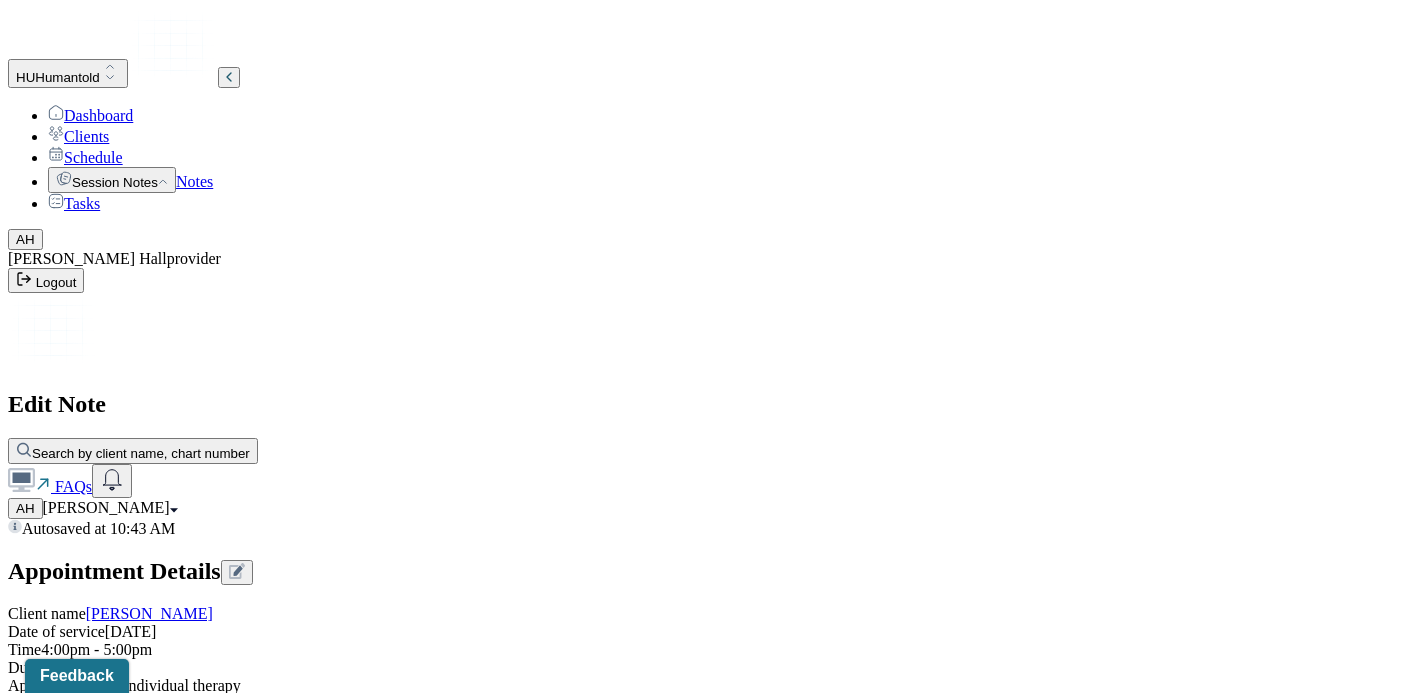 drag, startPoint x: 1056, startPoint y: 477, endPoint x: 1356, endPoint y: 484, distance: 300.08167 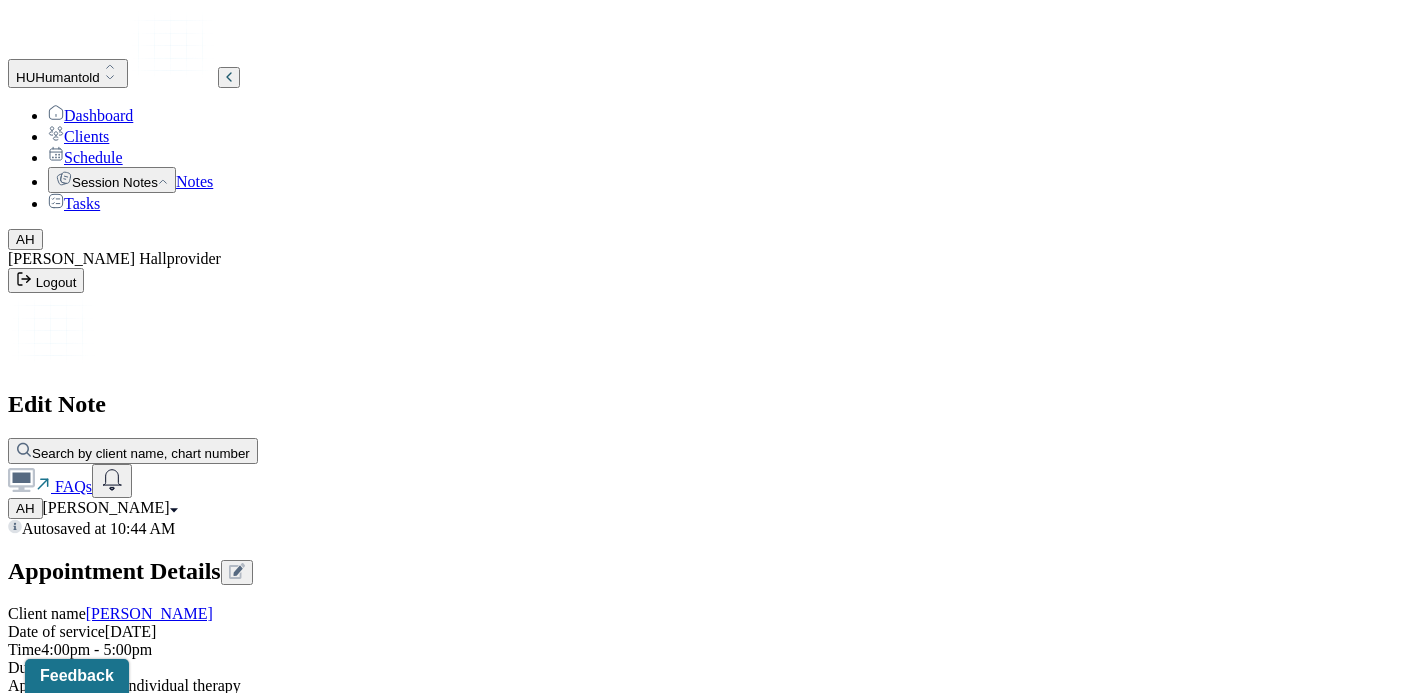 click on "Client was on time, alert, oriented x3, and engaged with session. Client's mood was tired and irritable. Client's affect was congruent. Client's body language was relaxed. Her speech was normal and emphatic. Client displayed some insight and a clear thought process. Client was" at bounding box center (626, 1799) 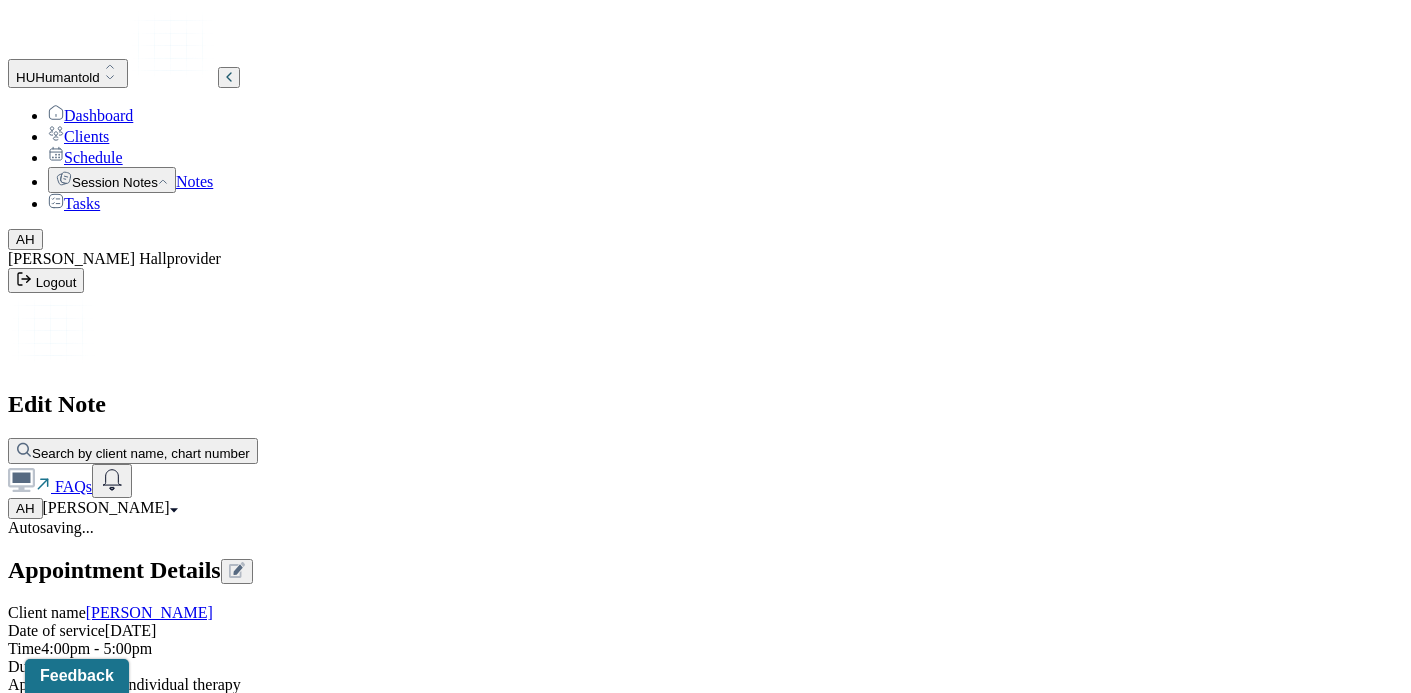 drag, startPoint x: 771, startPoint y: 503, endPoint x: 683, endPoint y: 509, distance: 88.20431 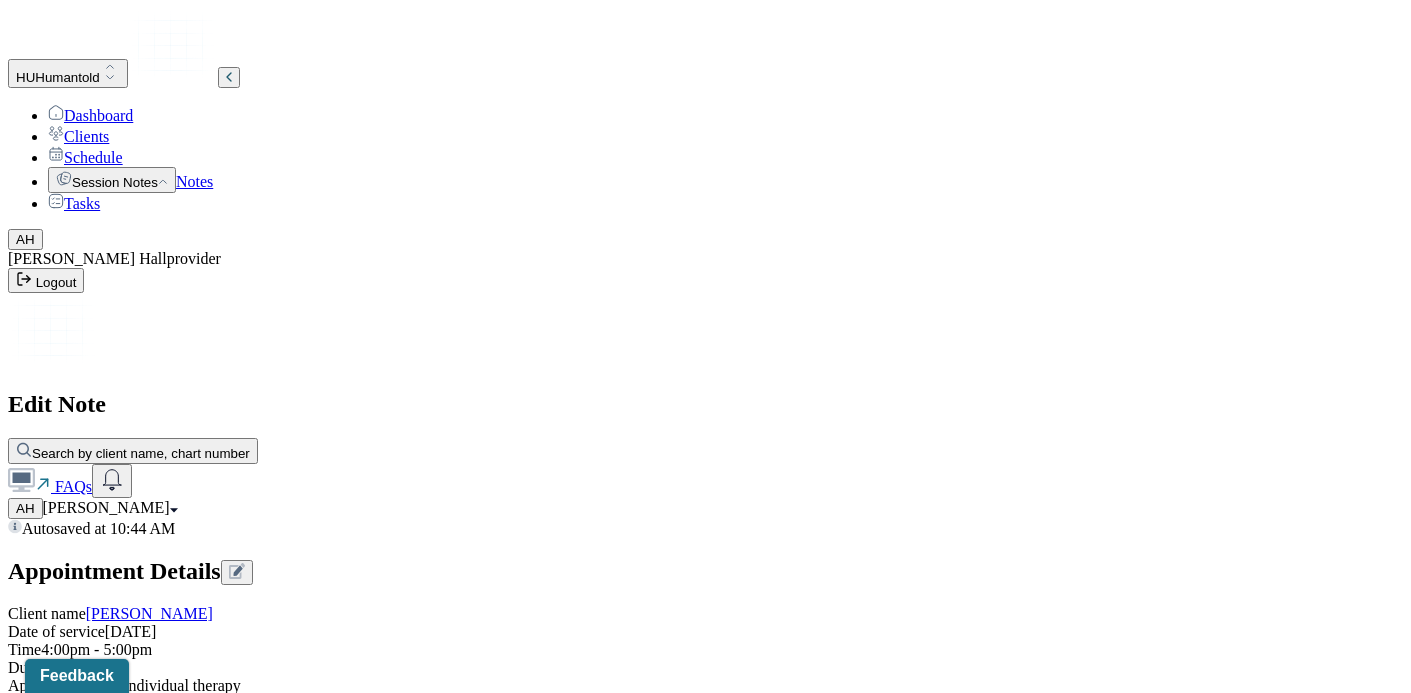 scroll, scrollTop: 1520, scrollLeft: 0, axis: vertical 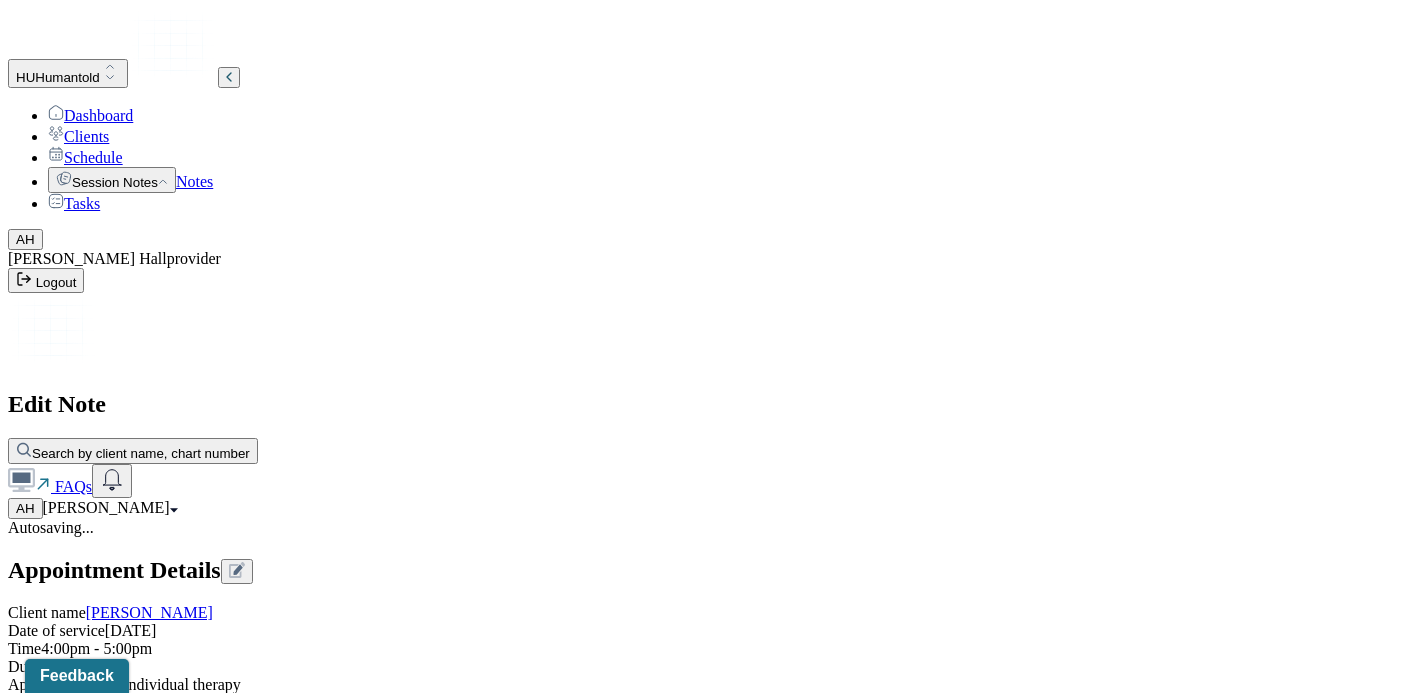 type on "Client continues to adjust to caretaking responsibilities
Therapist provided client centered, strengths based therapy and skills training to support client in developing [MEDICAL_DATA] strategies, venting frustrations around caretaking responsibilities, and maintaining for self-care practices." 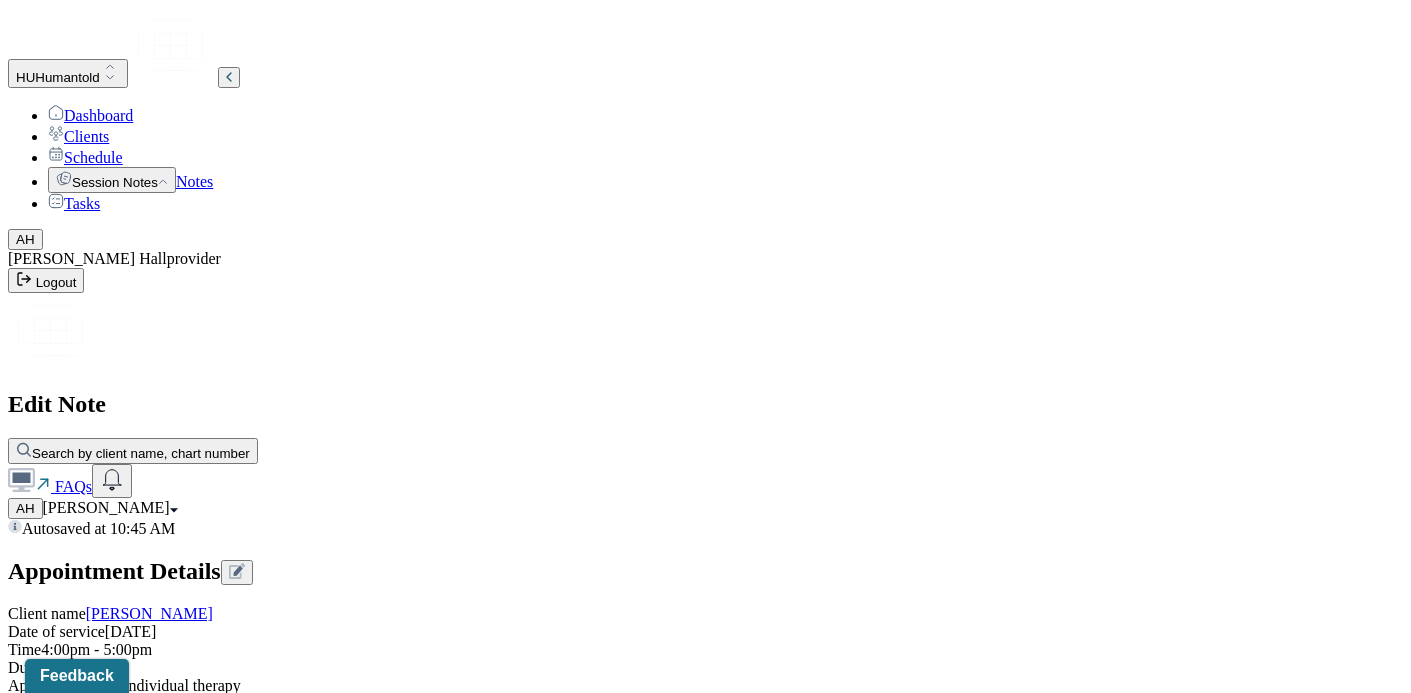 scroll, scrollTop: 1478, scrollLeft: 0, axis: vertical 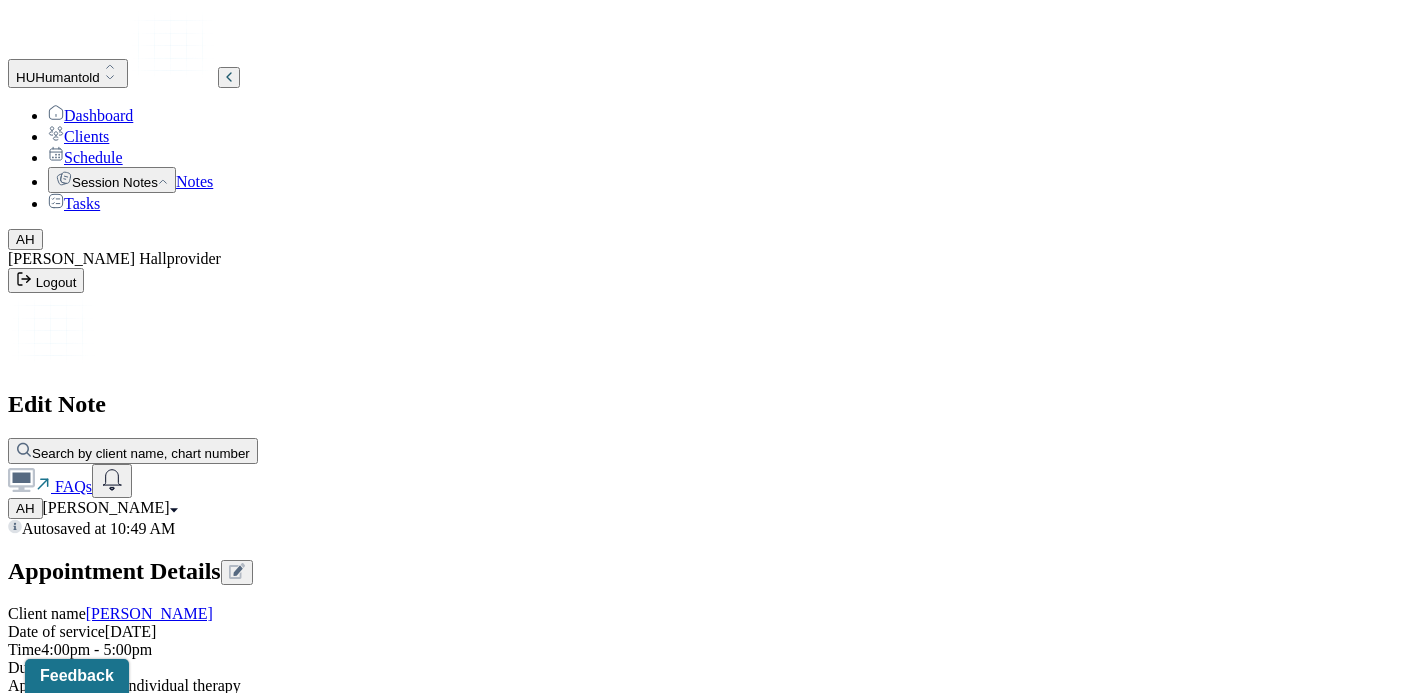 click on "Client continues to adjust to caretaking responsibilities, which are exhausting and frustrating her. Client's strained relationship with her younger daughter continues to be a point of stress which she is
Therapist provided client centered, strengths based therapy and skills training to support client in developing [MEDICAL_DATA] strategies, venting frustrations around caretaking responsibilities, and maintaining for self-care practices." at bounding box center (88, 1965) 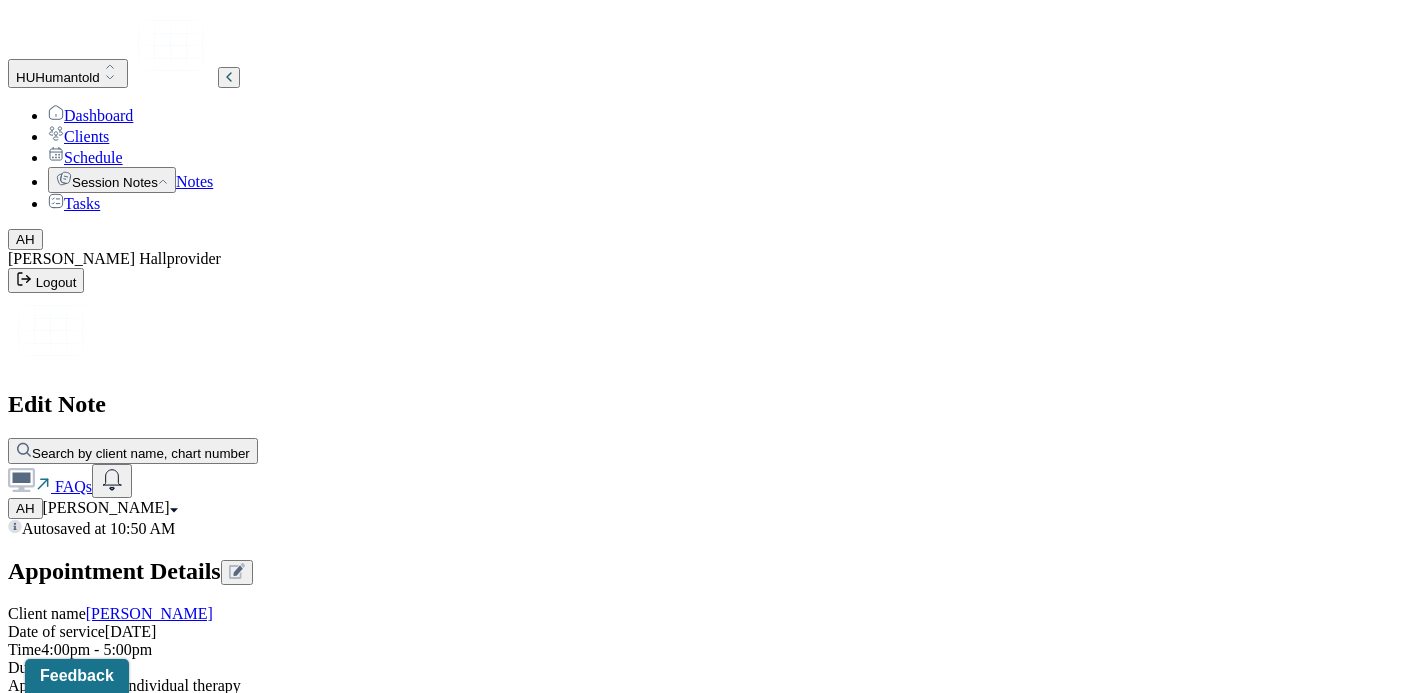 scroll, scrollTop: 1697, scrollLeft: 0, axis: vertical 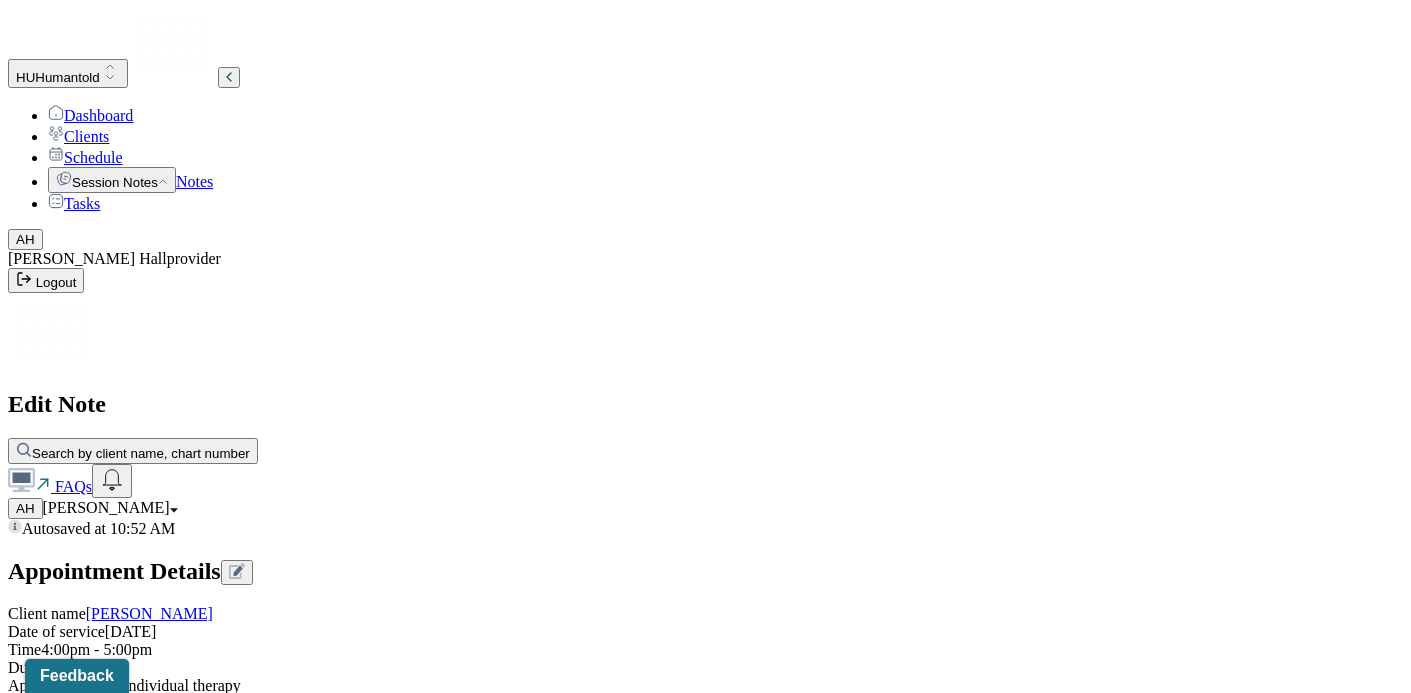 type on "Client spoke about hopes and worries related to incoming health aide." 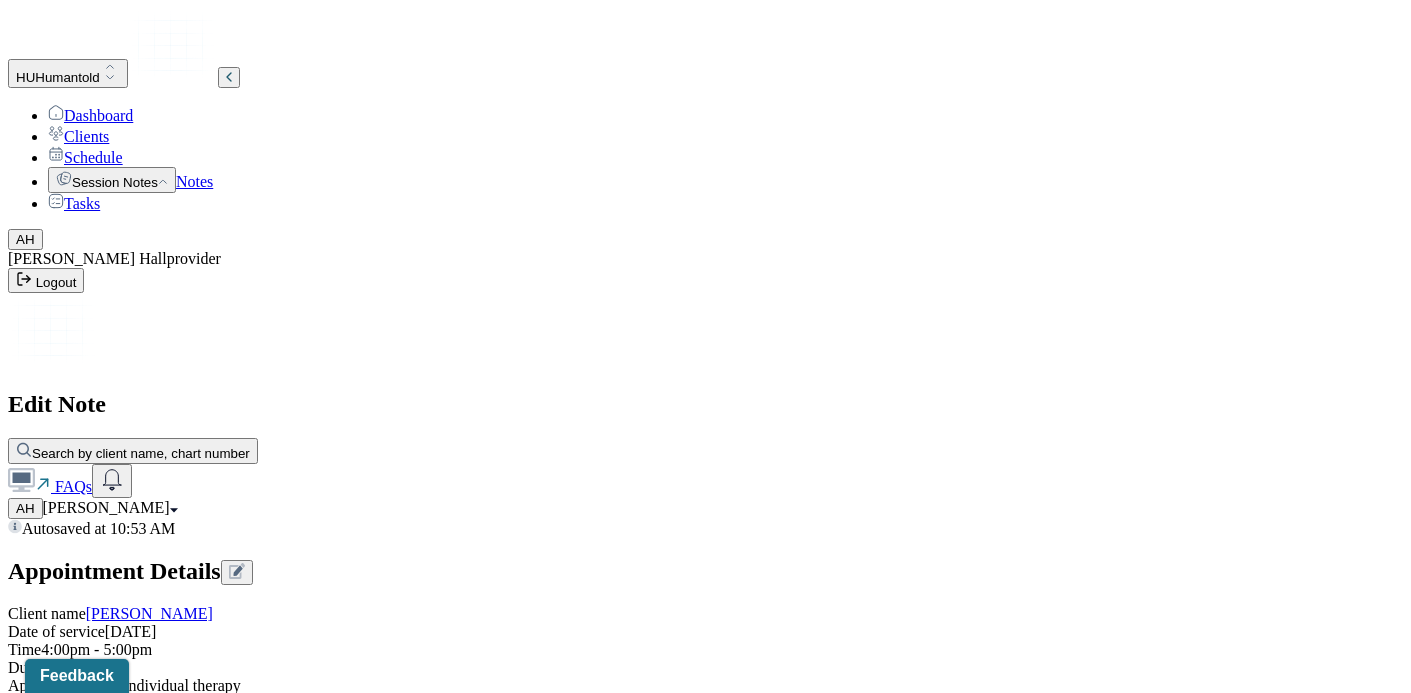 scroll, scrollTop: 3082, scrollLeft: 0, axis: vertical 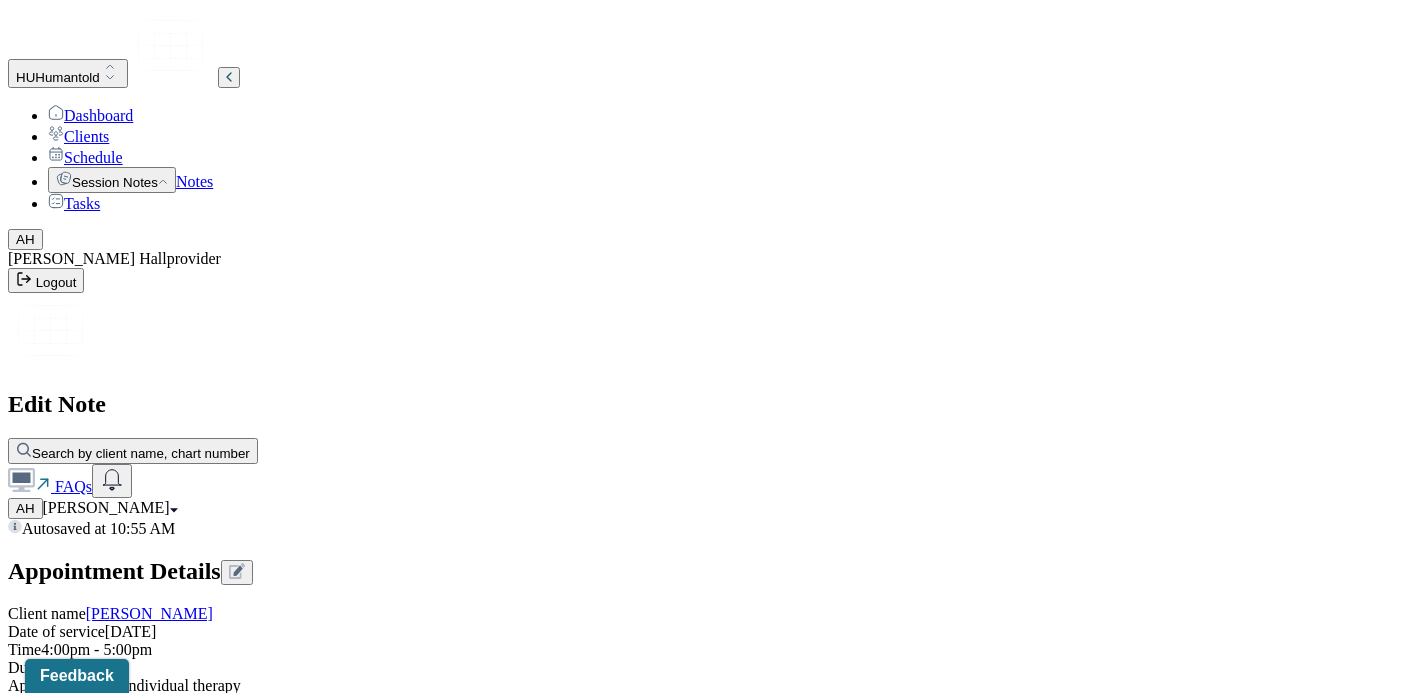 type on "Client reengaged with bridge walking routine and is taking a trip with her sisters." 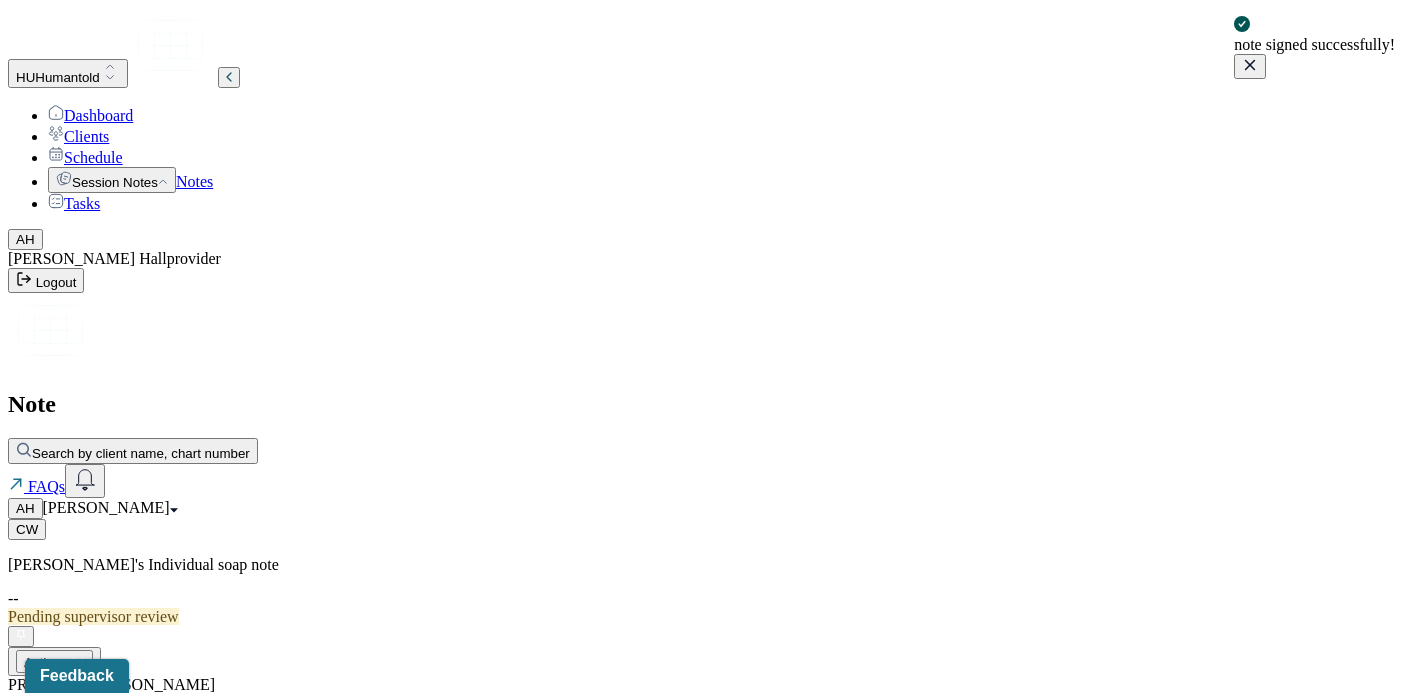 click on "Notes" at bounding box center [194, 181] 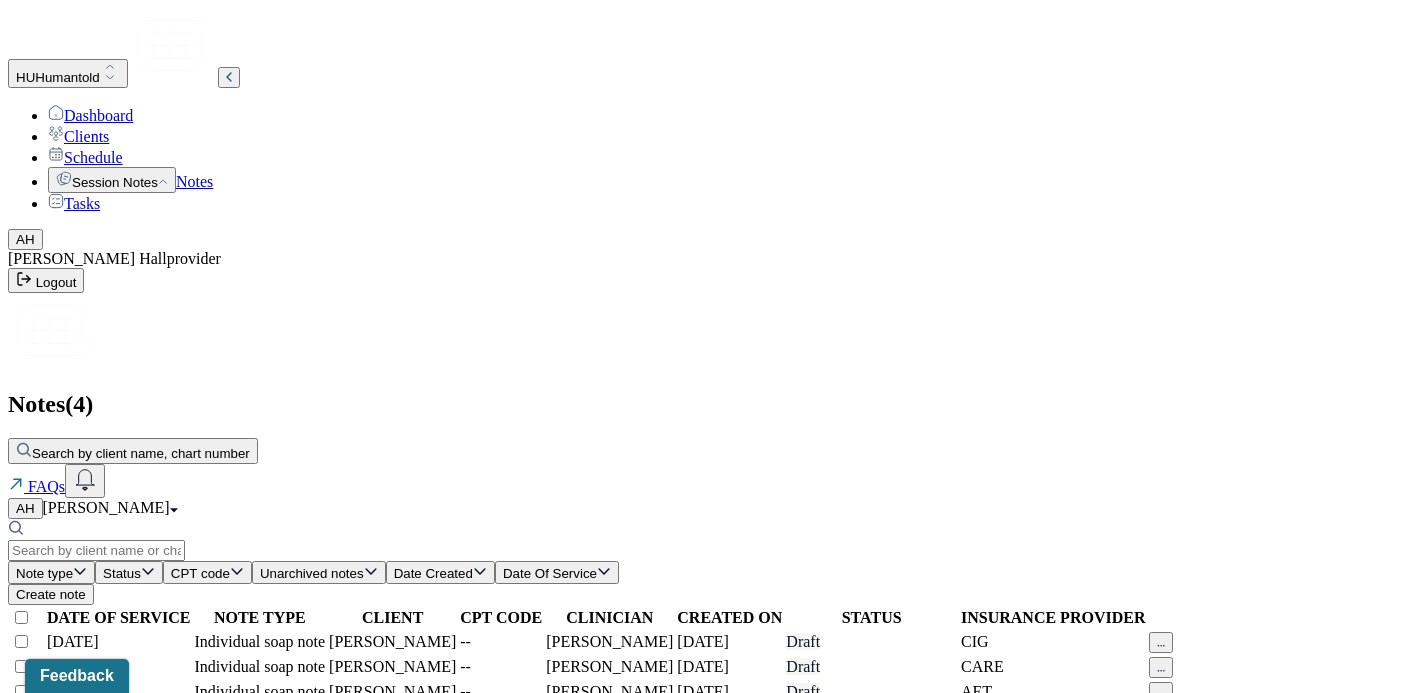 click on "Individual soap note" at bounding box center [259, 692] 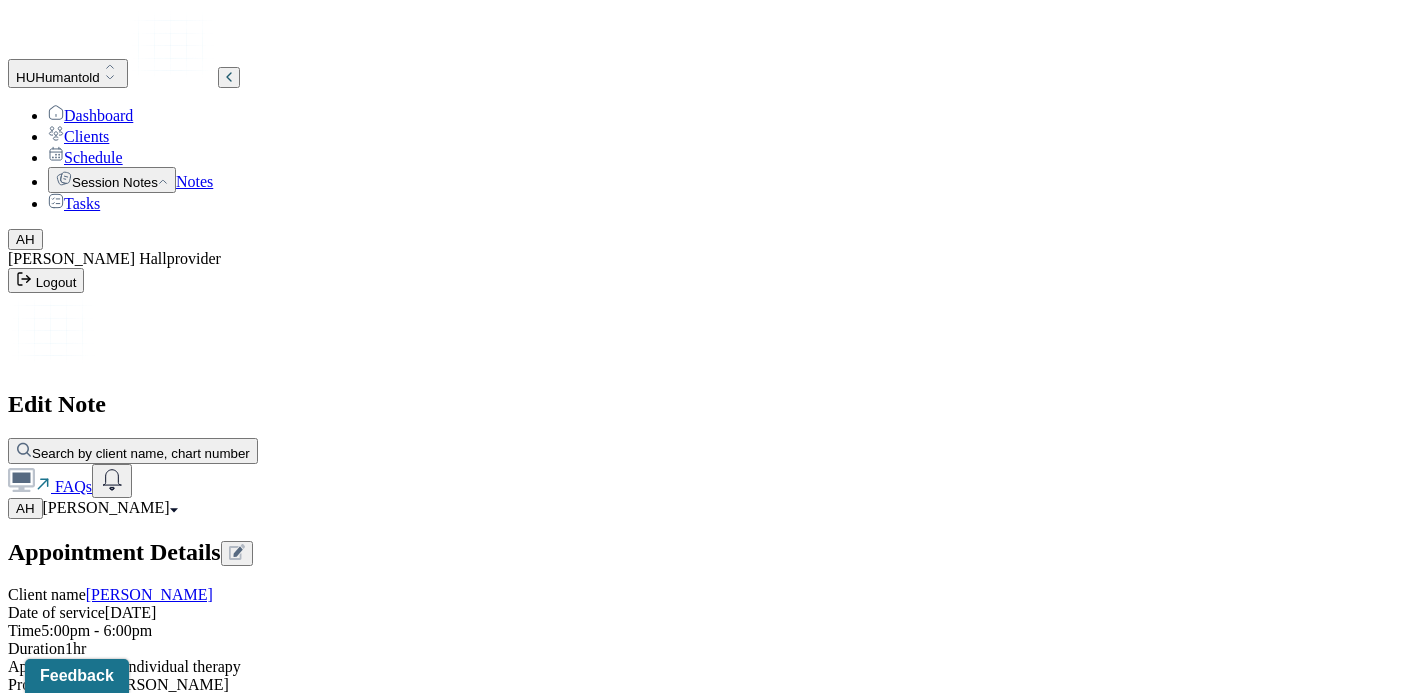 scroll, scrollTop: 482, scrollLeft: 0, axis: vertical 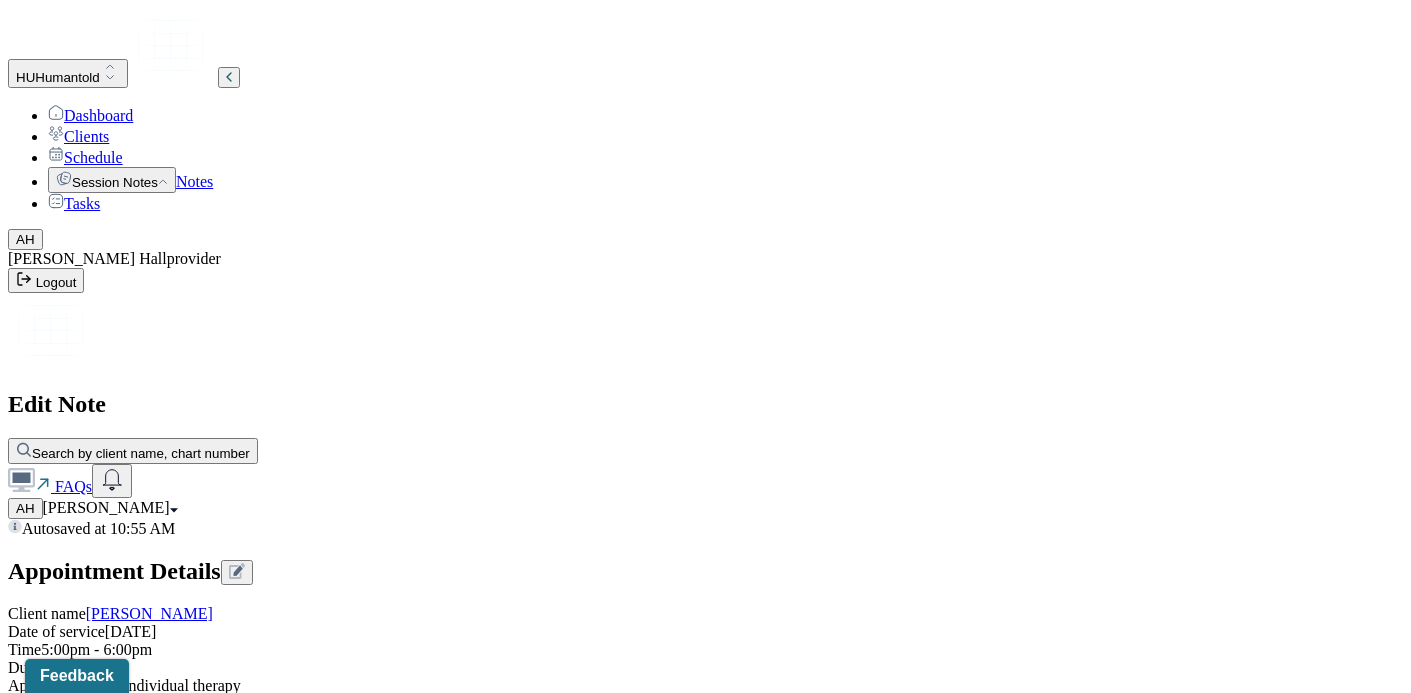 click on "Client recountd weekend events. Client spoke about day she spent entirely sober after reflecting on" at bounding box center (88, 1669) 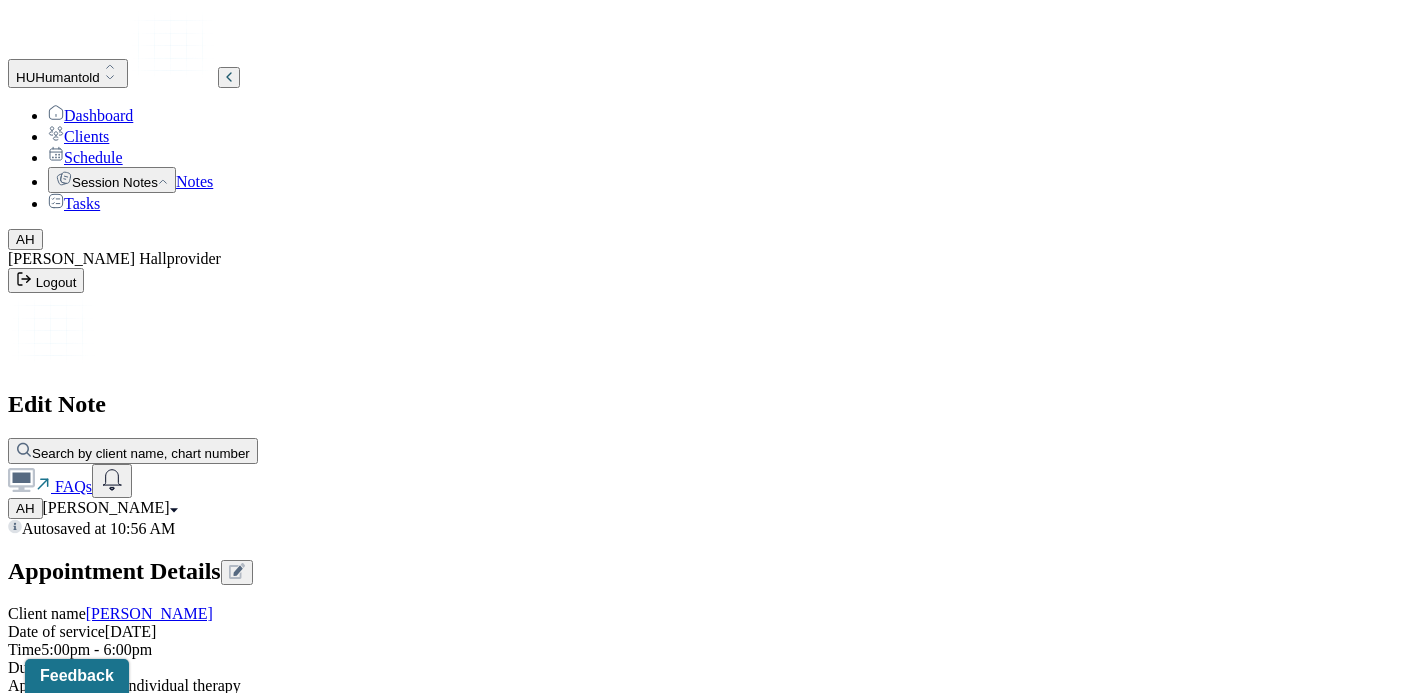 type on "Client recounted weekend events. Client spoke about day she spent entirely sober after reflecting on history of substance use." 